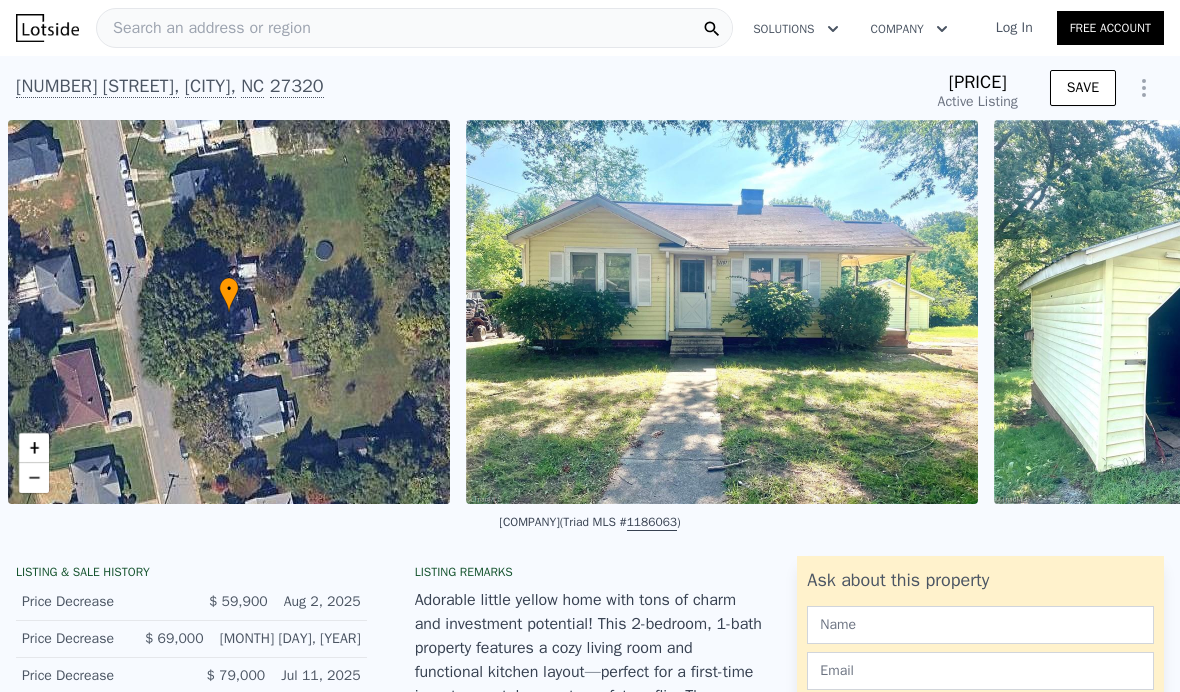 scroll, scrollTop: 0, scrollLeft: 0, axis: both 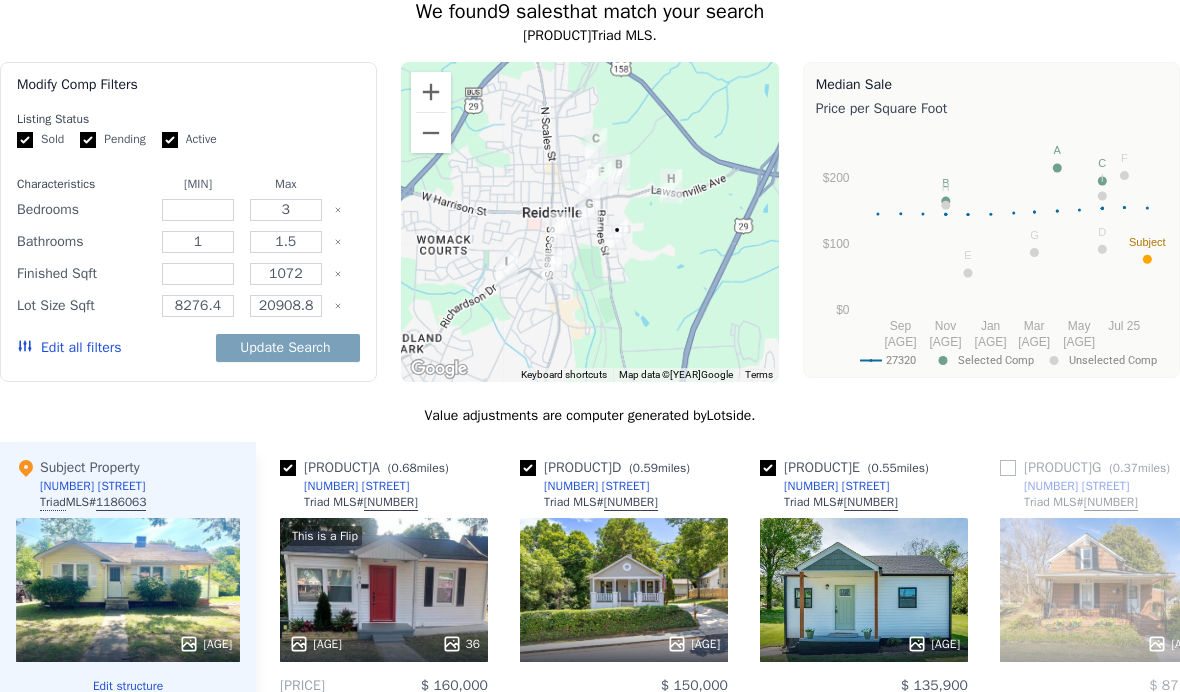 click on "Active" at bounding box center (170, 140) 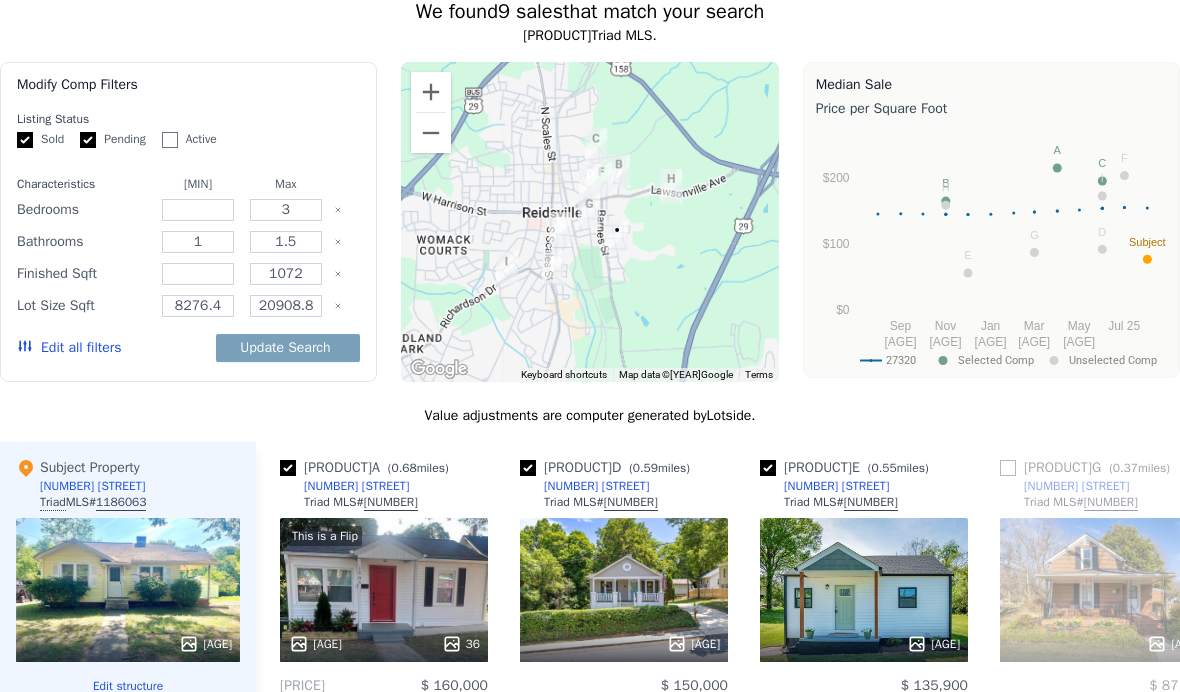 click on "Pending" at bounding box center [88, 140] 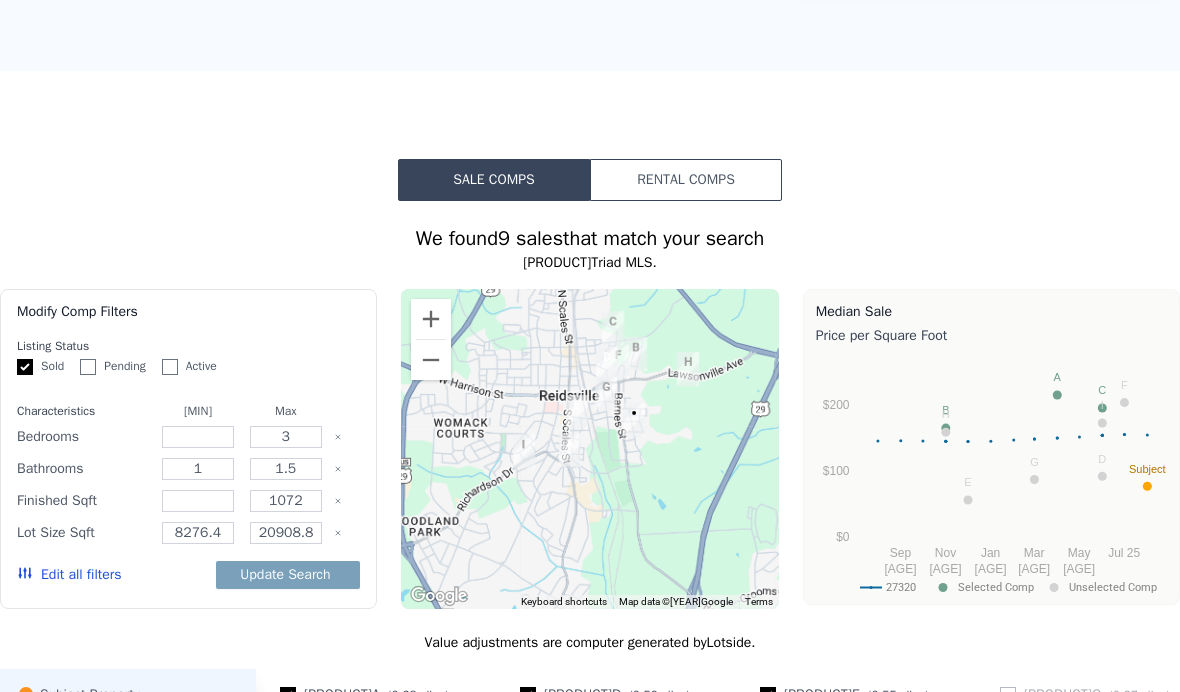 scroll, scrollTop: 1474, scrollLeft: 0, axis: vertical 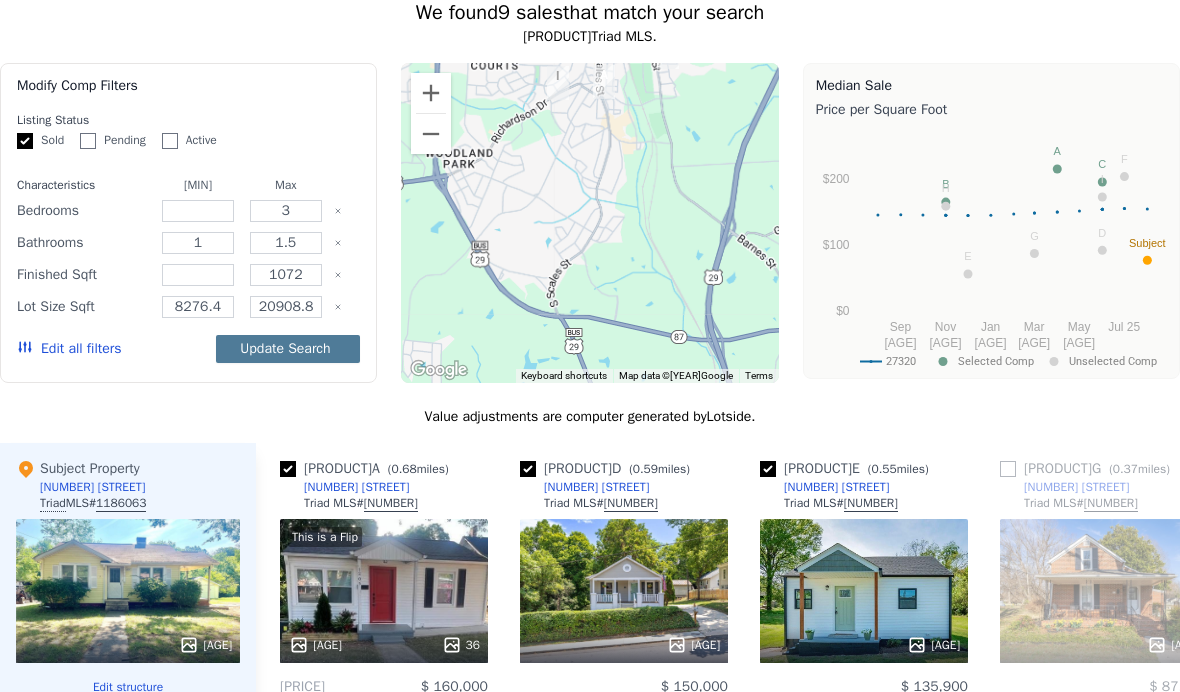 click on "Update Search" at bounding box center [288, 349] 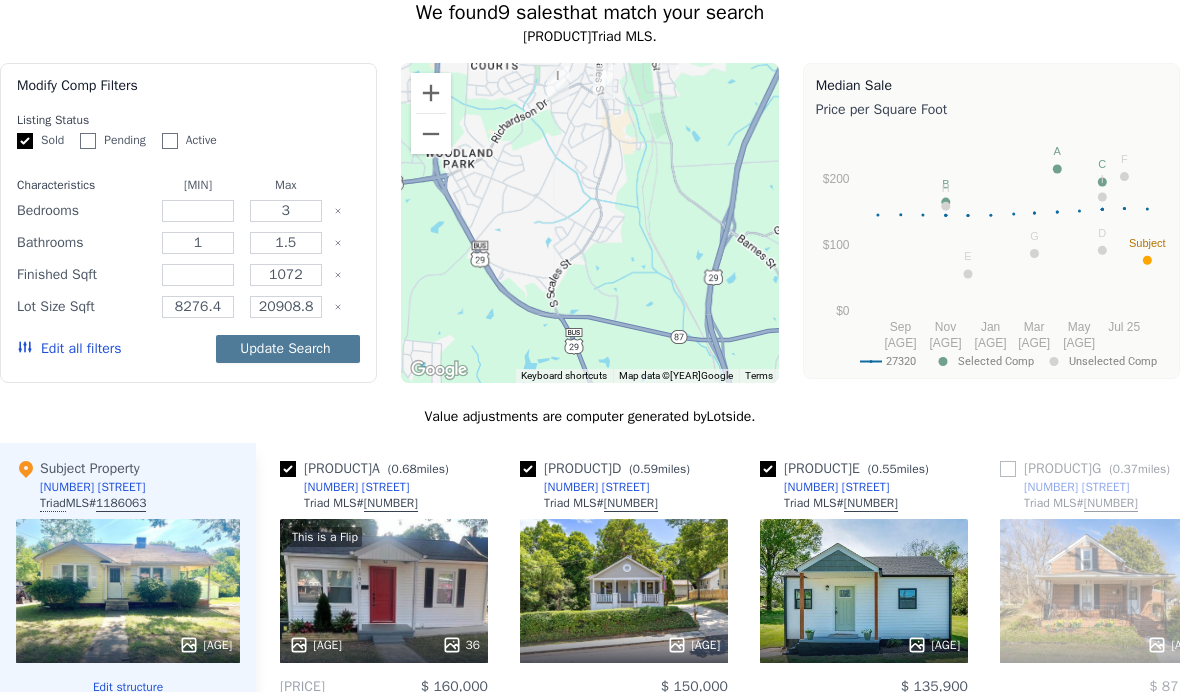 click on "Update Search" at bounding box center (288, 349) 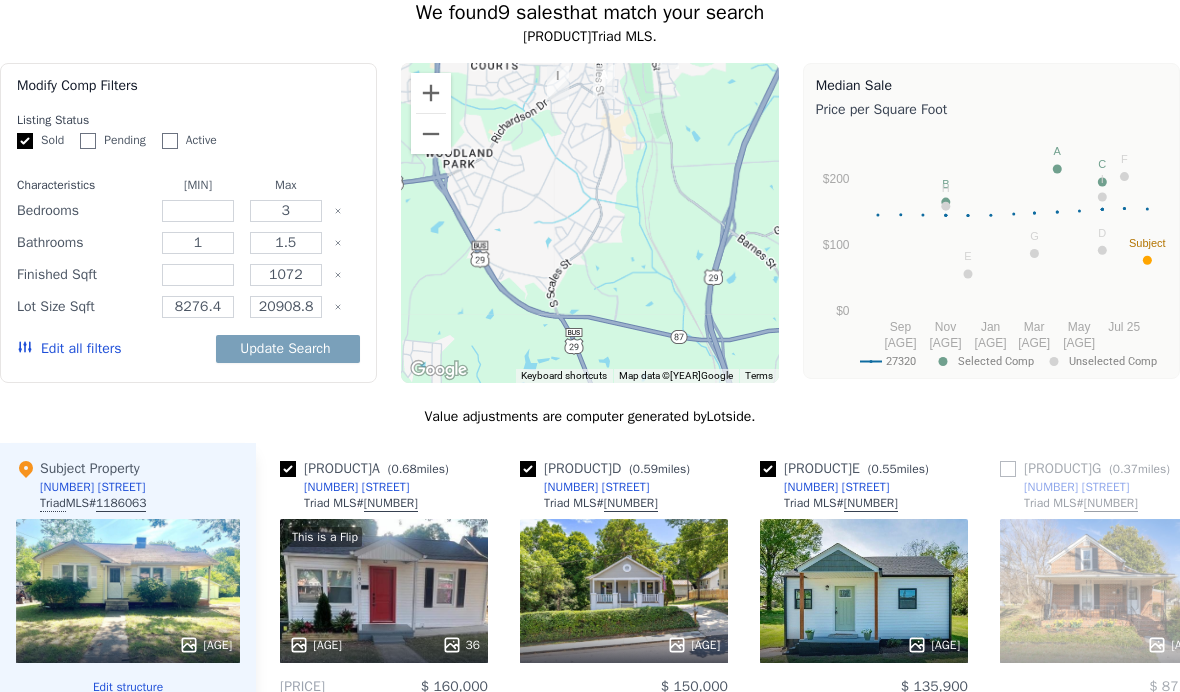 click on "Listing Status" at bounding box center [188, 120] 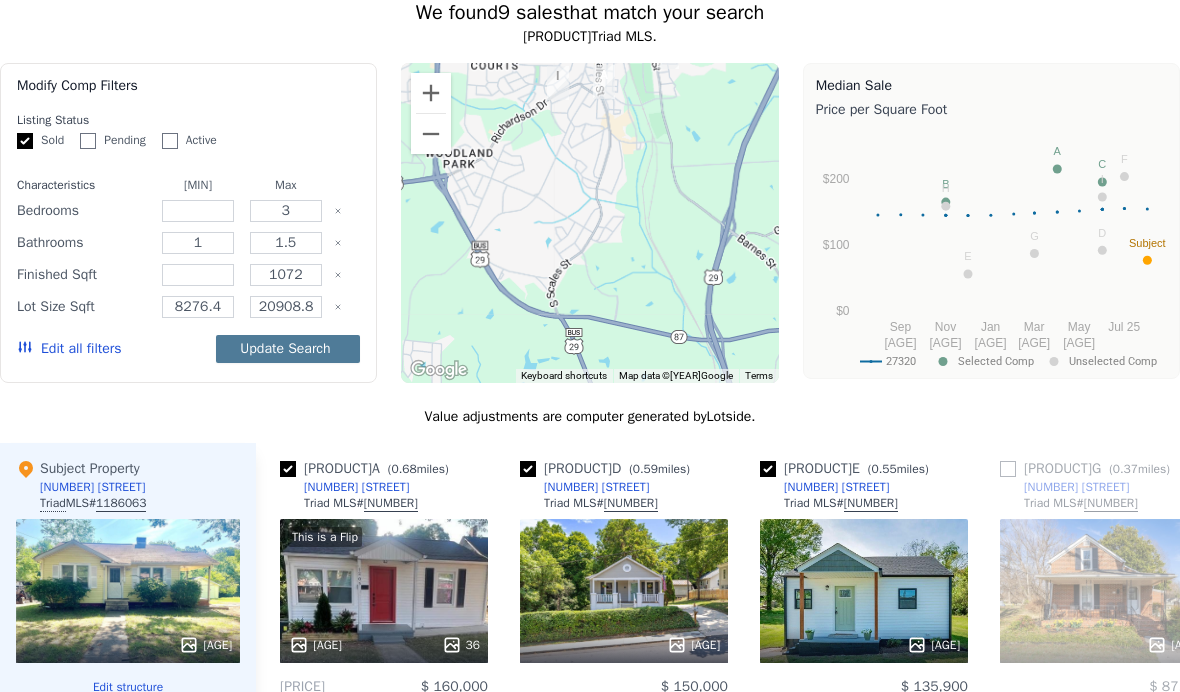 click on "Update Search" at bounding box center [288, 349] 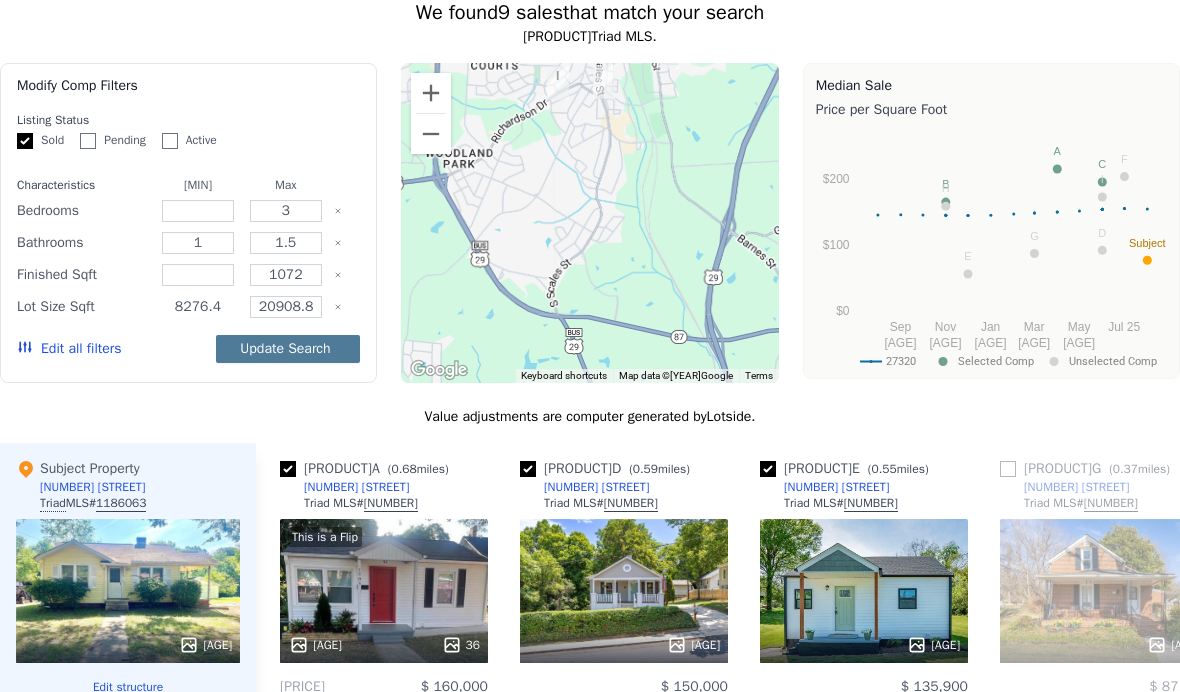 type on "[NUMBER]" 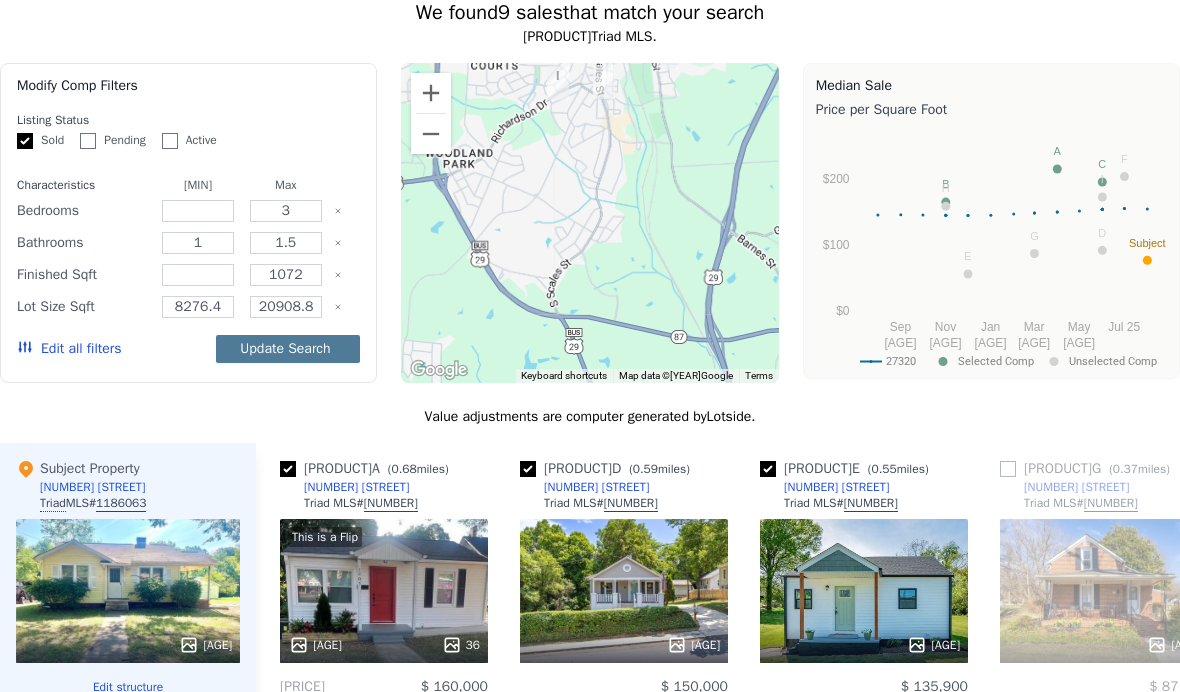 click on "Update Search" at bounding box center [288, 349] 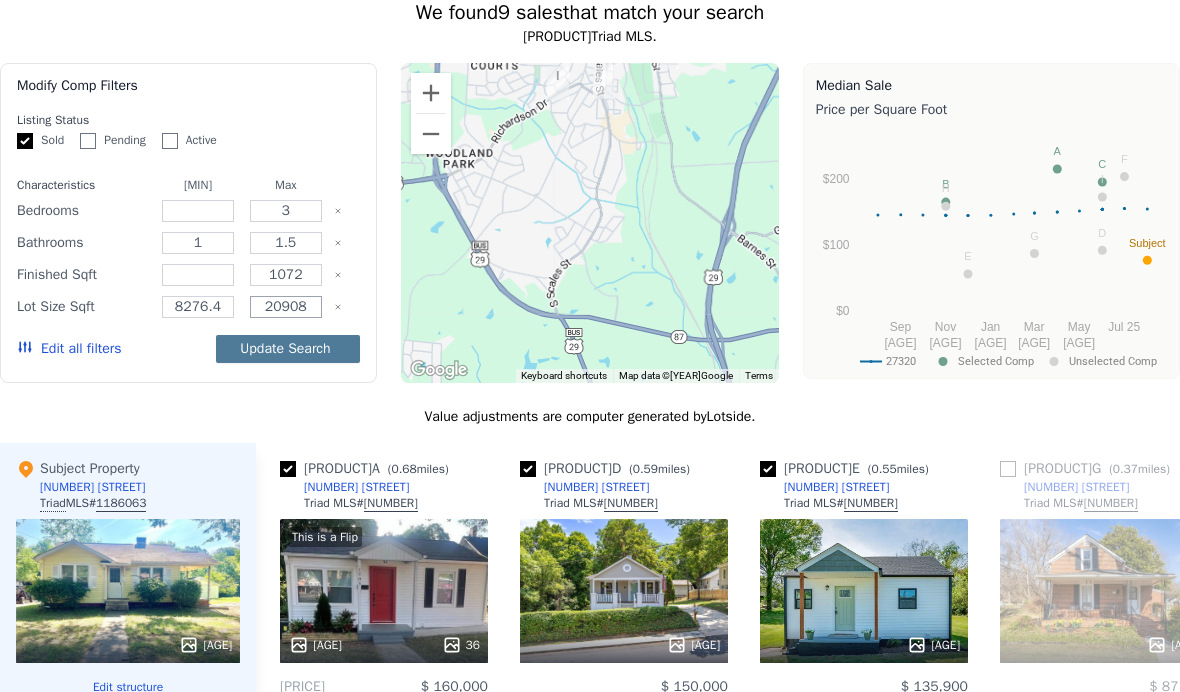 type on "20908" 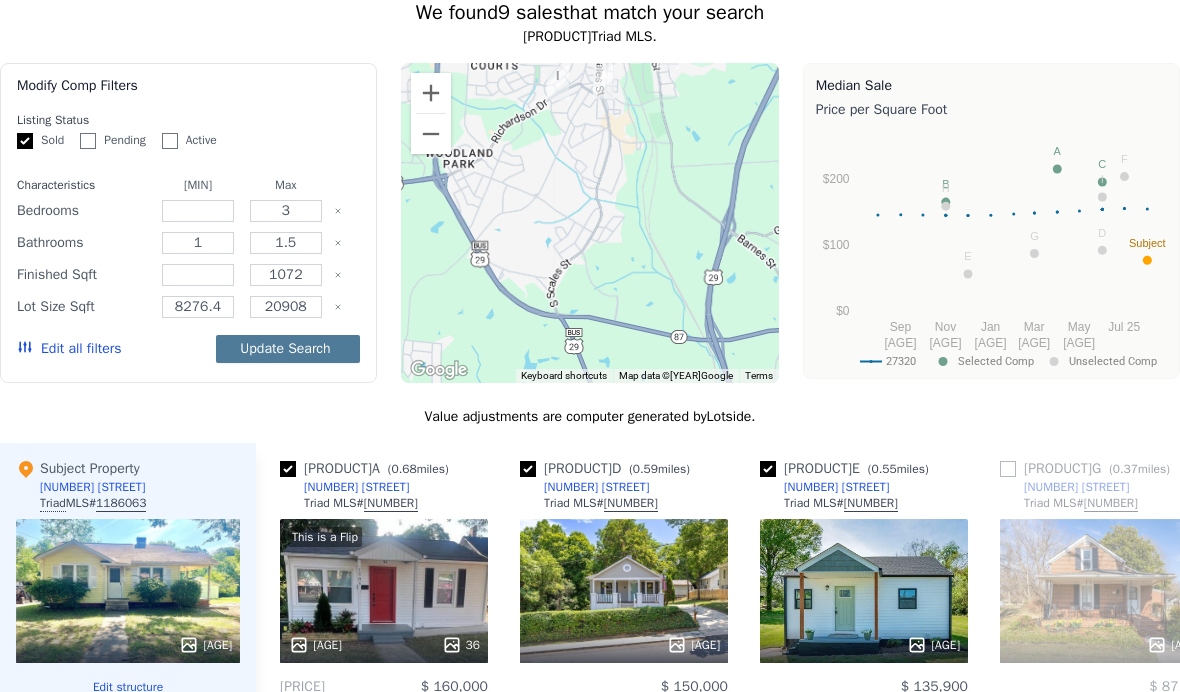 click on "Update Search" at bounding box center (288, 349) 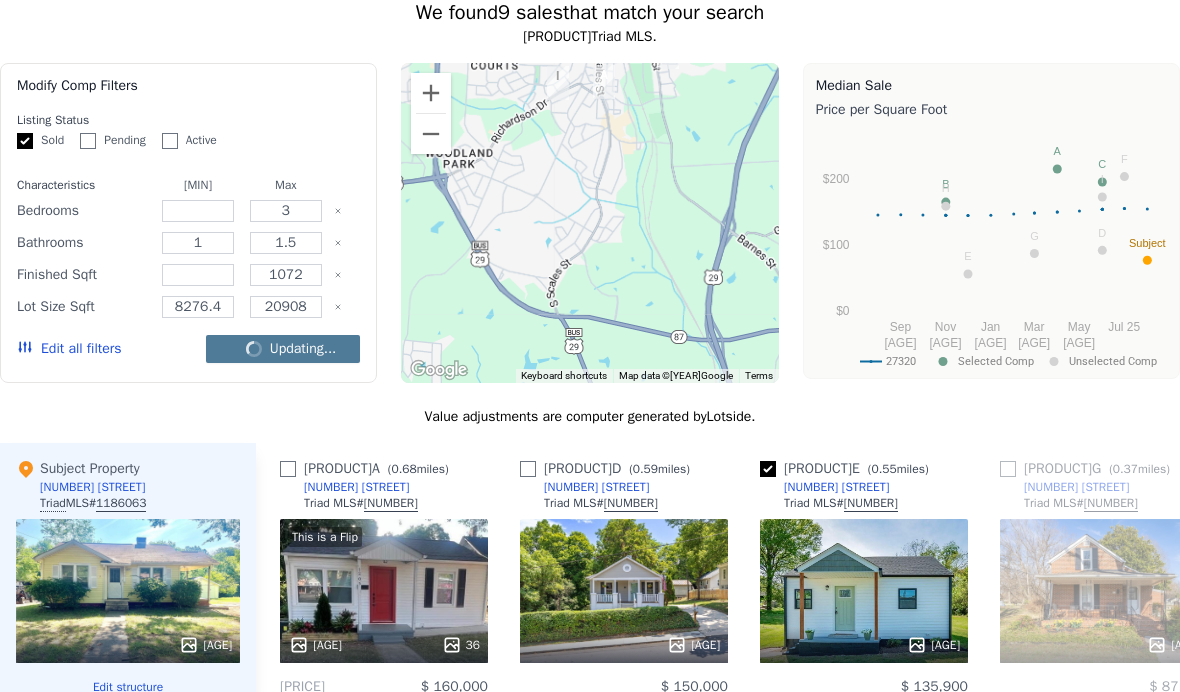 checkbox on "false" 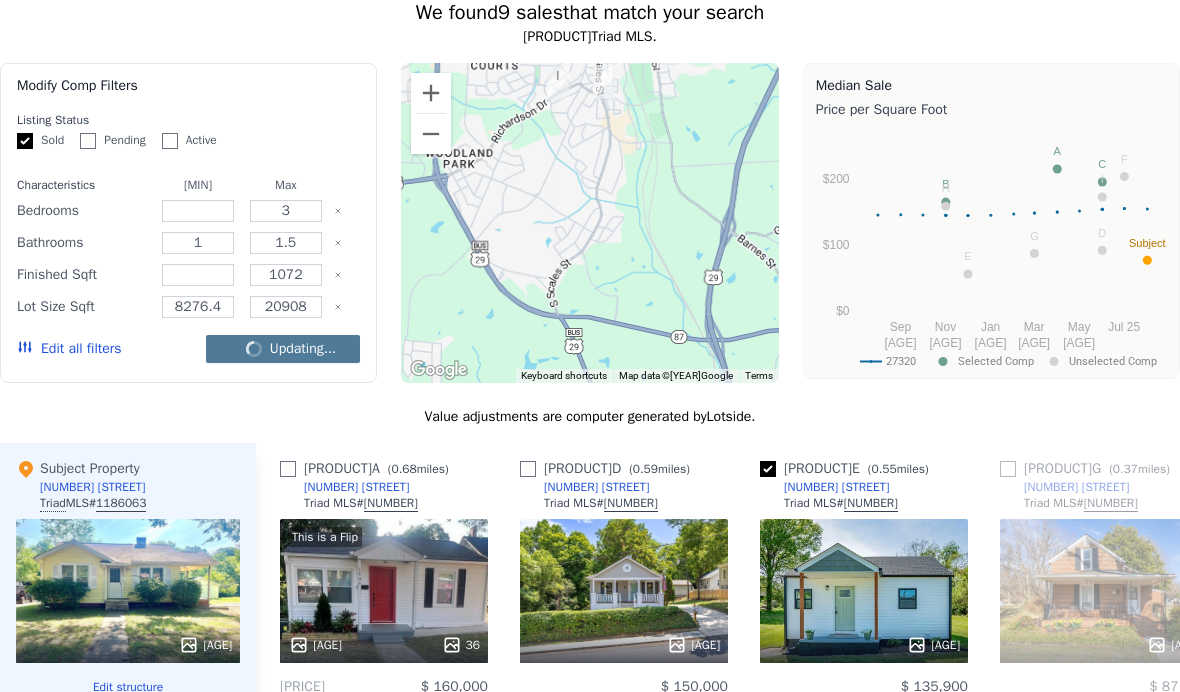 checkbox on "false" 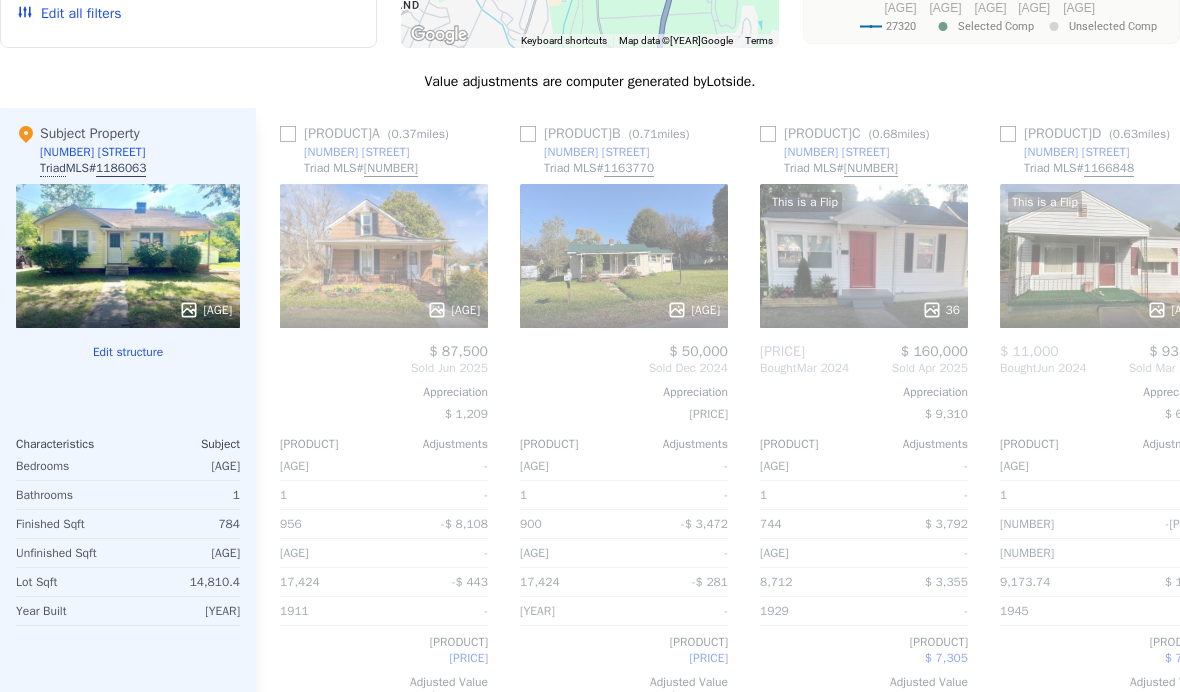 scroll, scrollTop: 2035, scrollLeft: 0, axis: vertical 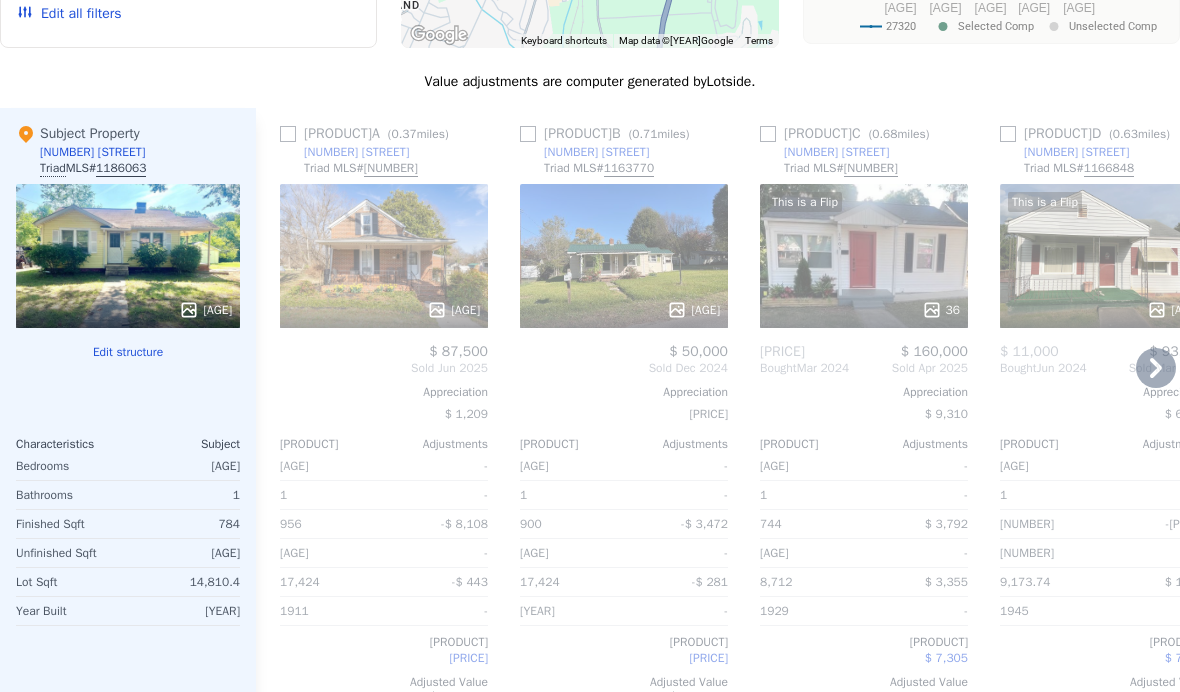 click at bounding box center [768, 134] 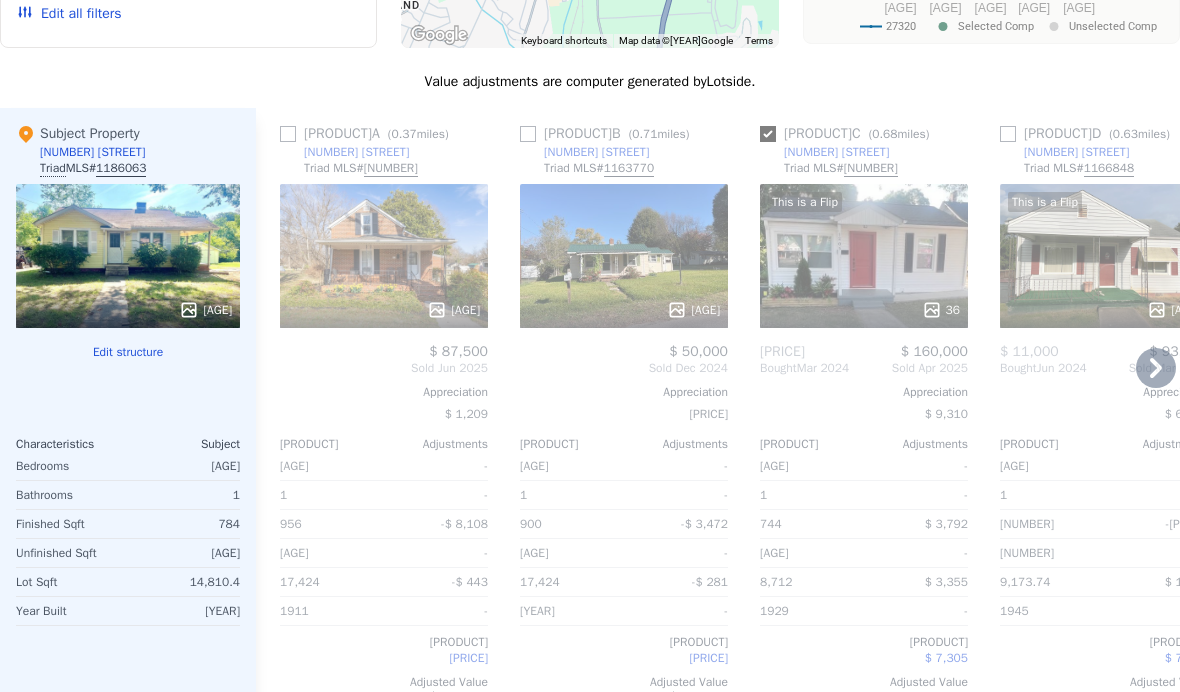 checkbox on "true" 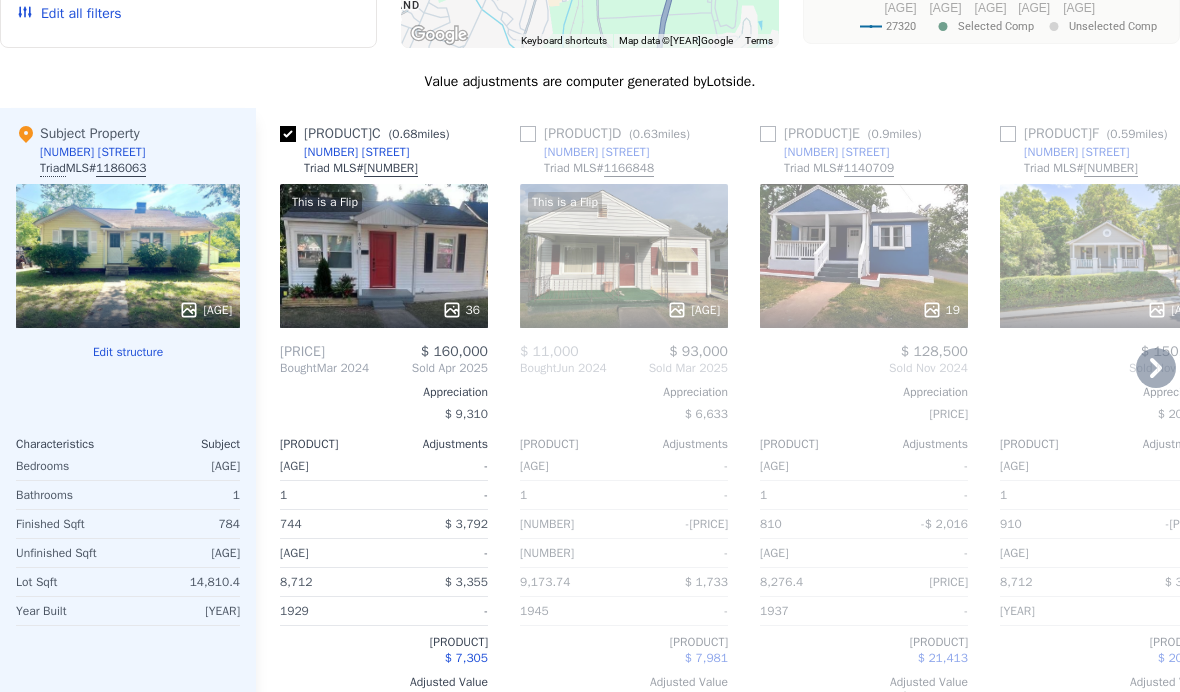 click at bounding box center [528, 134] 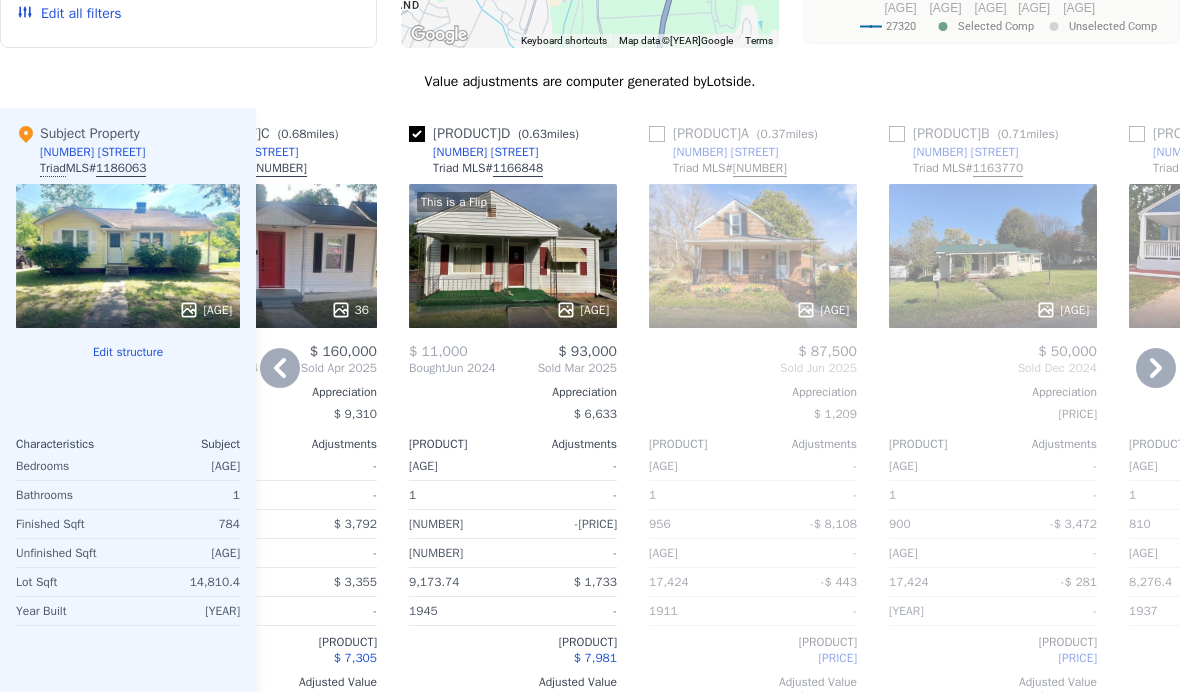 scroll, scrollTop: 0, scrollLeft: 114, axis: horizontal 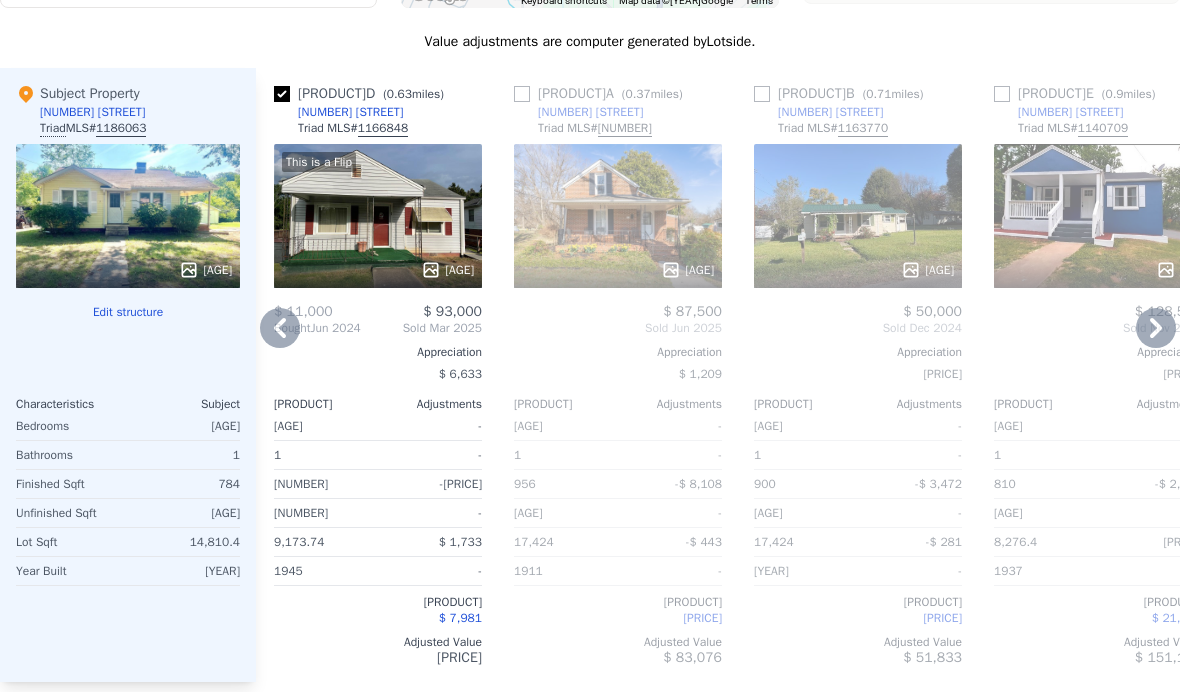 click on "[AGE]" at bounding box center [858, 216] 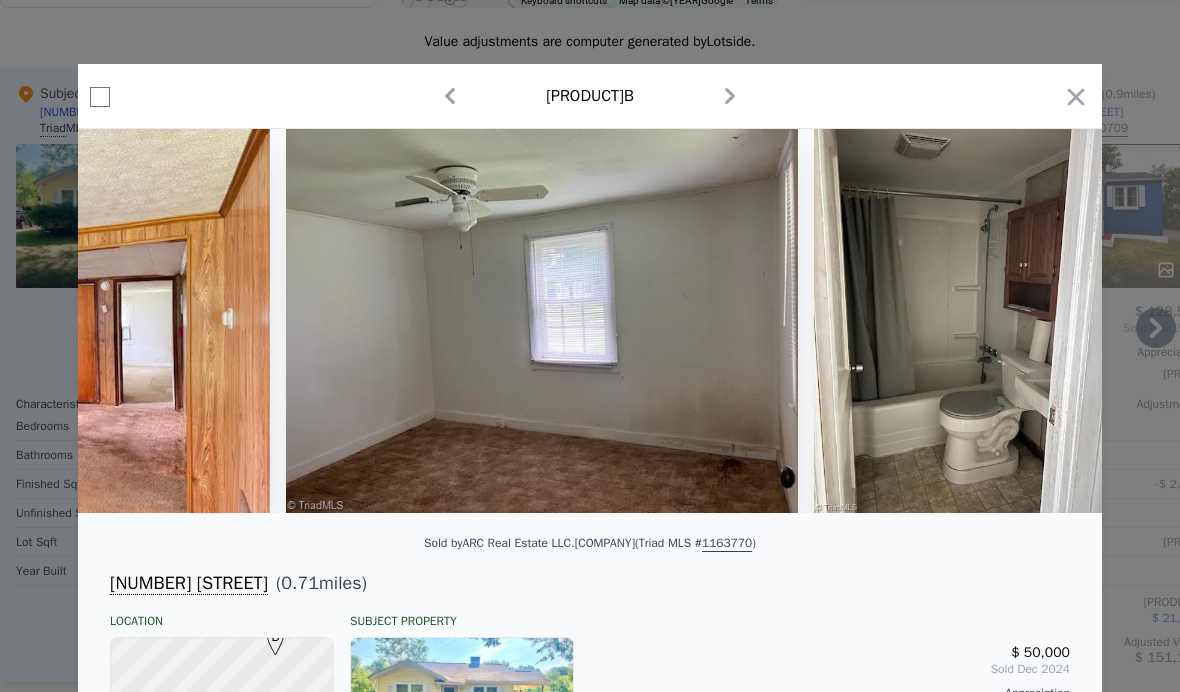 scroll, scrollTop: 0, scrollLeft: 2960, axis: horizontal 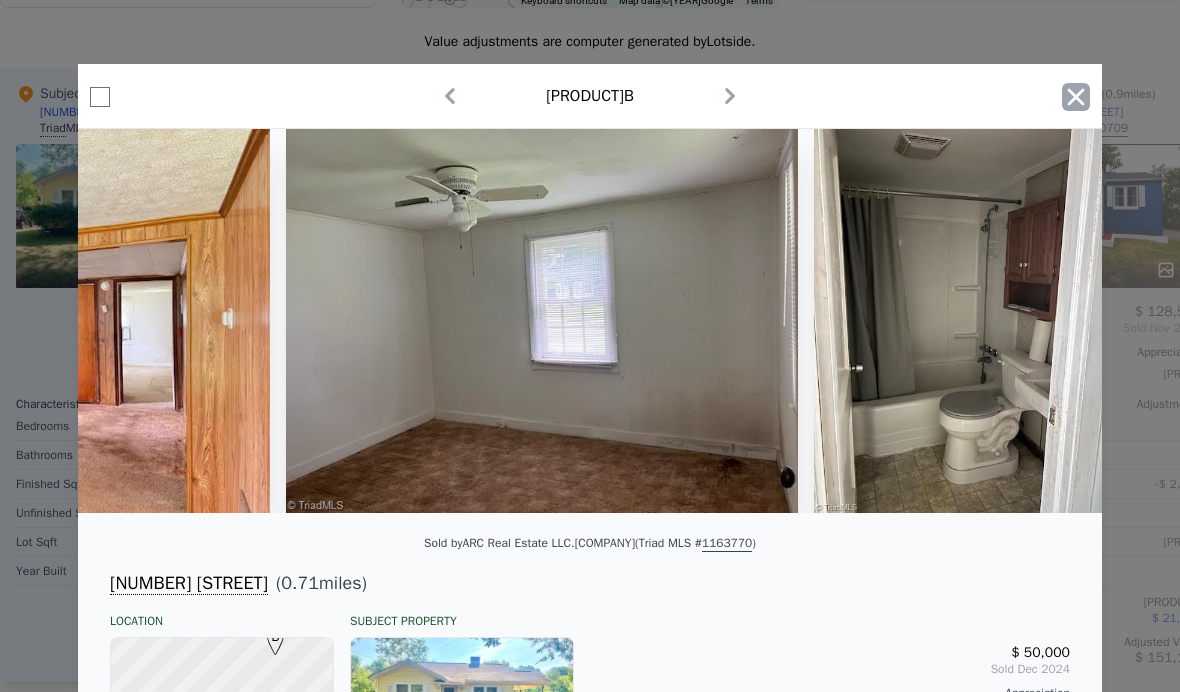 click 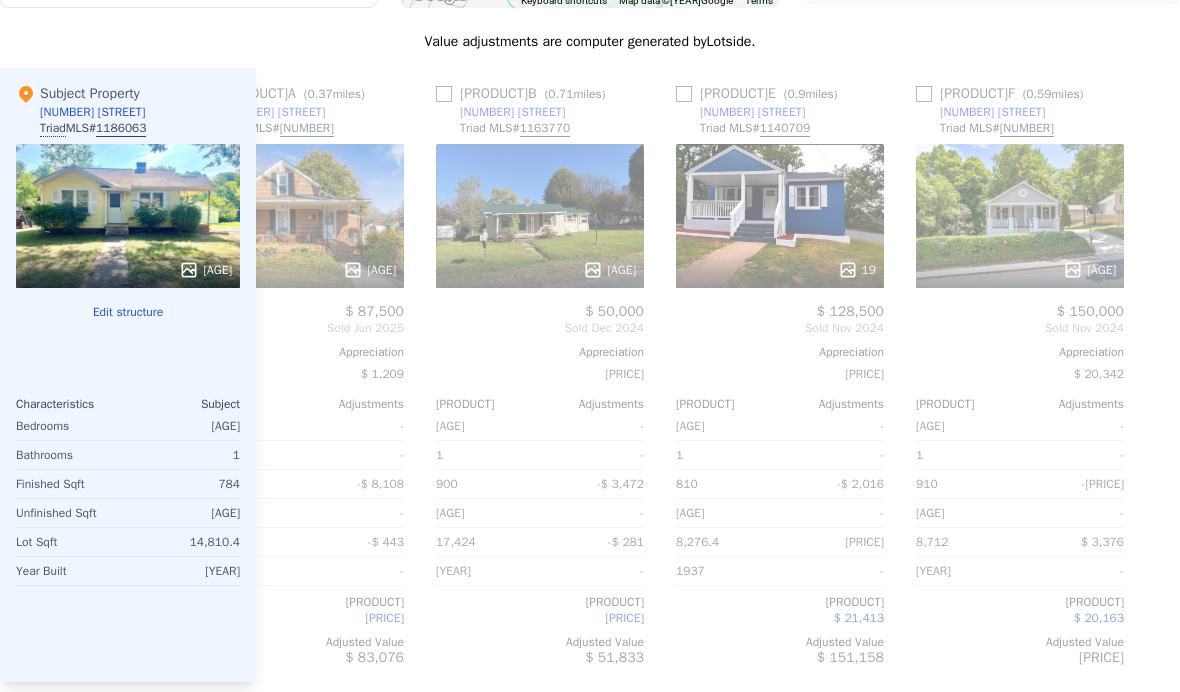 scroll, scrollTop: 0, scrollLeft: 564, axis: horizontal 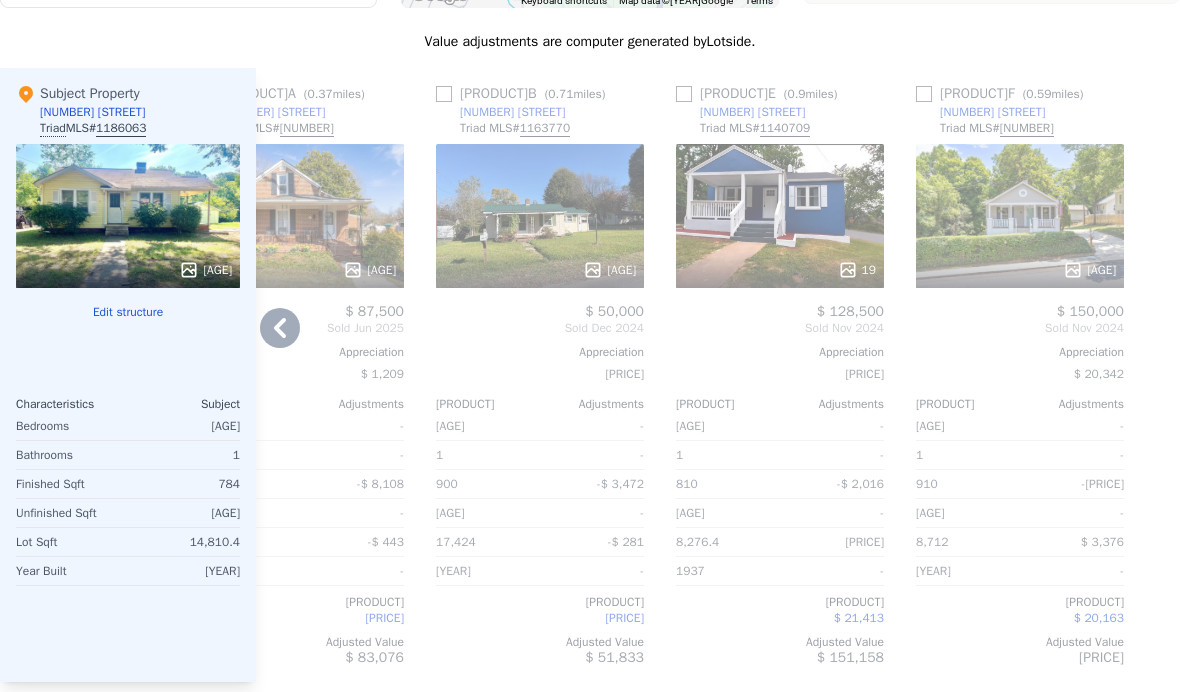 click on "[AGE]" at bounding box center (1020, 216) 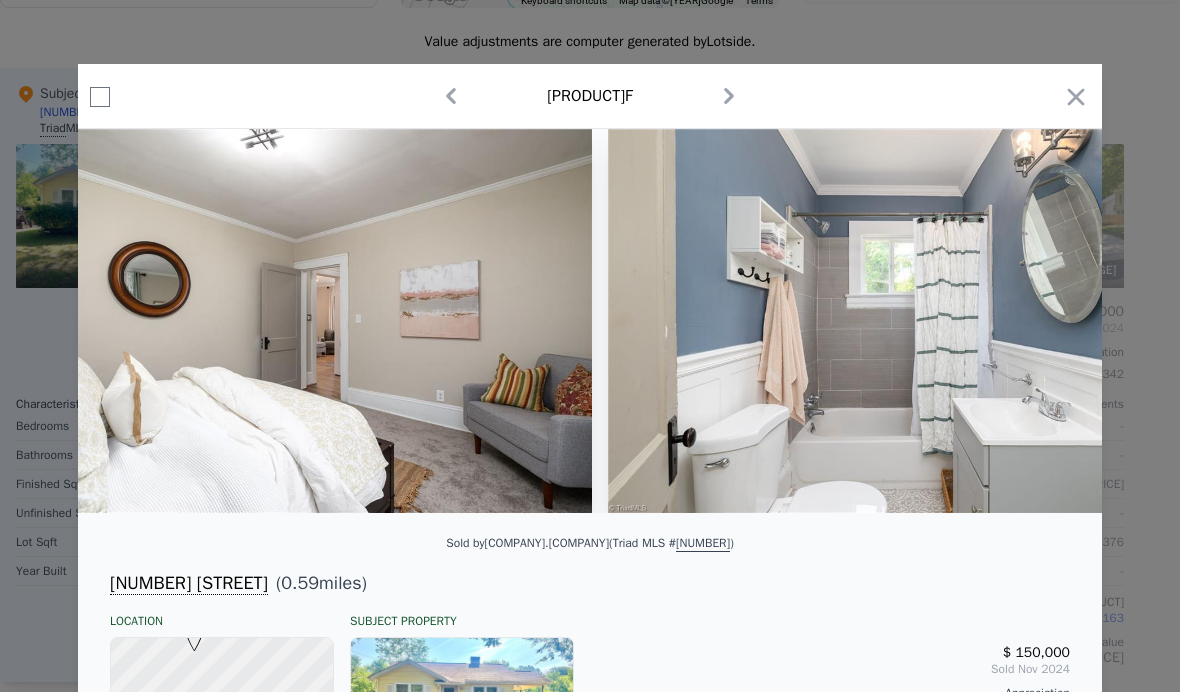 scroll, scrollTop: 0, scrollLeft: 8960, axis: horizontal 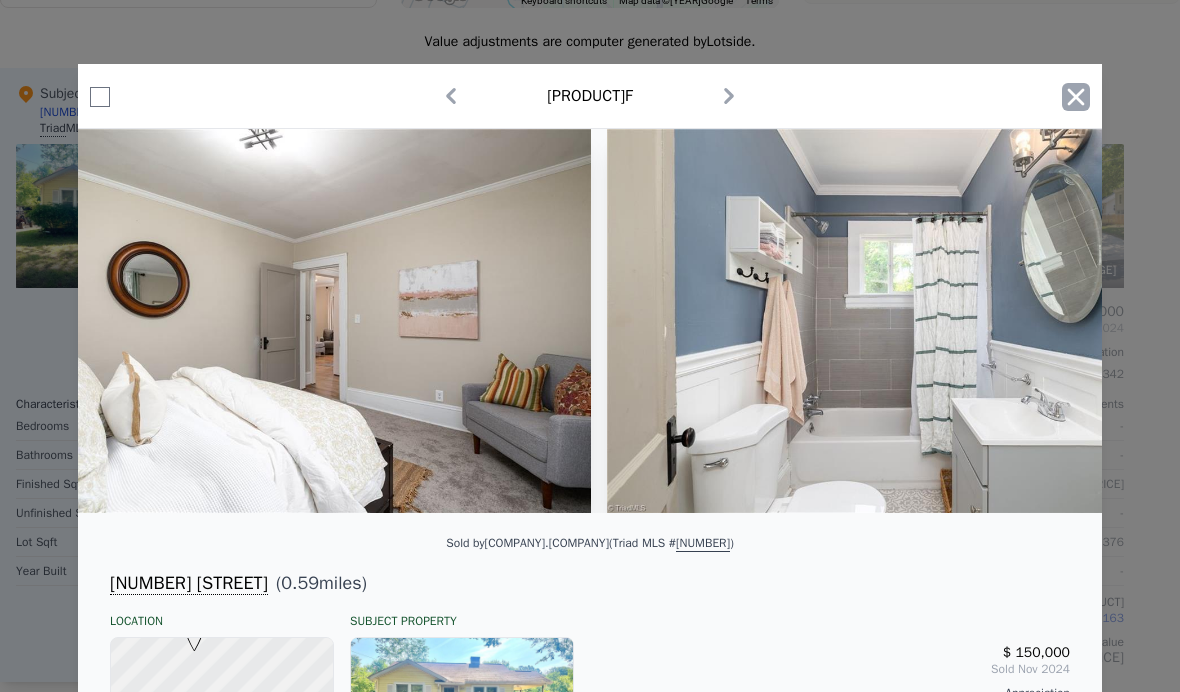 click 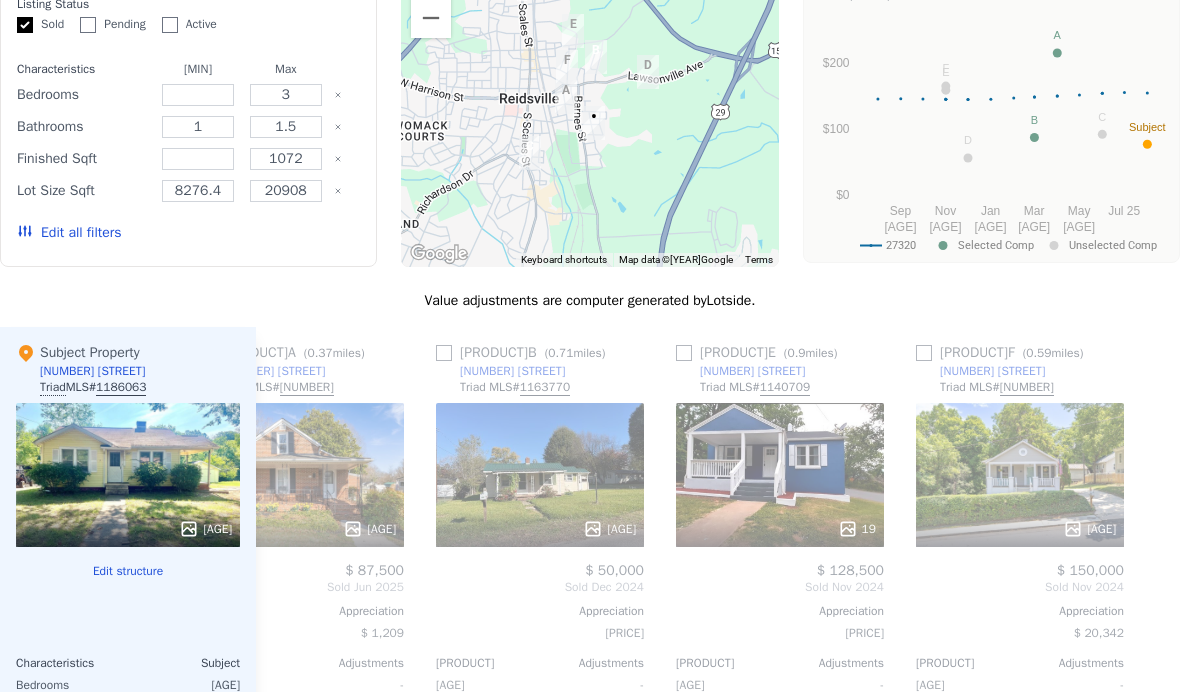 scroll, scrollTop: 1817, scrollLeft: 0, axis: vertical 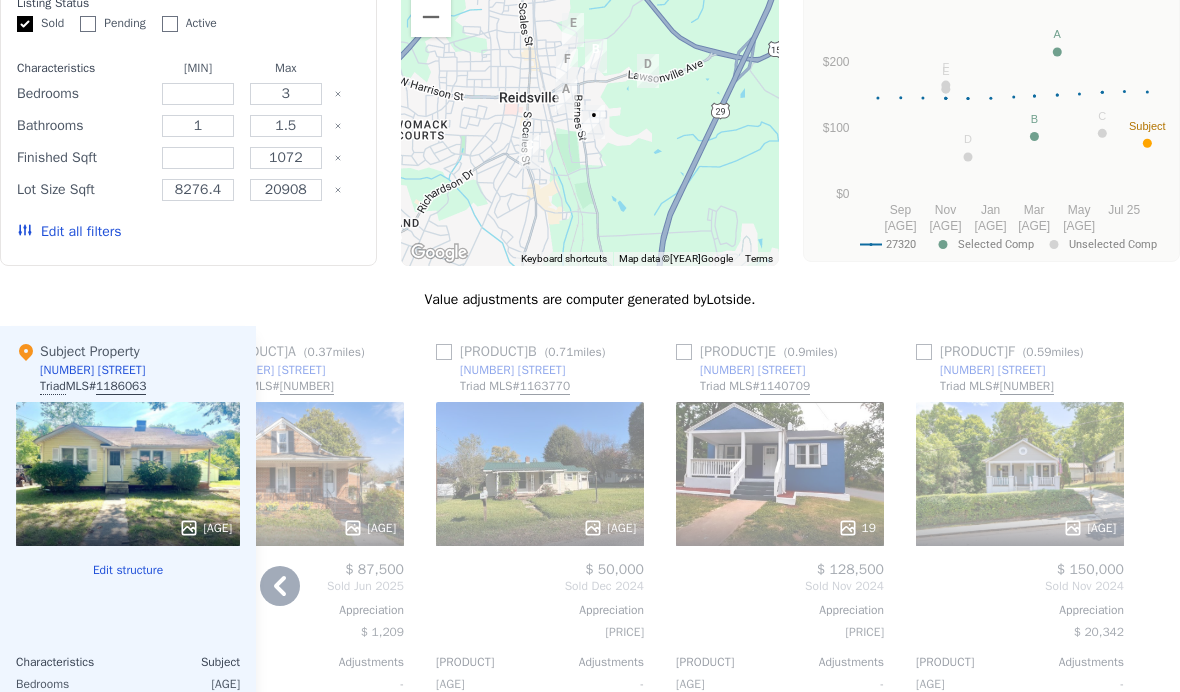click 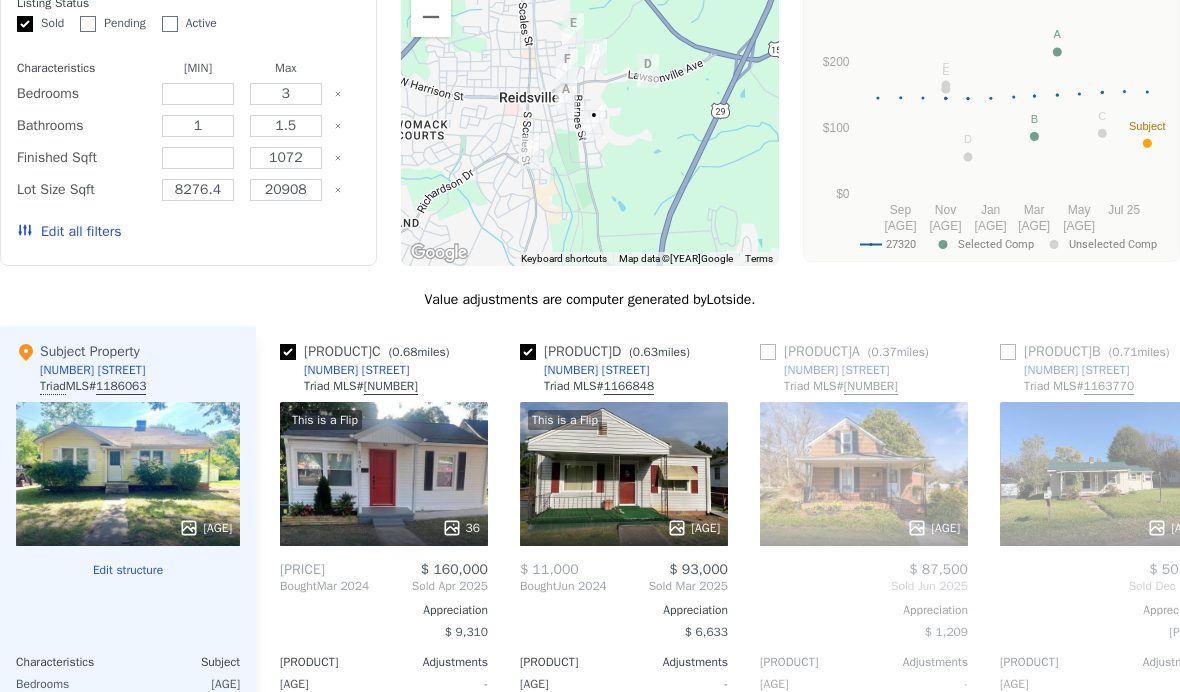 scroll, scrollTop: 0, scrollLeft: 0, axis: both 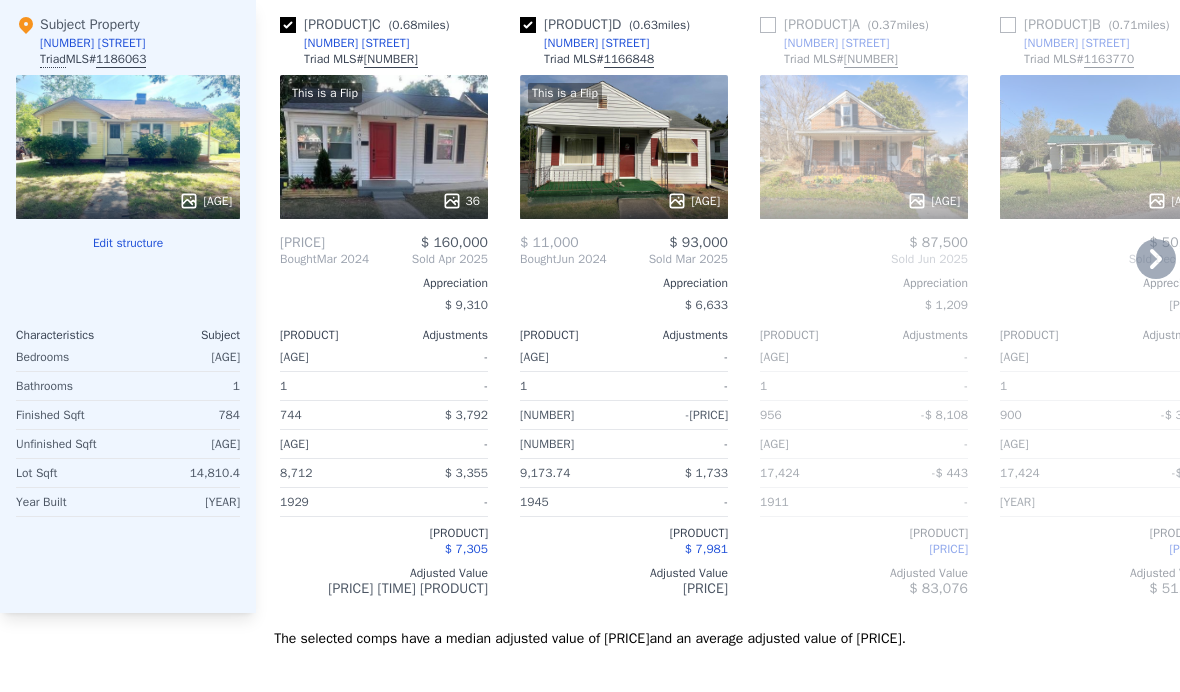 click on "This is a Flip 13" at bounding box center [624, 147] 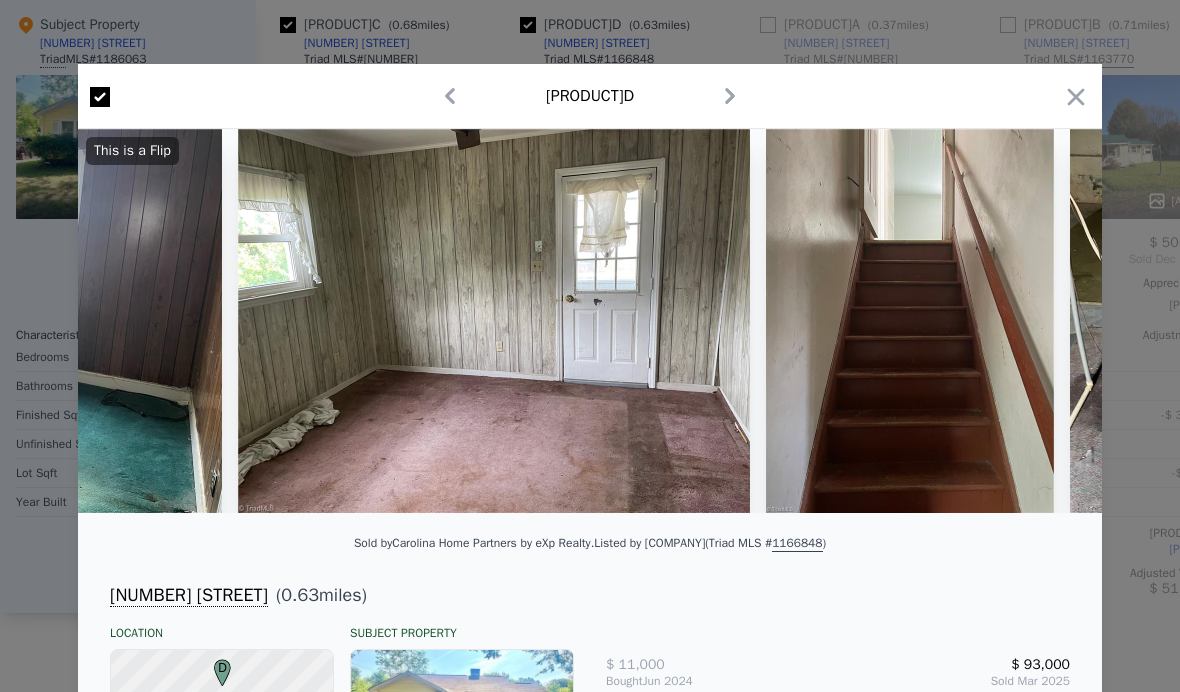 click on "Comp  D" at bounding box center [590, 96] 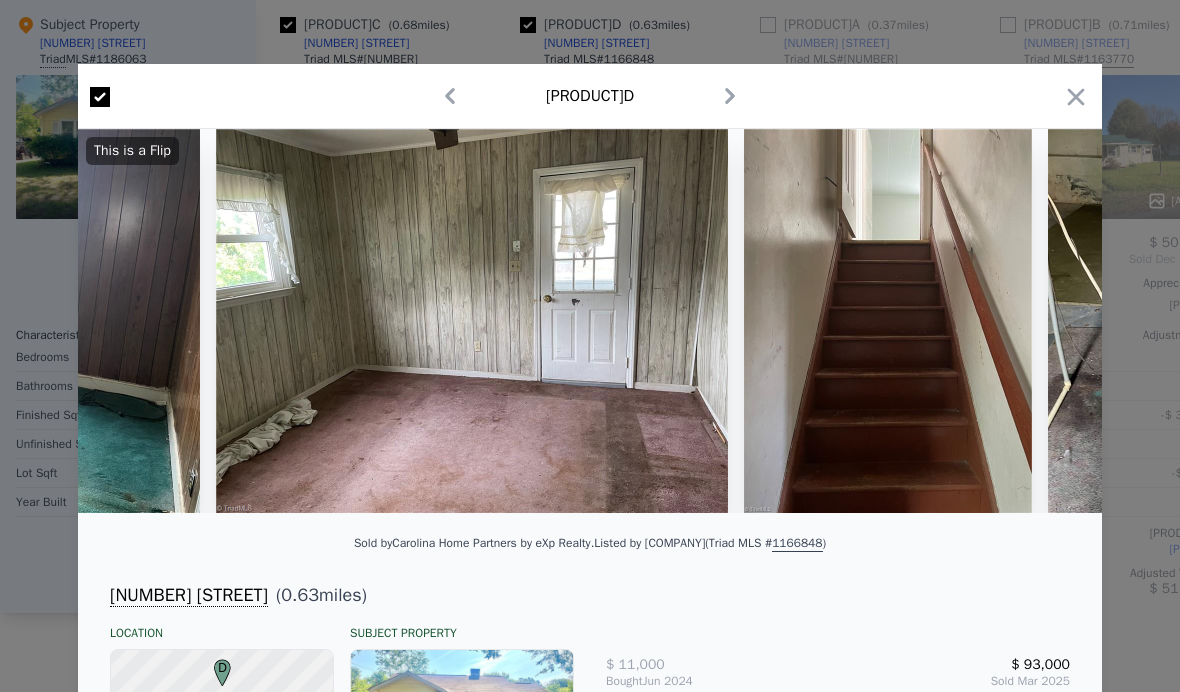 click on "Comp  D" at bounding box center [590, 96] 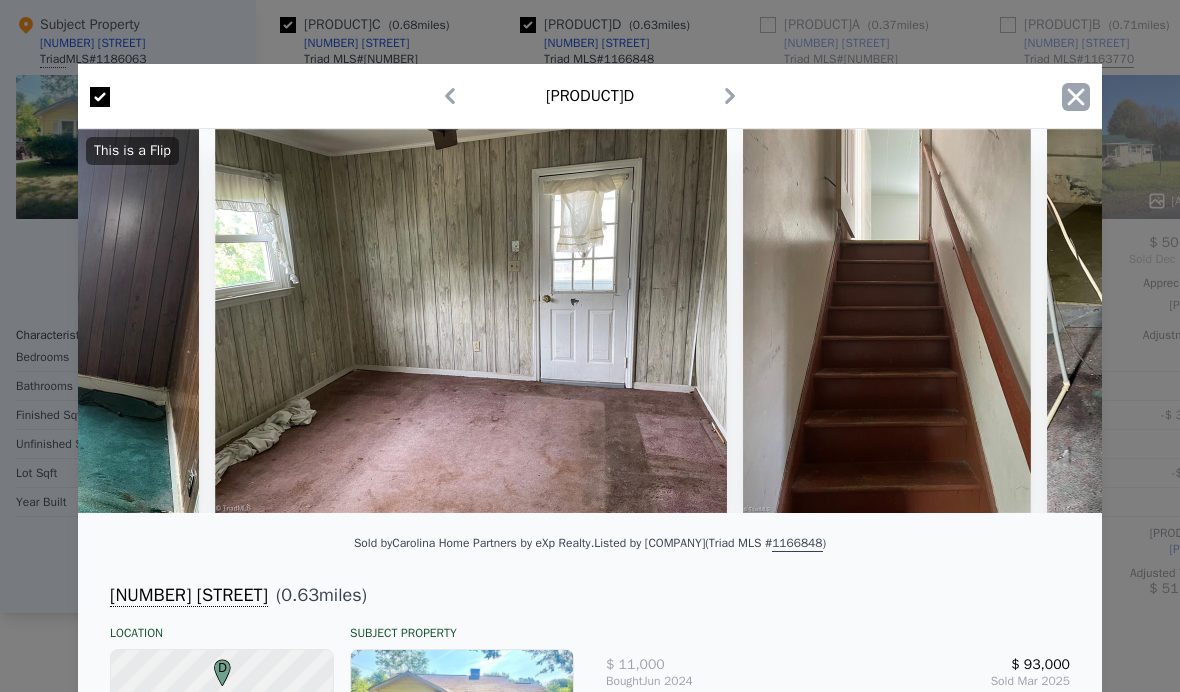 click 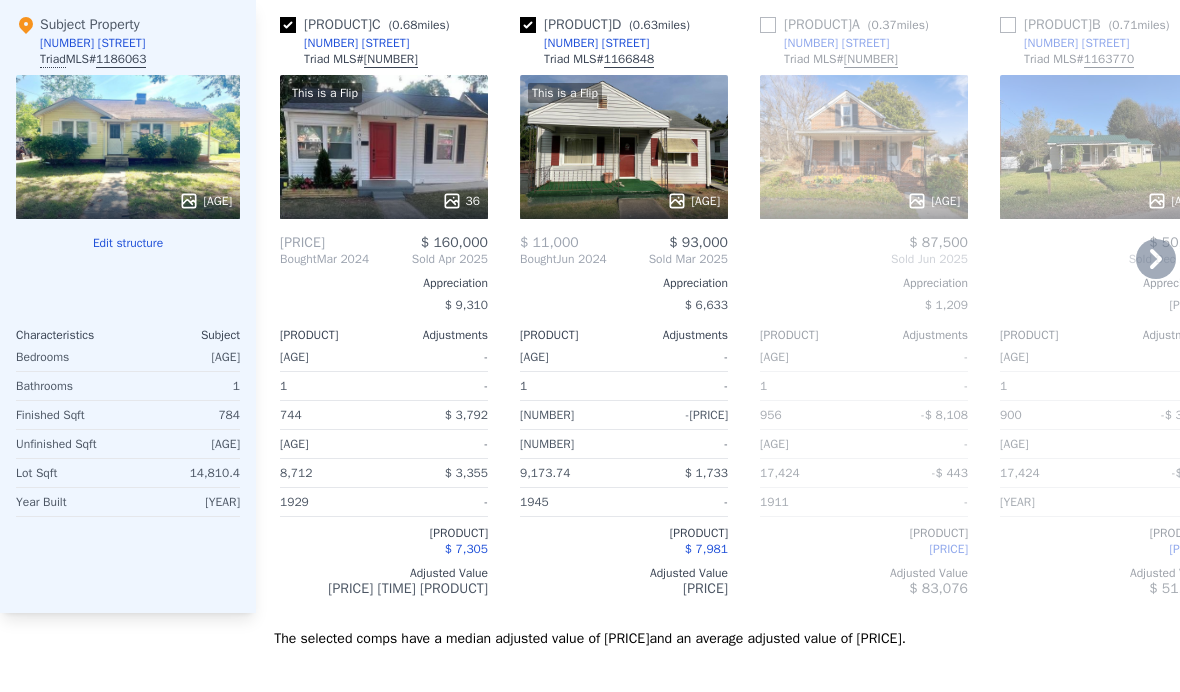click at bounding box center [528, 25] 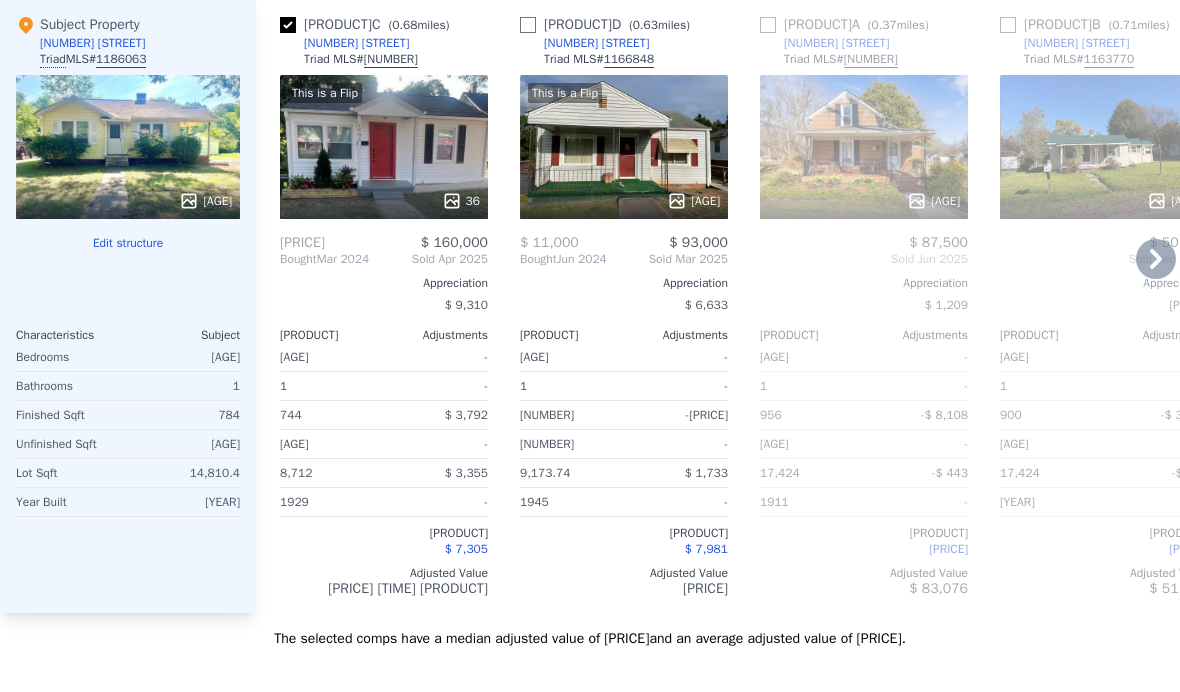 checkbox on "false" 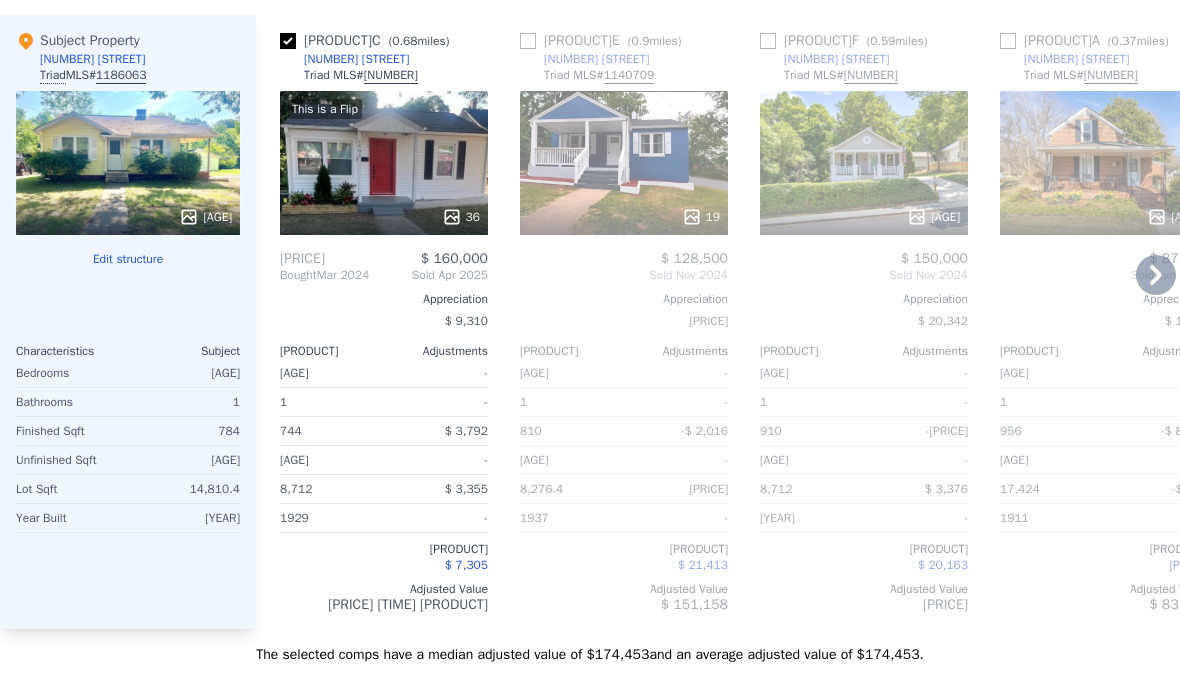 scroll, scrollTop: 2129, scrollLeft: 0, axis: vertical 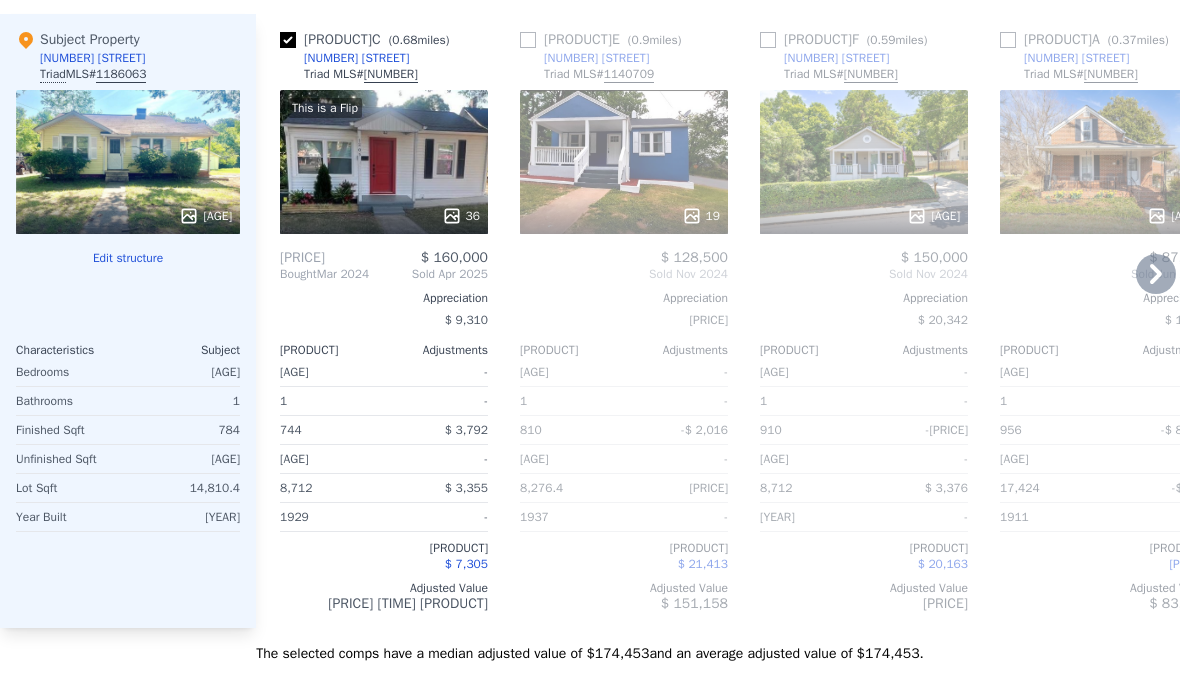 click at bounding box center (768, 40) 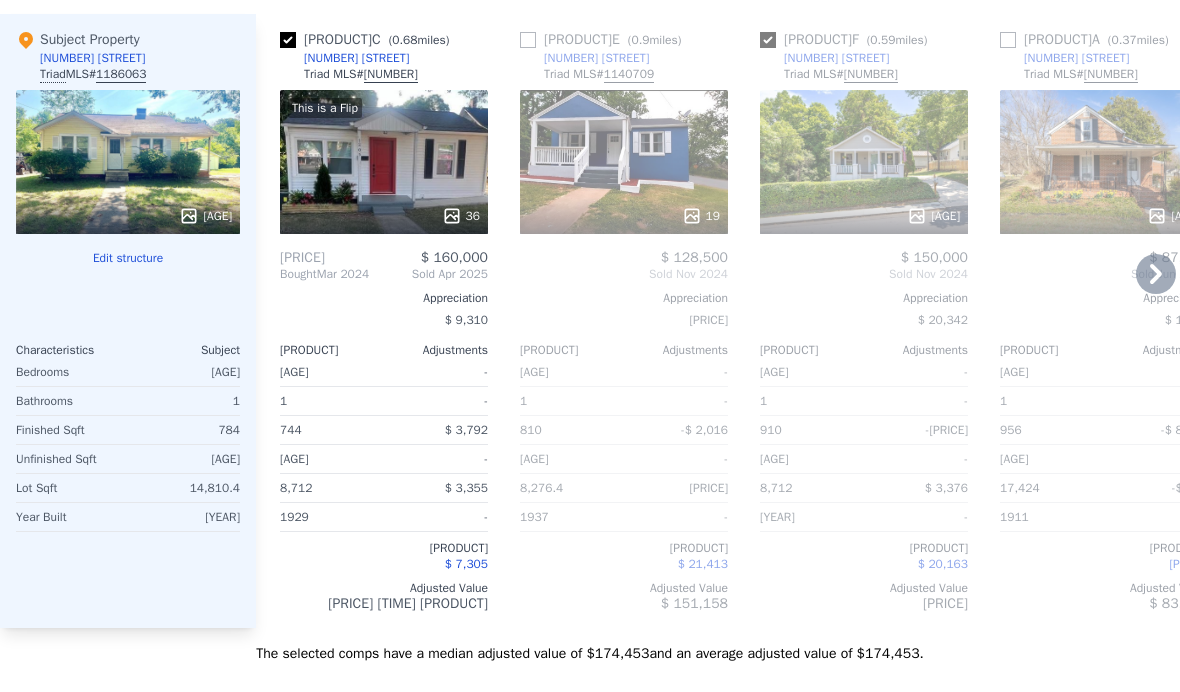 checkbox on "true" 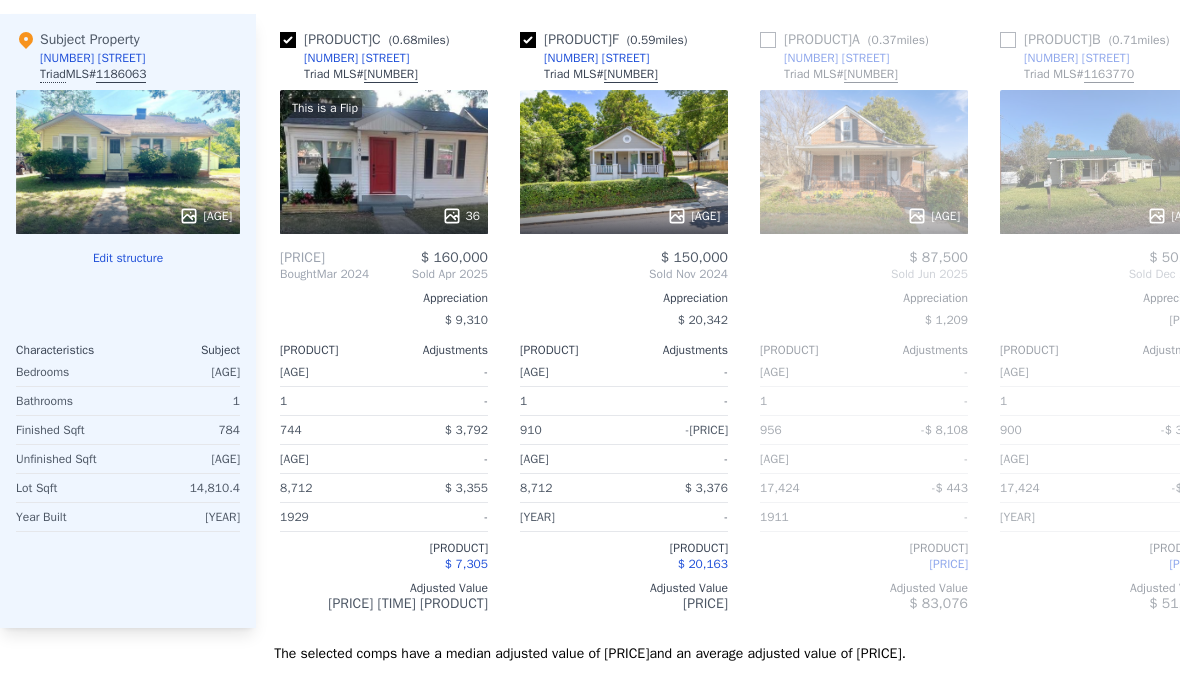 scroll, scrollTop: 0, scrollLeft: 0, axis: both 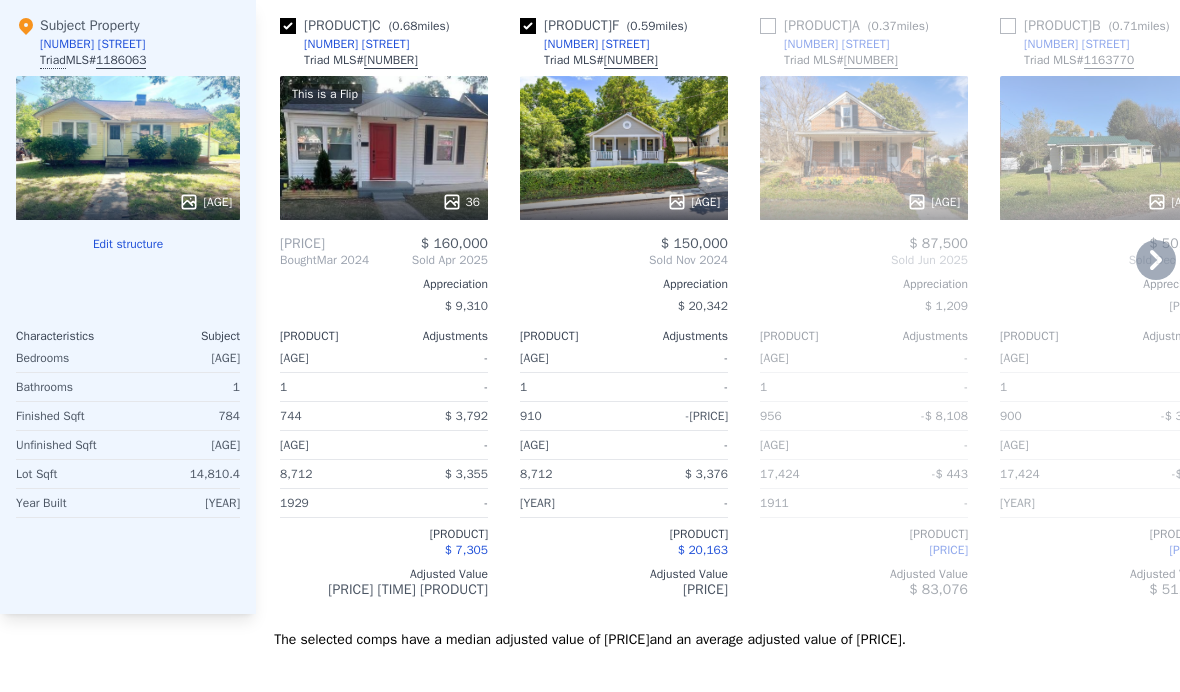 click on "[AGE]" at bounding box center (864, 148) 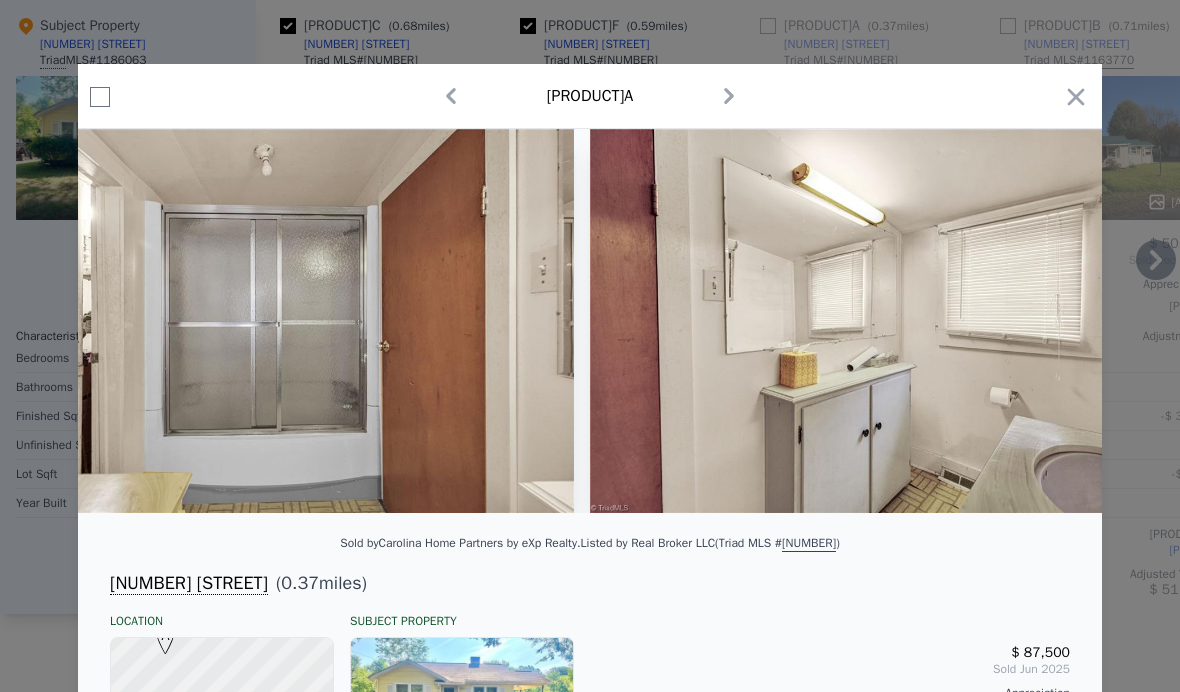 scroll, scrollTop: 0, scrollLeft: 6603, axis: horizontal 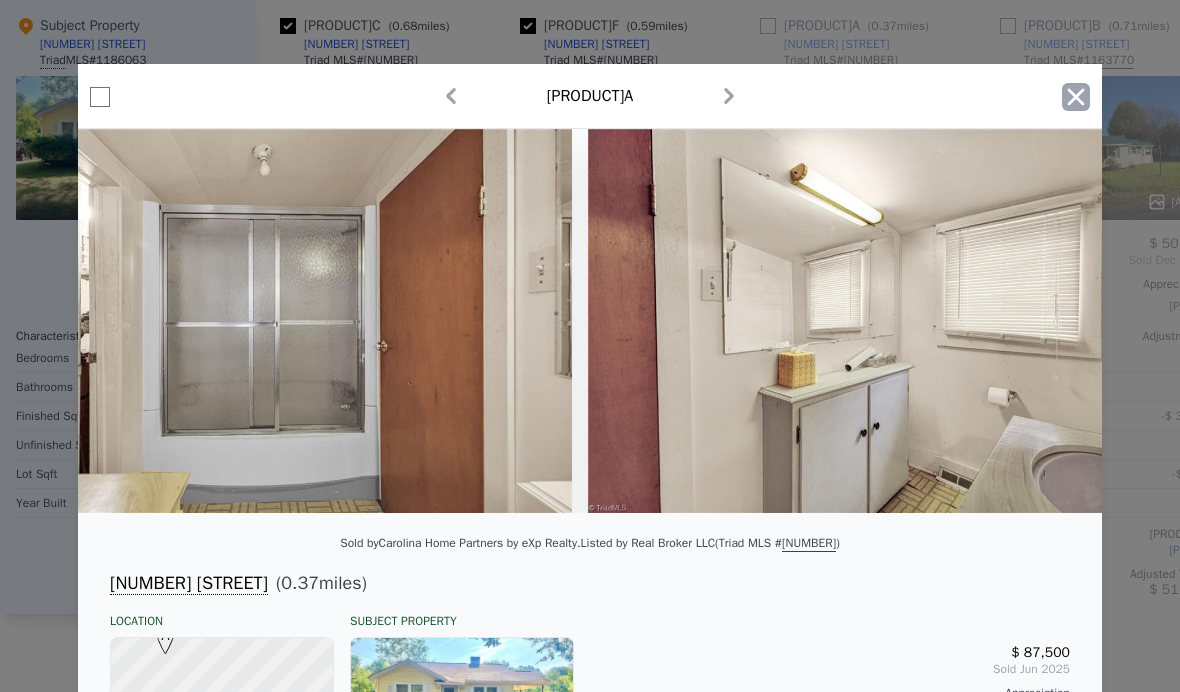 click 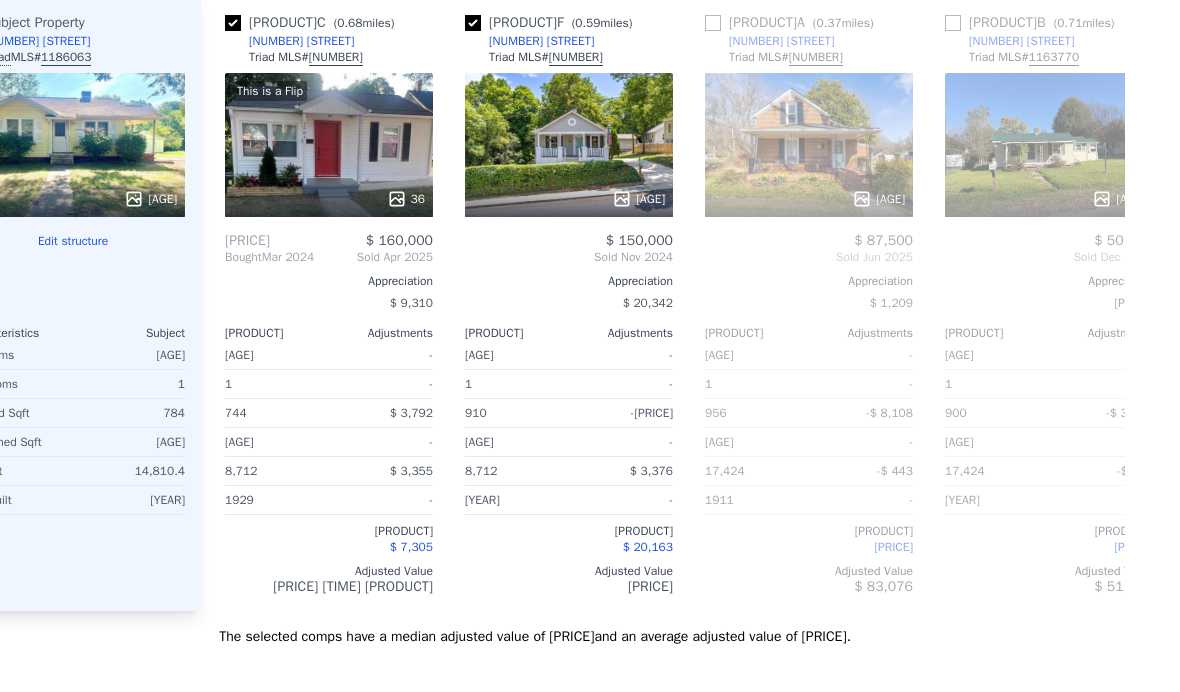 scroll, scrollTop: 2146, scrollLeft: 55, axis: both 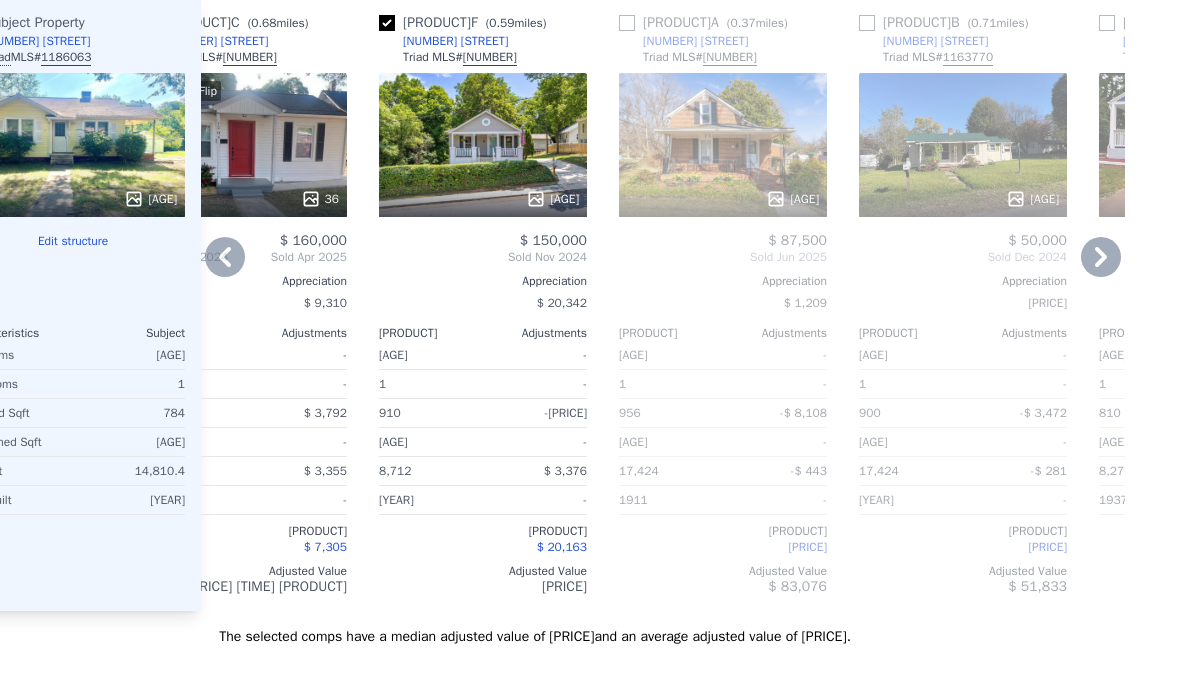 click on "[AGE]" at bounding box center [963, 145] 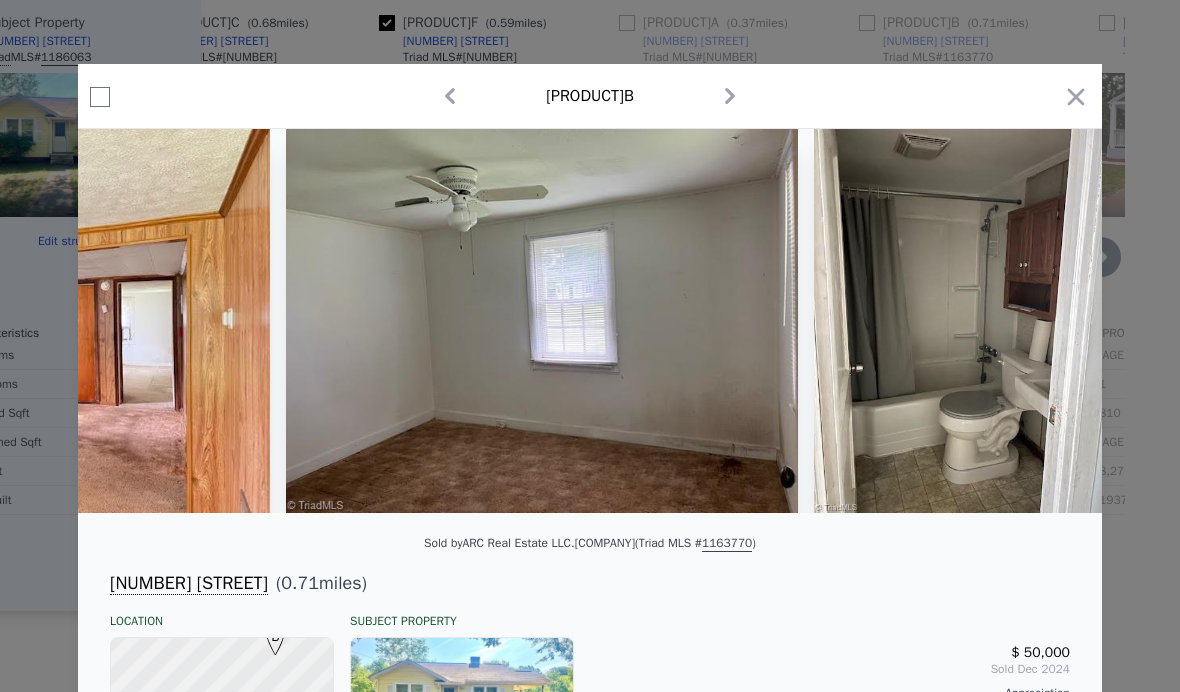 scroll, scrollTop: 0, scrollLeft: 2960, axis: horizontal 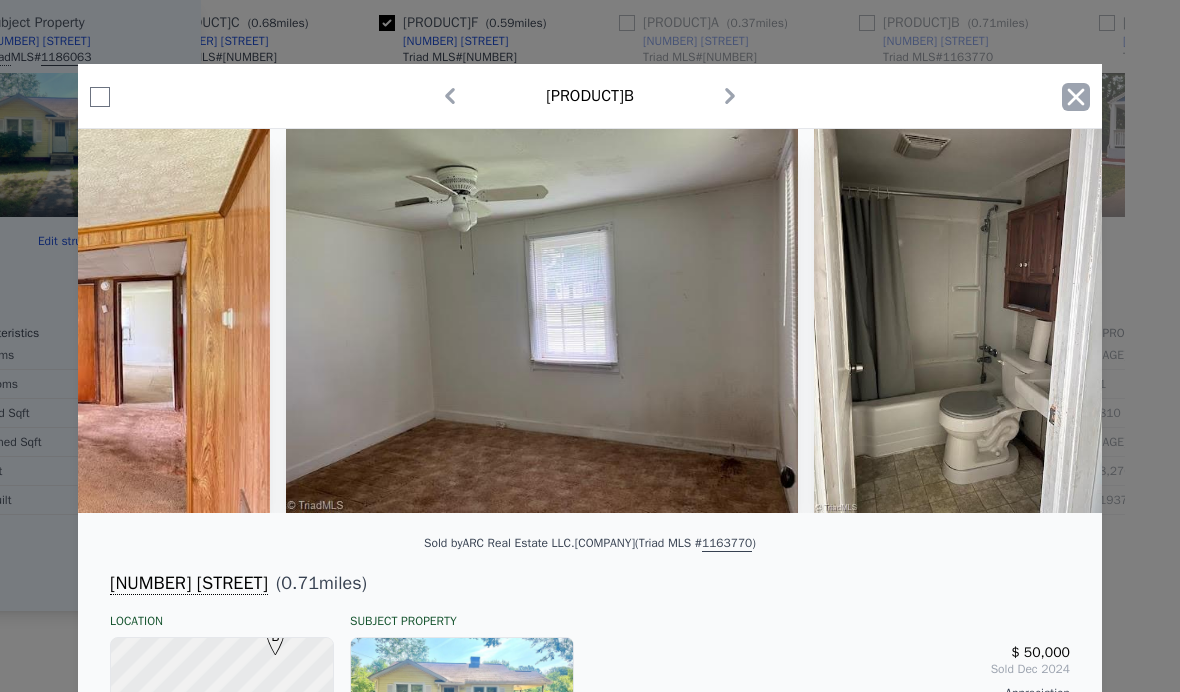 click 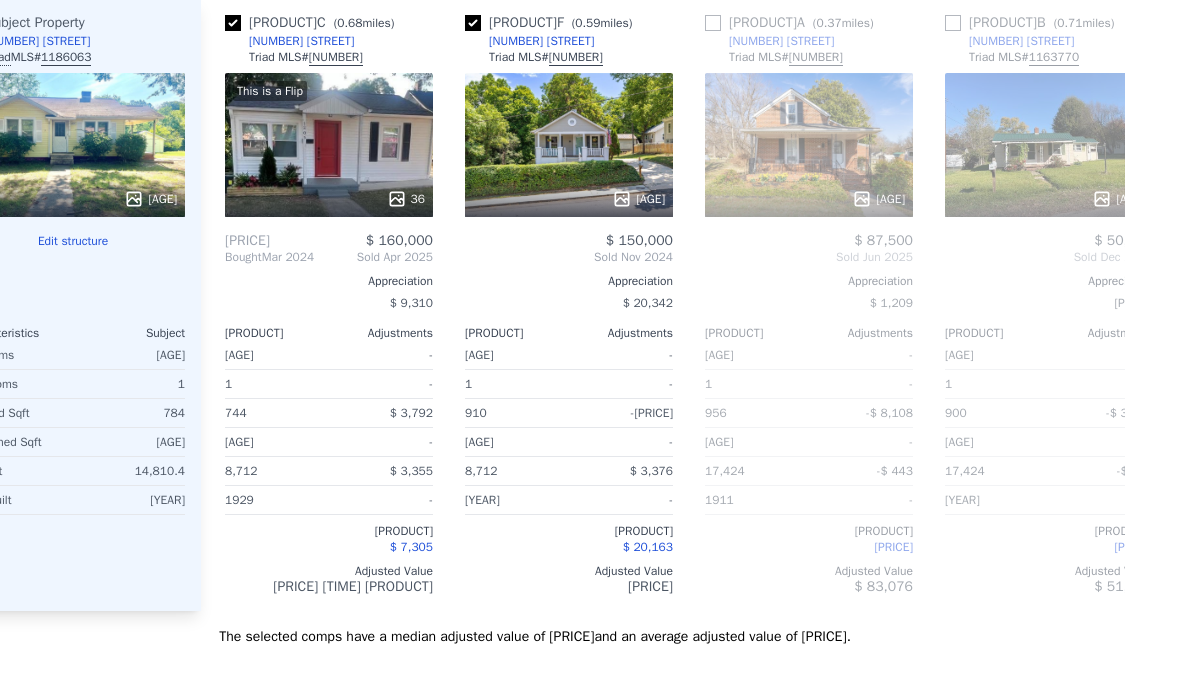scroll, scrollTop: 0, scrollLeft: 0, axis: both 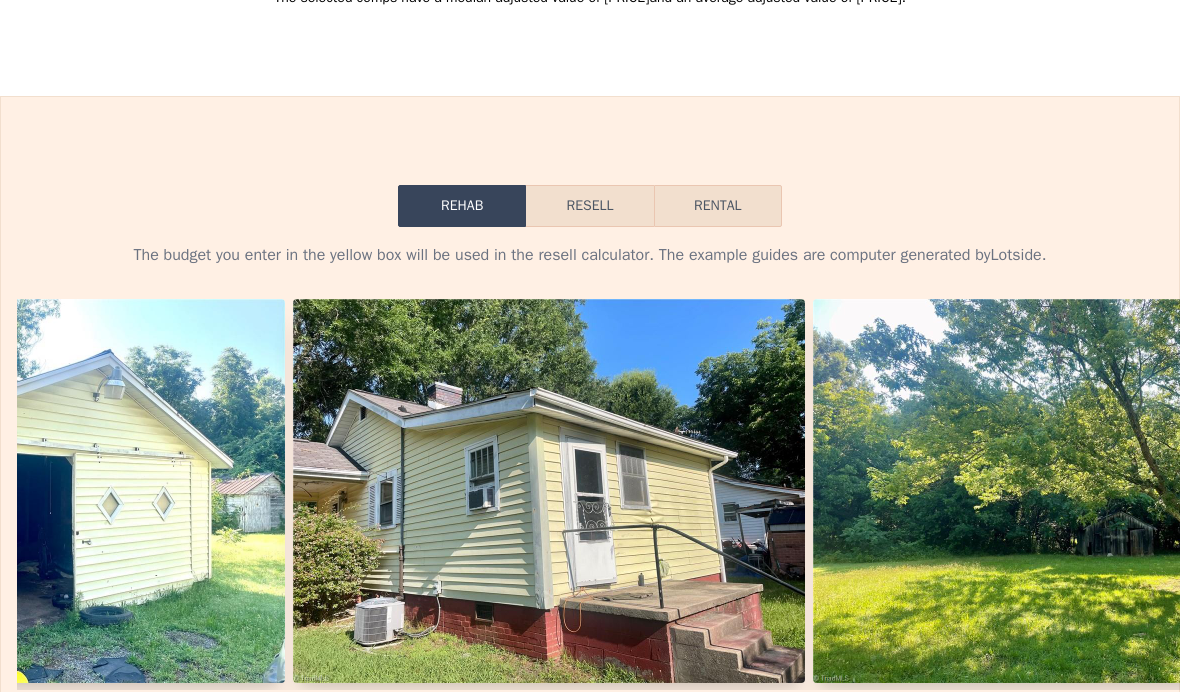 click at bounding box center [1069, 491] 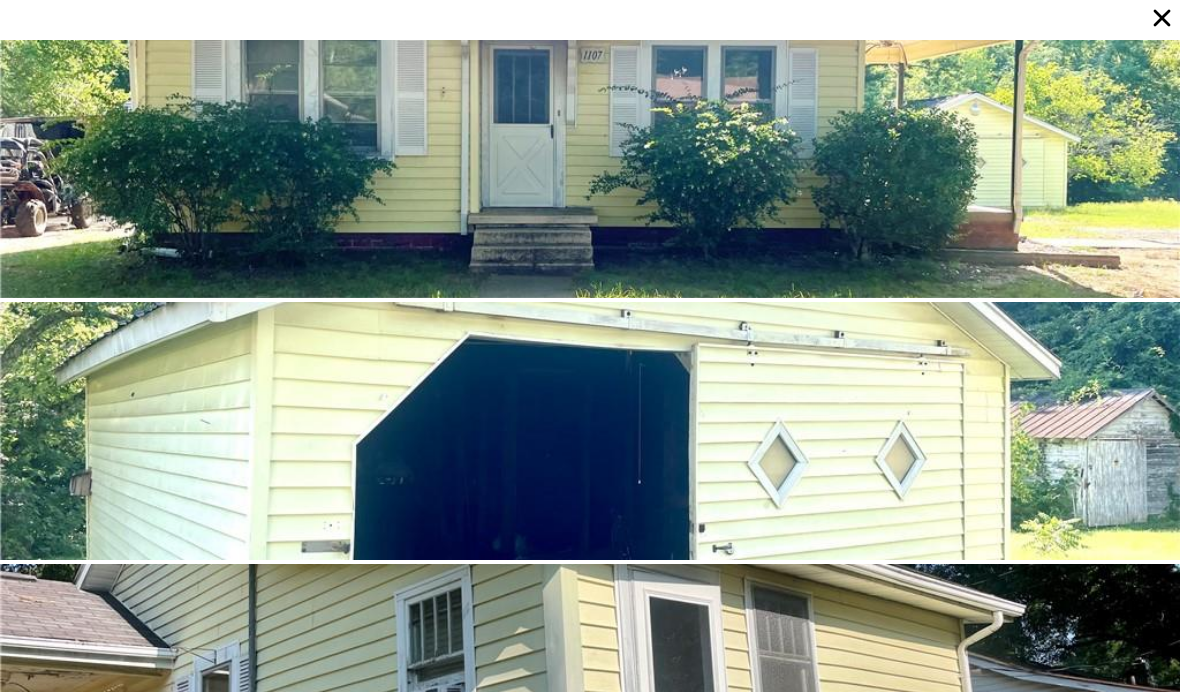 click at bounding box center (590, 16) 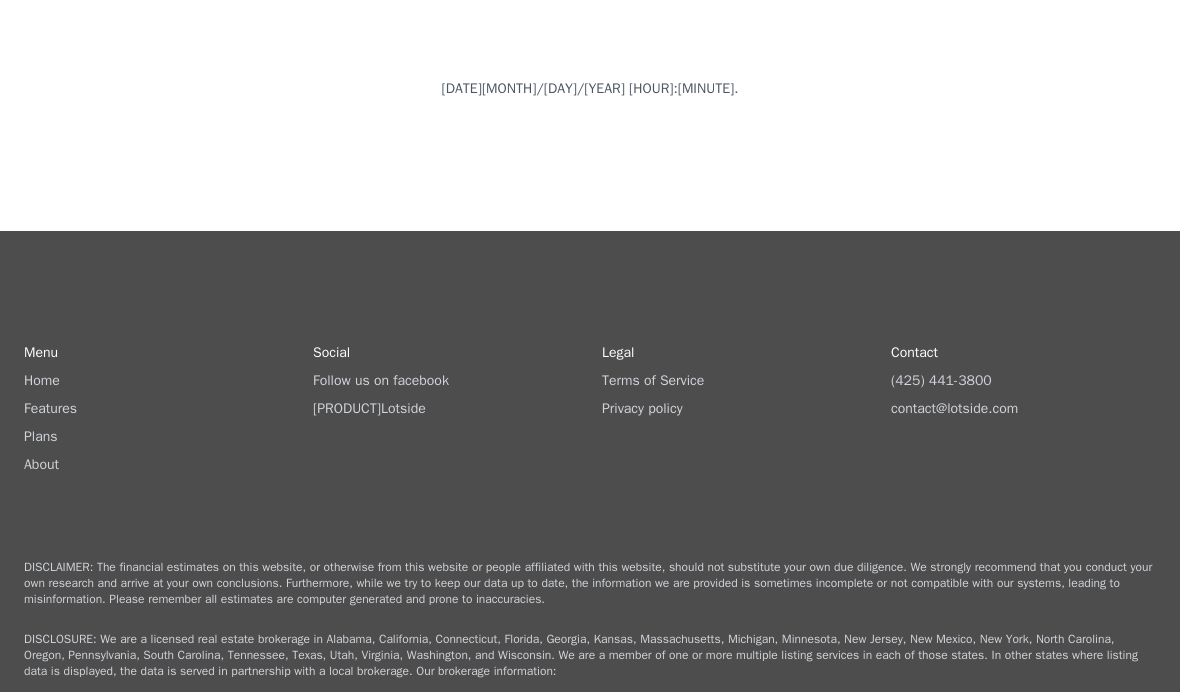 scroll, scrollTop: 5585, scrollLeft: 0, axis: vertical 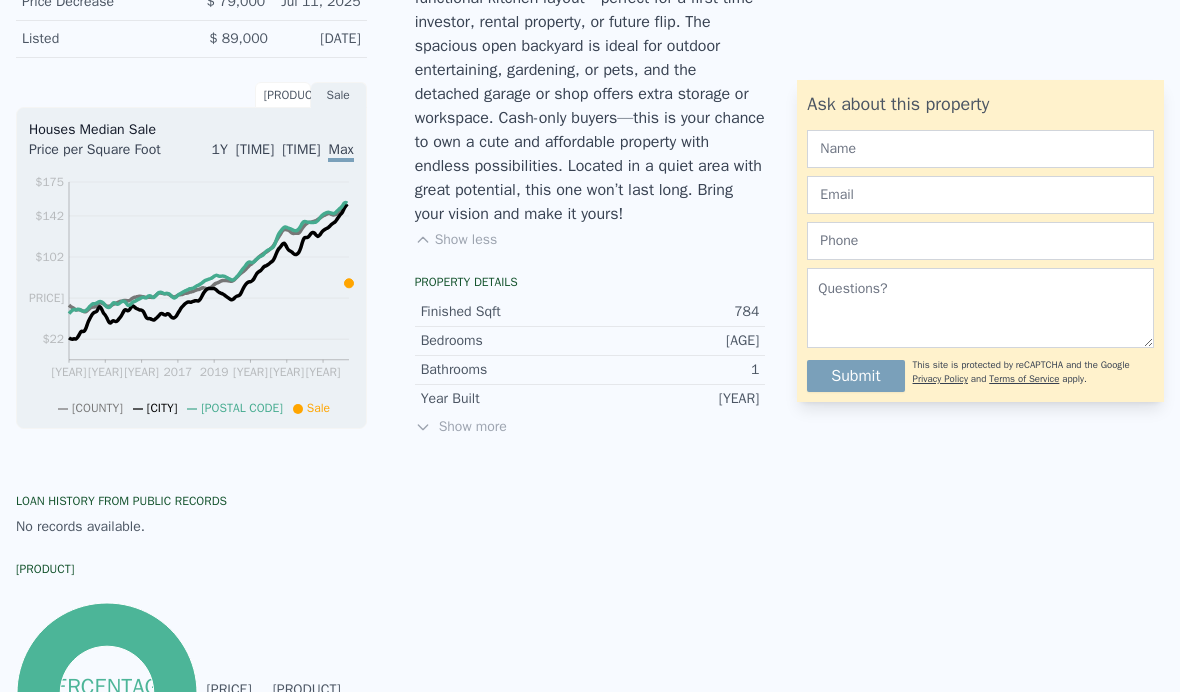 click on "Show more" at bounding box center (590, 427) 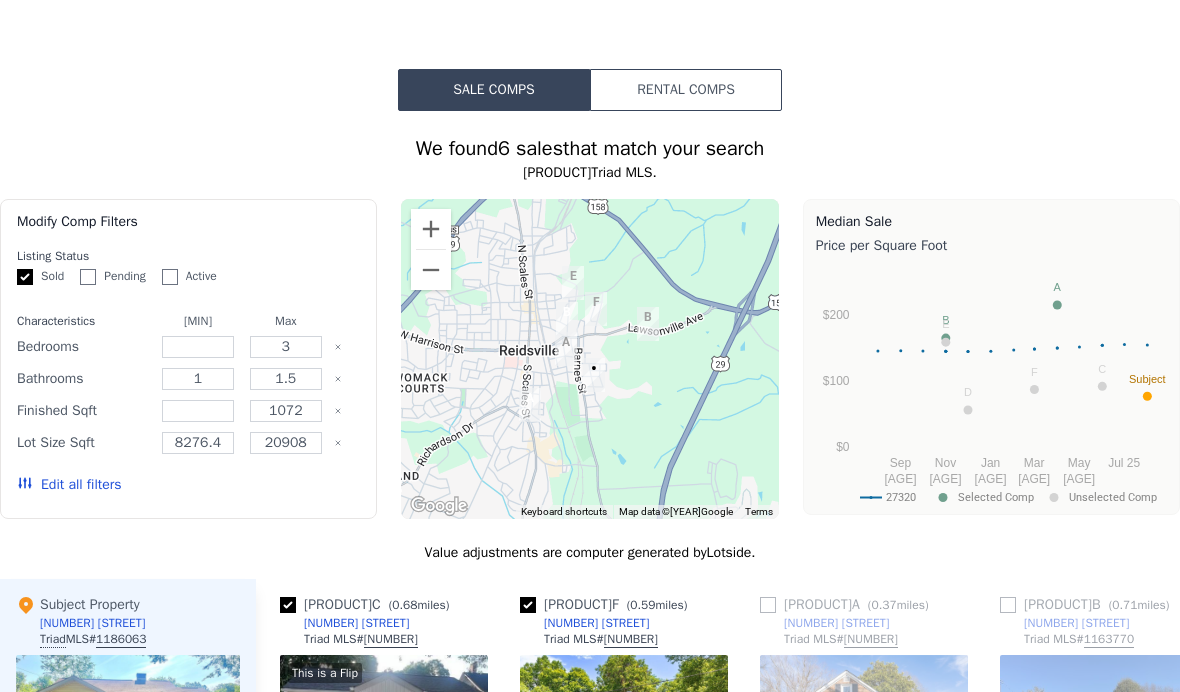click on "Rental Comps" at bounding box center [686, 90] 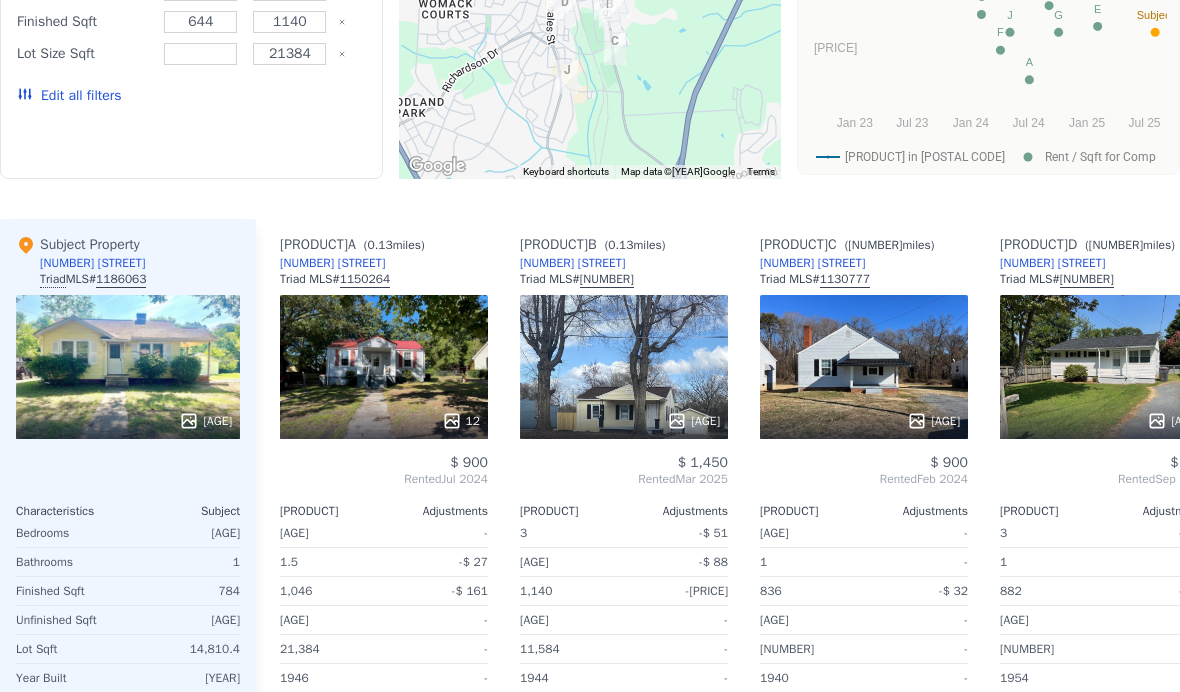 scroll, scrollTop: 0, scrollLeft: 0, axis: both 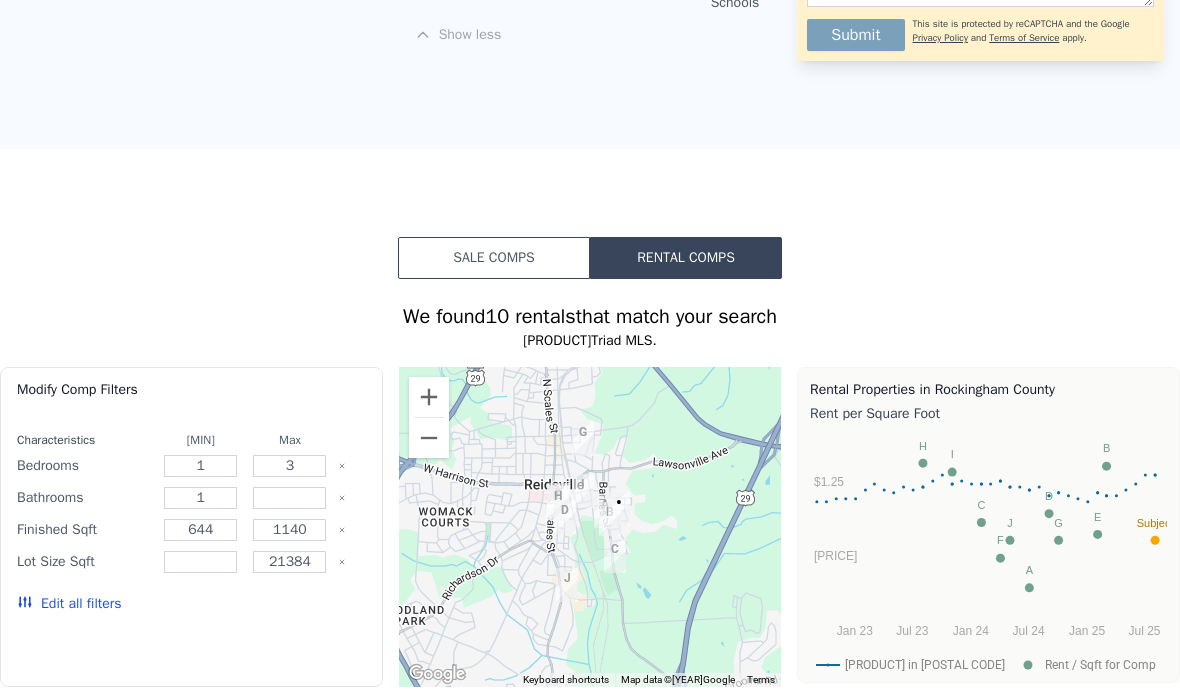 click on "Sale Comps" at bounding box center (494, 258) 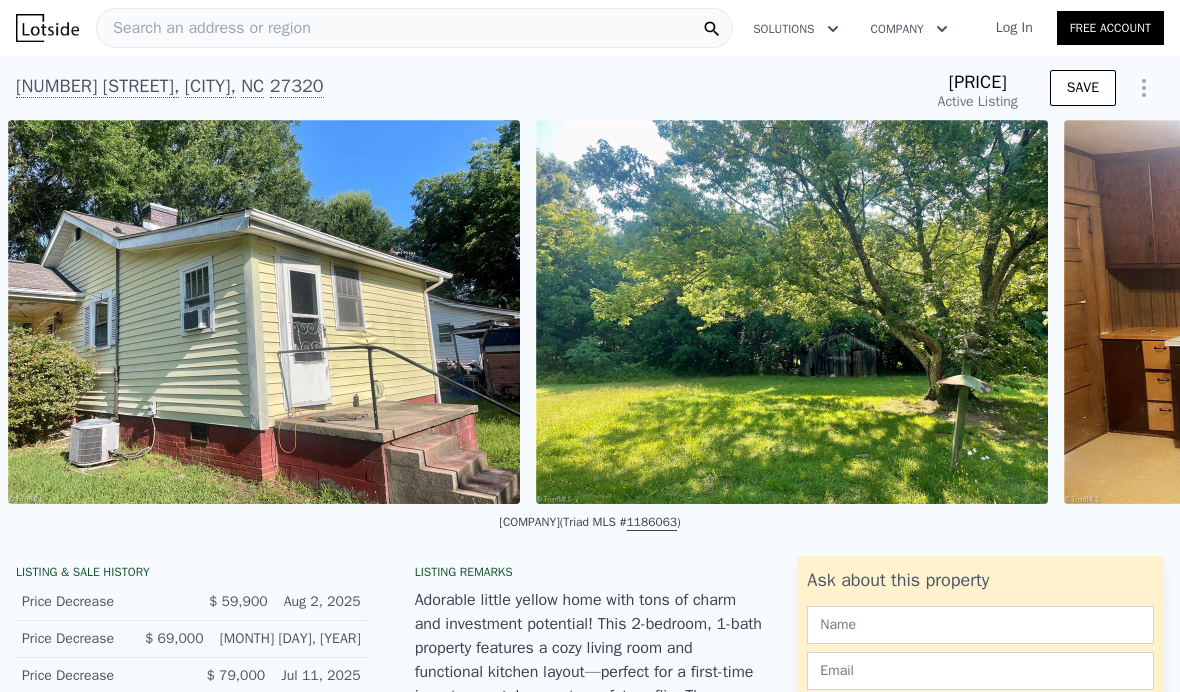 scroll, scrollTop: 0, scrollLeft: 0, axis: both 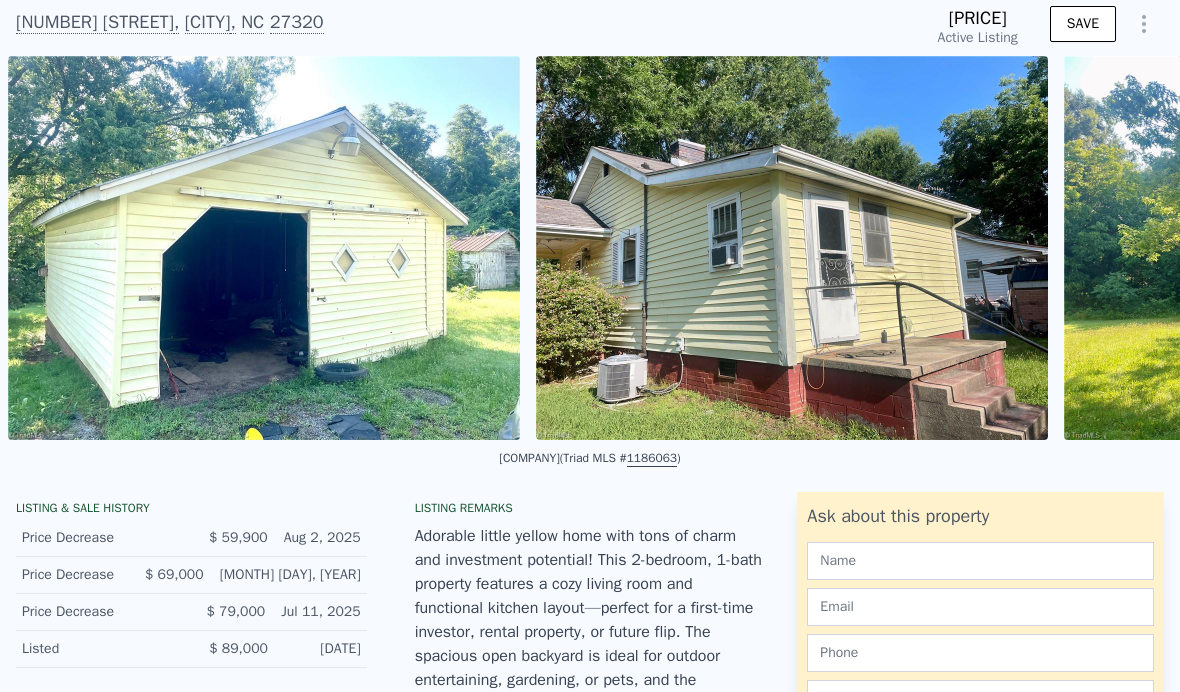 click at bounding box center (792, 248) 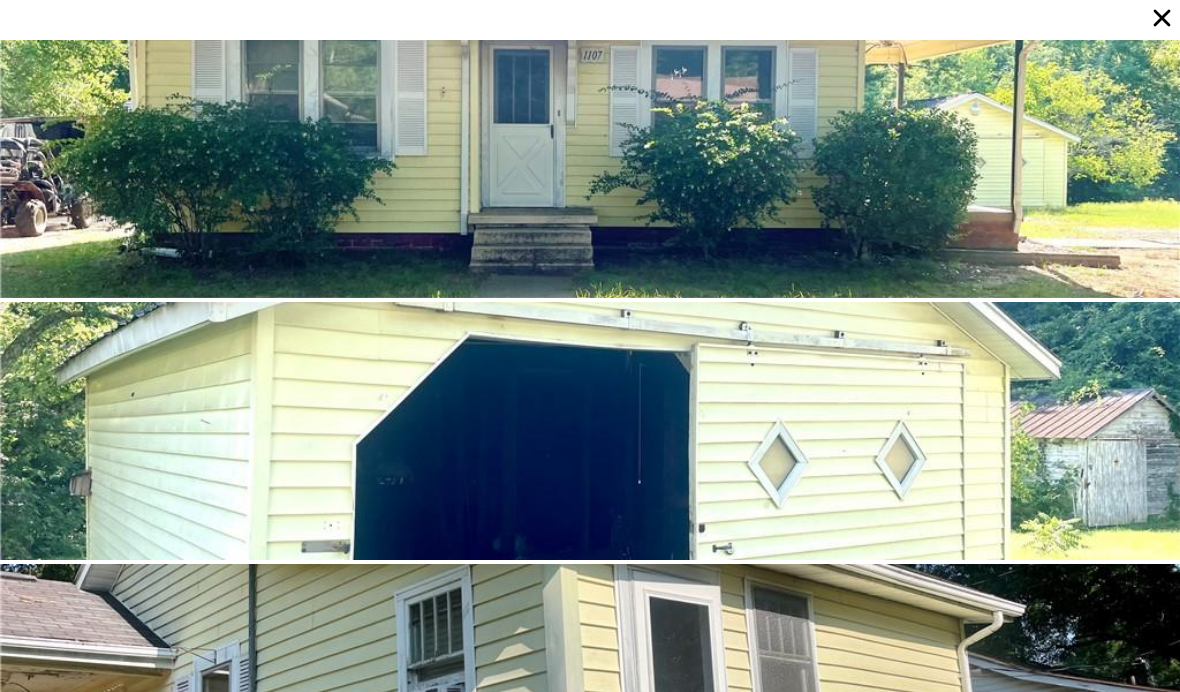 scroll, scrollTop: -1, scrollLeft: 548, axis: both 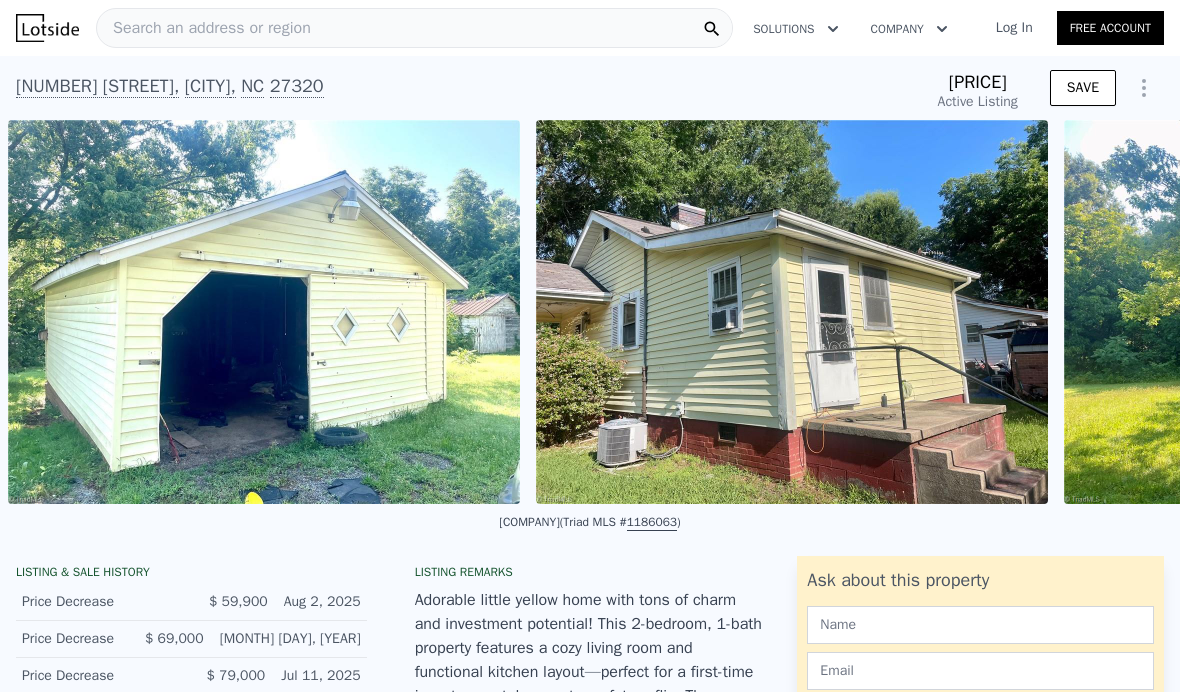 click on "Log In" at bounding box center [1014, 28] 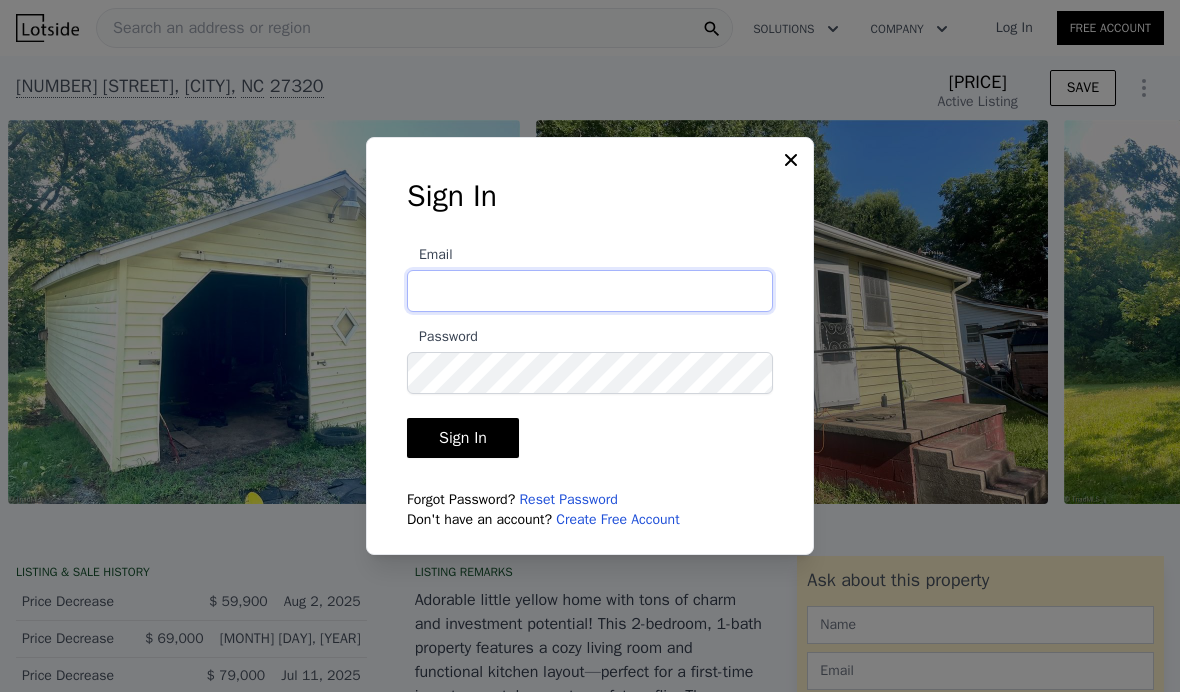 type on "[EMAIL]" 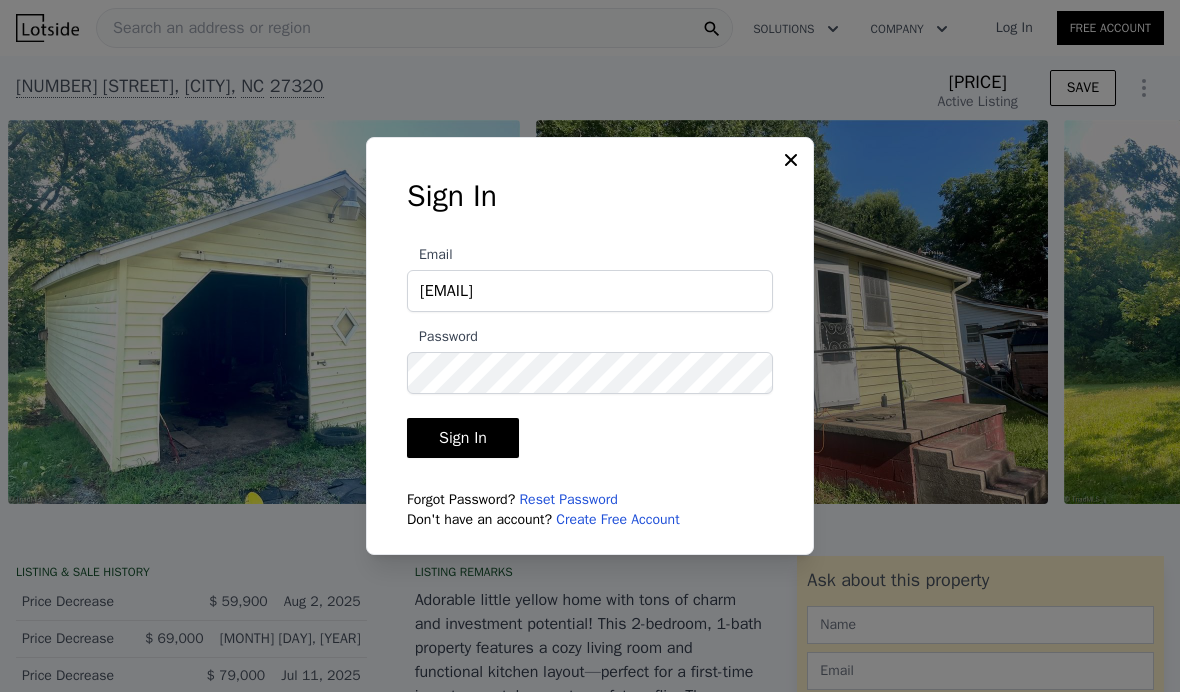 click on "Sign In" at bounding box center [463, 438] 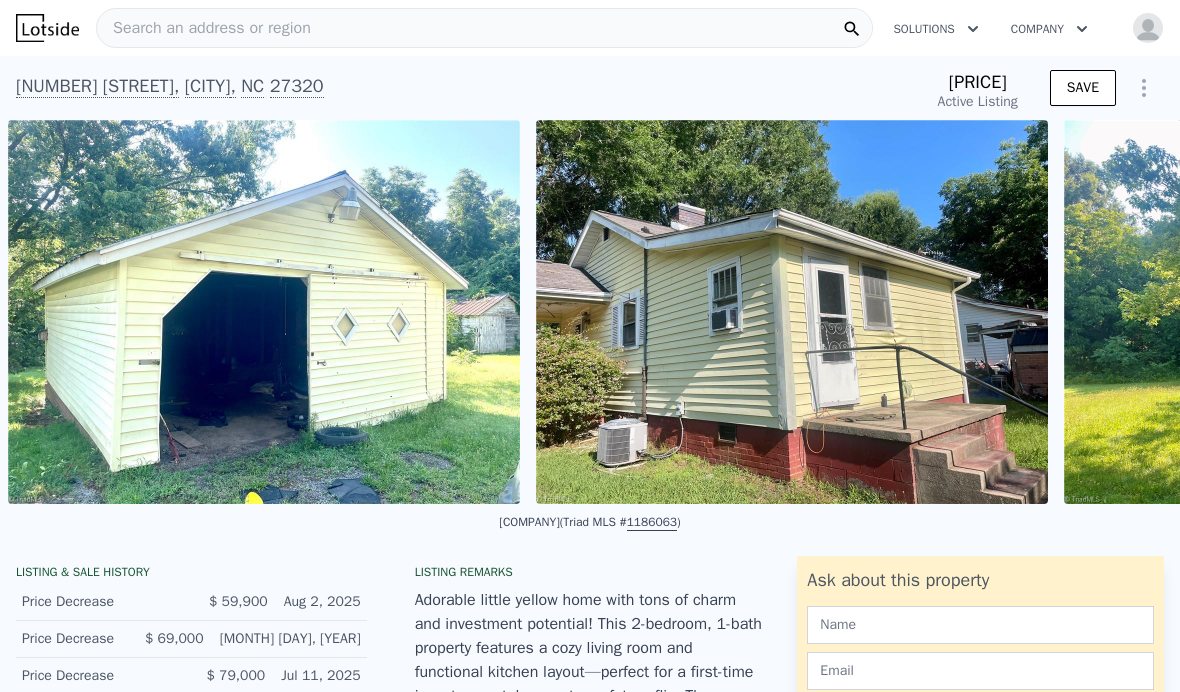 scroll, scrollTop: 0, scrollLeft: 0, axis: both 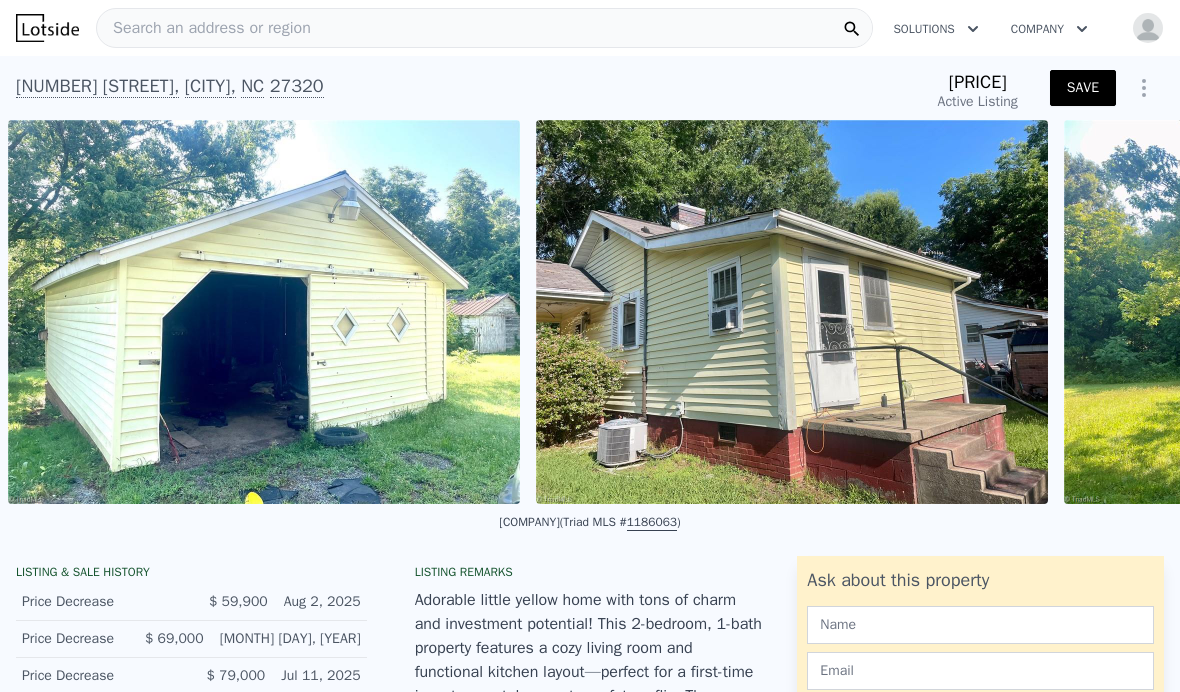 click on "SAVE" at bounding box center (1083, 88) 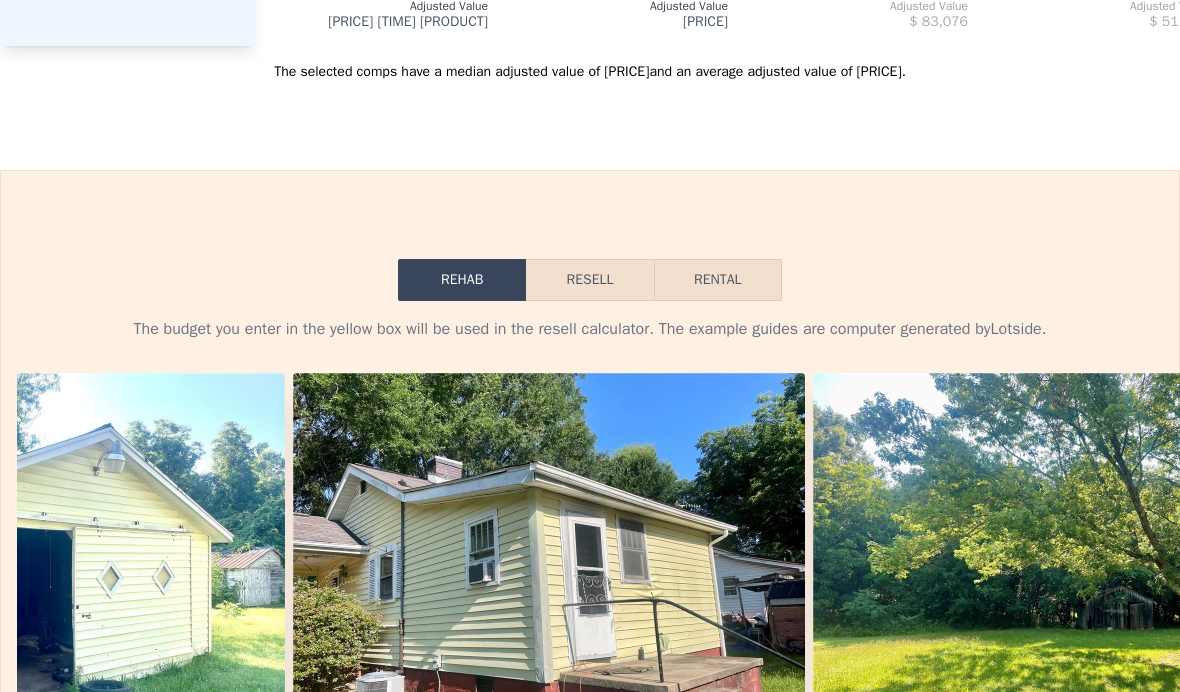 scroll, scrollTop: 2776, scrollLeft: 0, axis: vertical 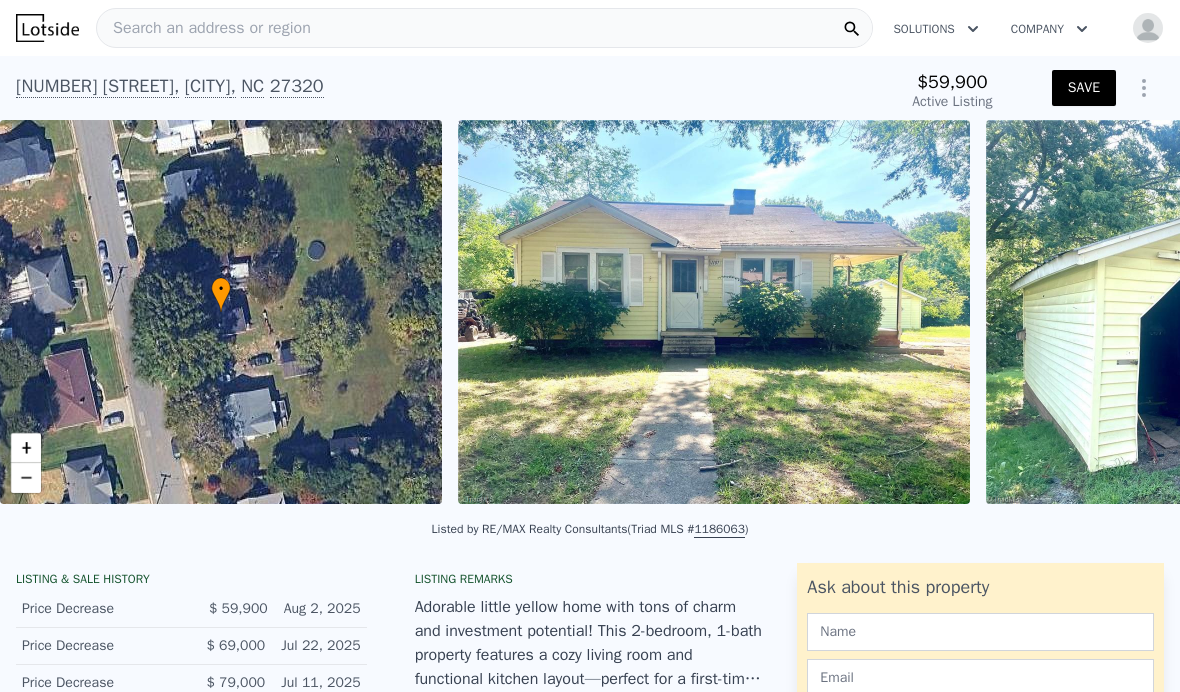 type on "-$ 120,268" 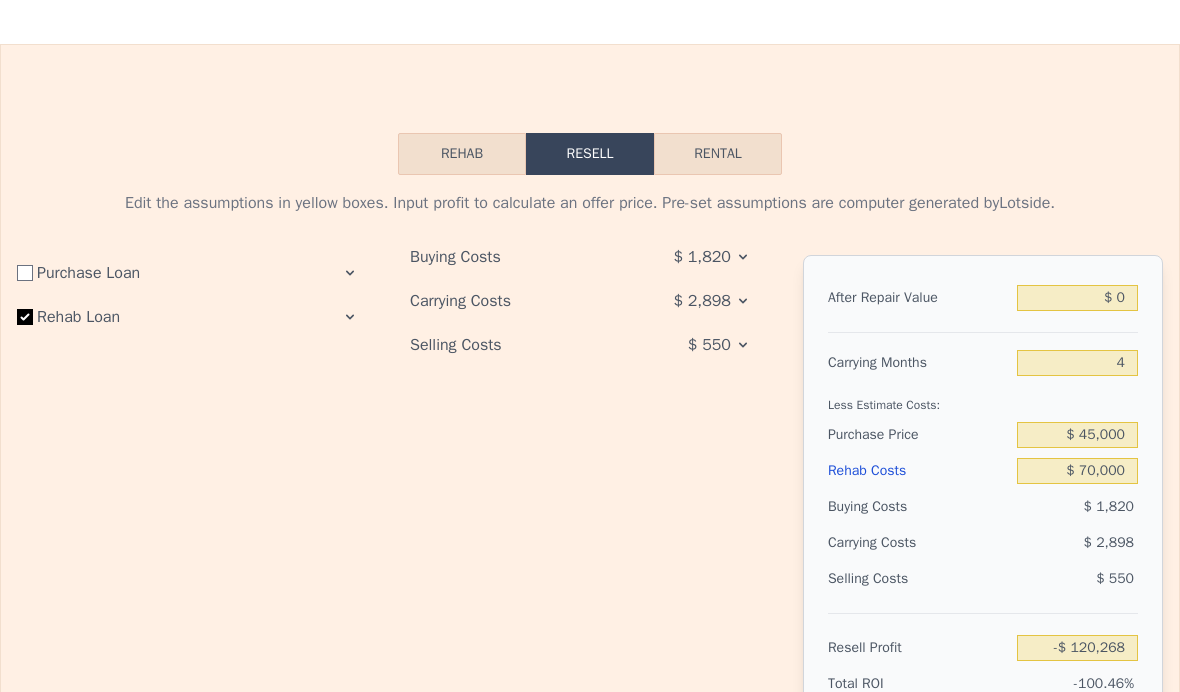 scroll, scrollTop: 2838, scrollLeft: 0, axis: vertical 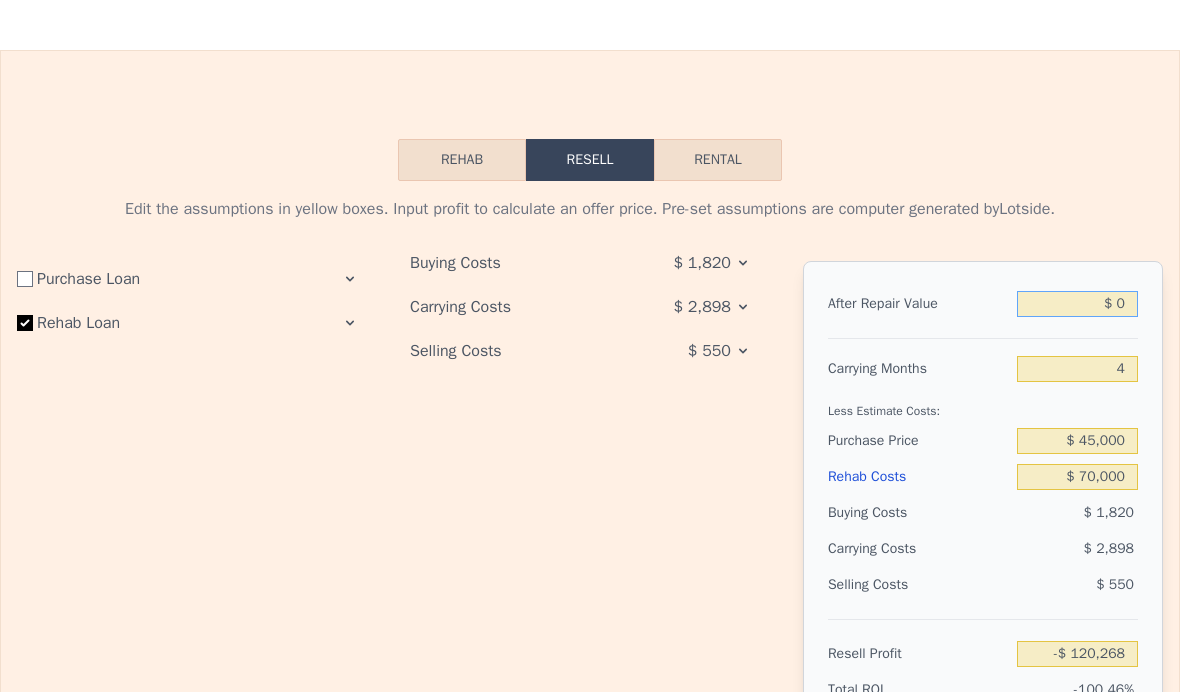 click on "$ 0" at bounding box center (1077, 304) 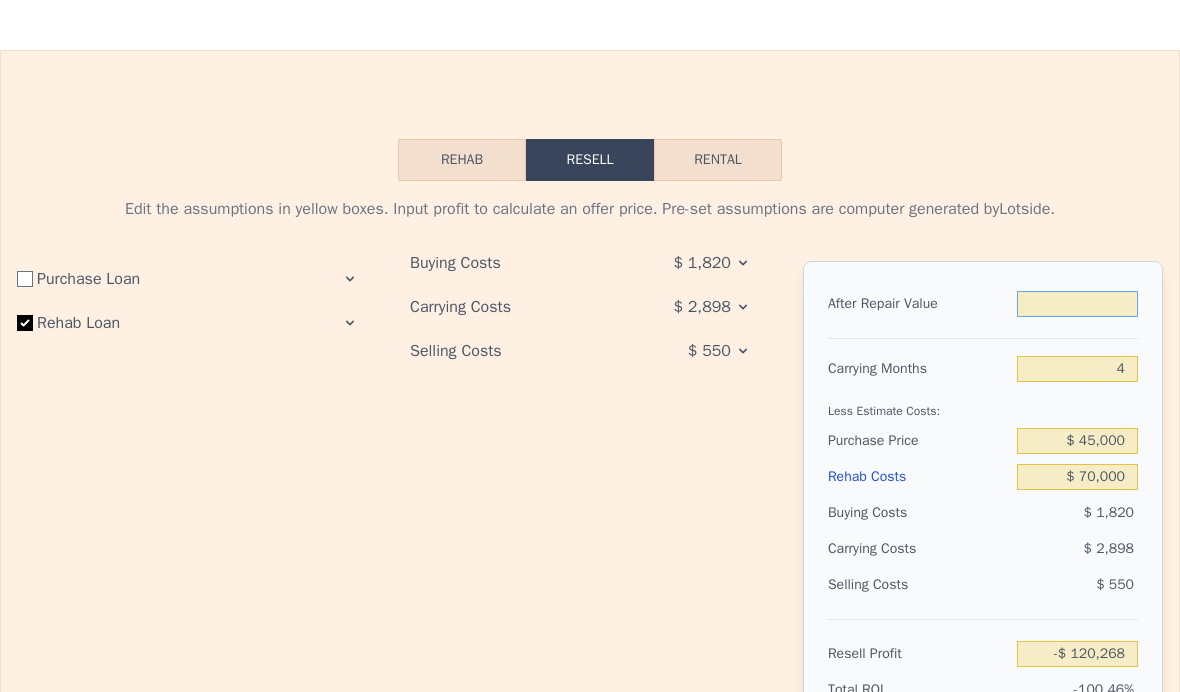type on "$ 1" 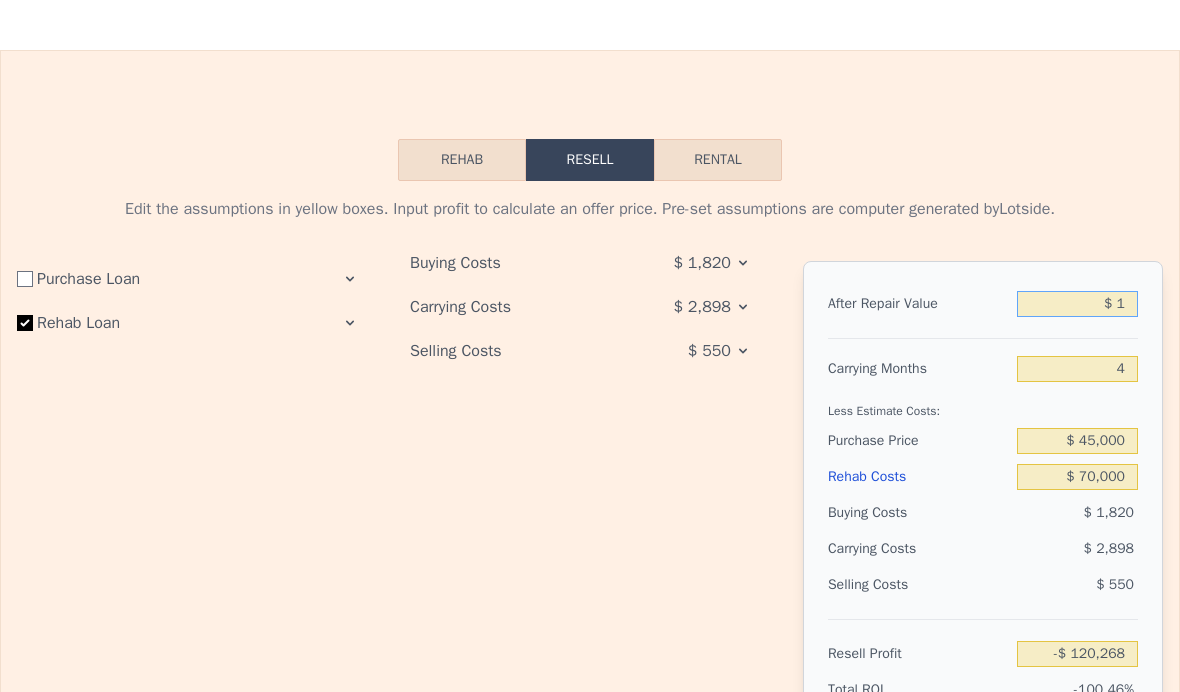 type on "-$ 120,267" 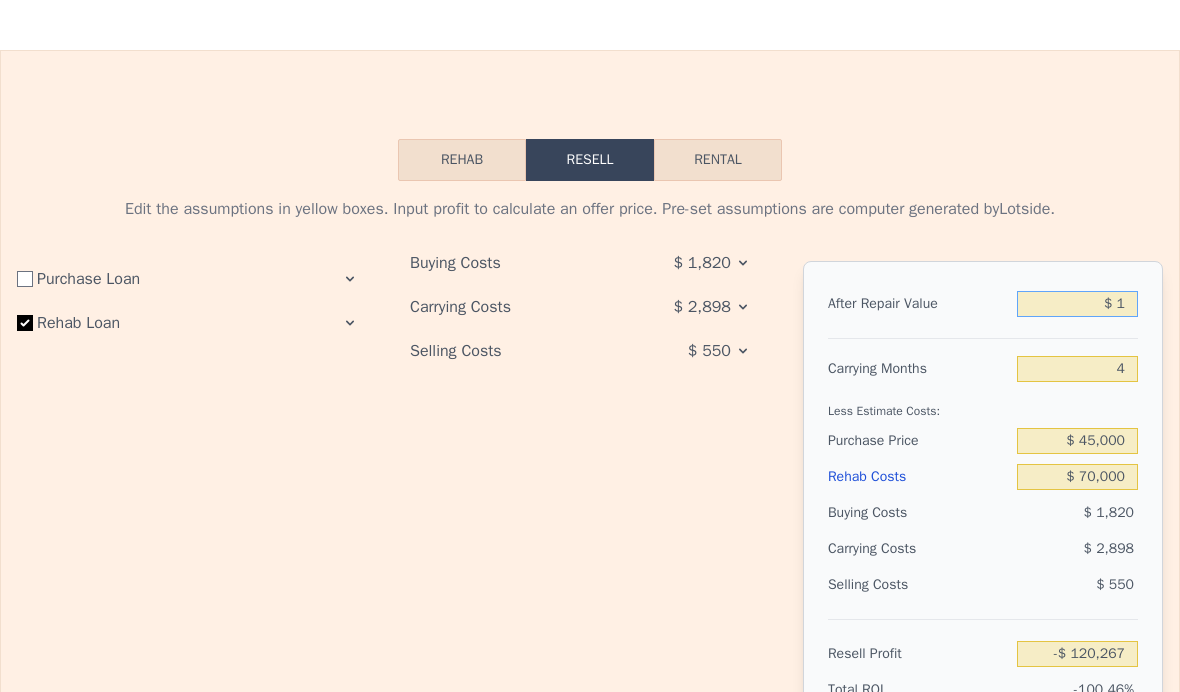 type on "$ 15" 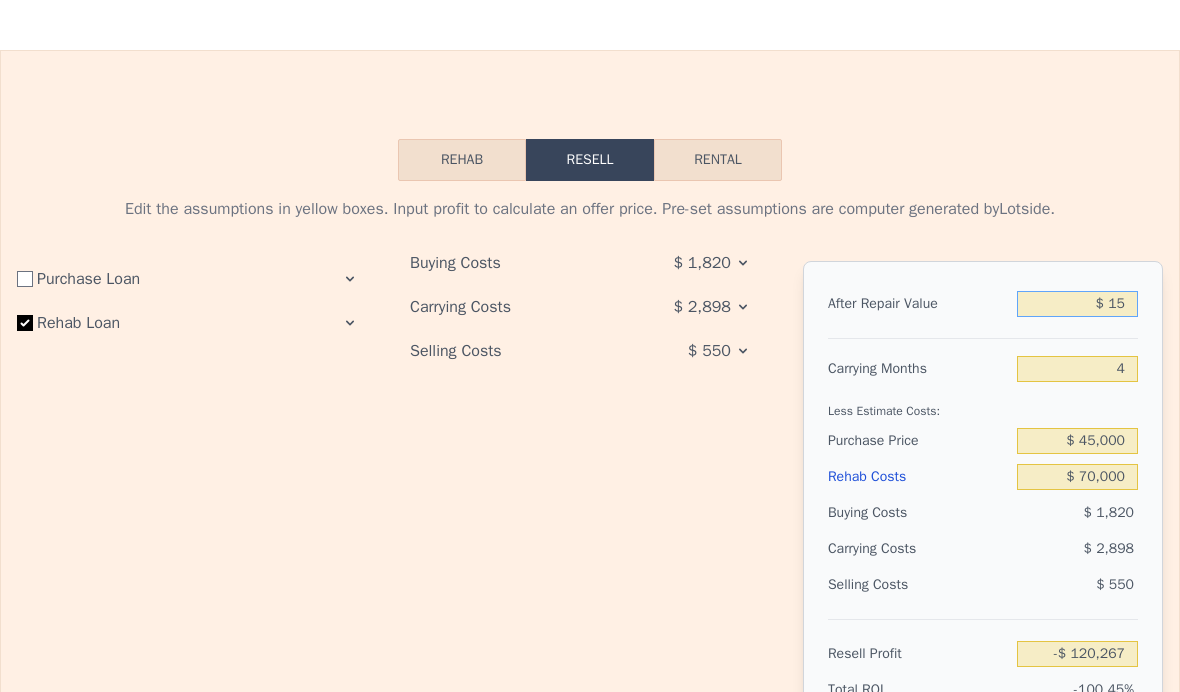 type on "-$ 120,253" 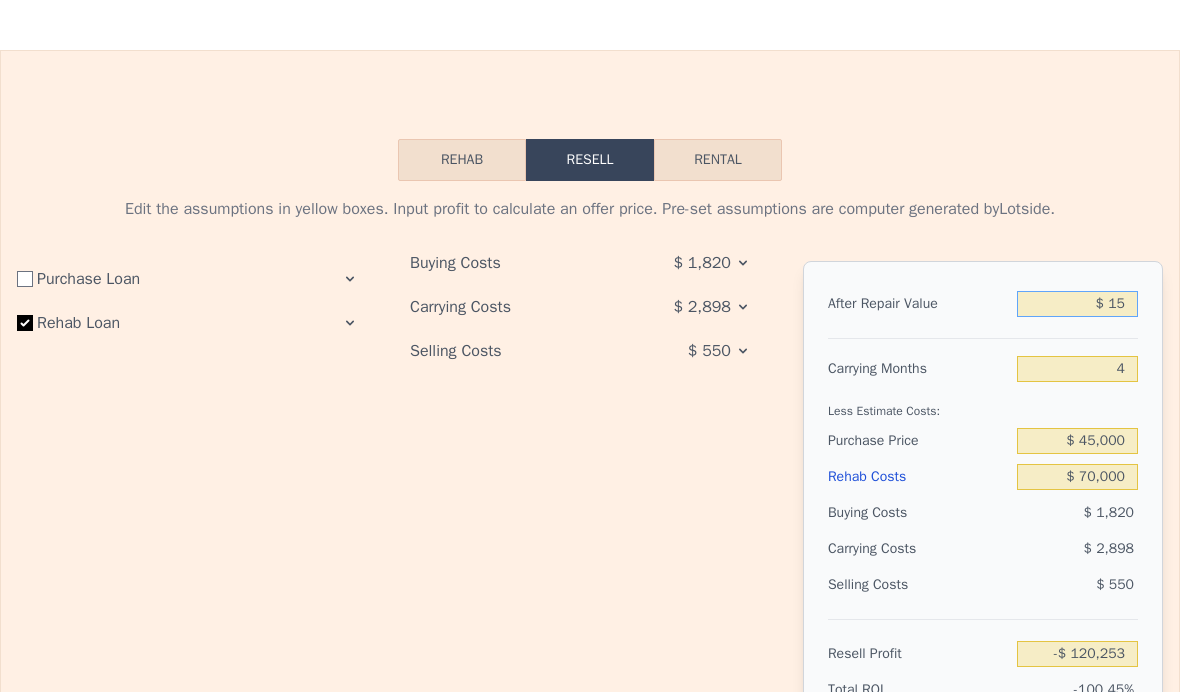 type on "$ 150" 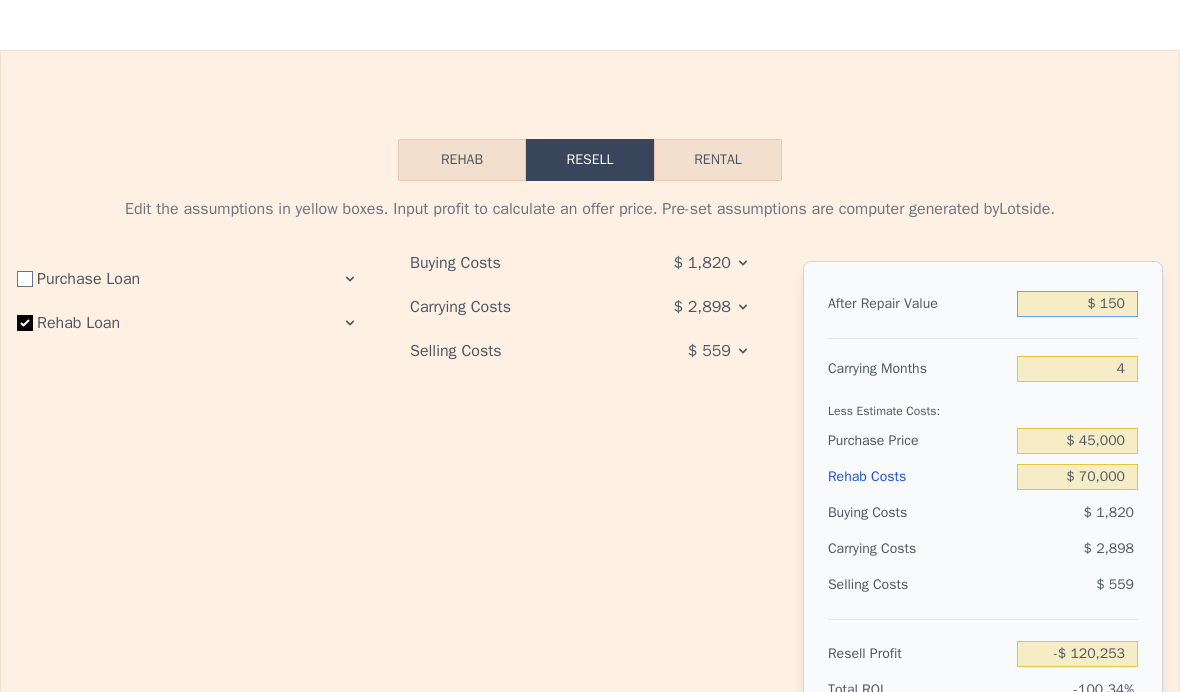 type on "-$ 120,127" 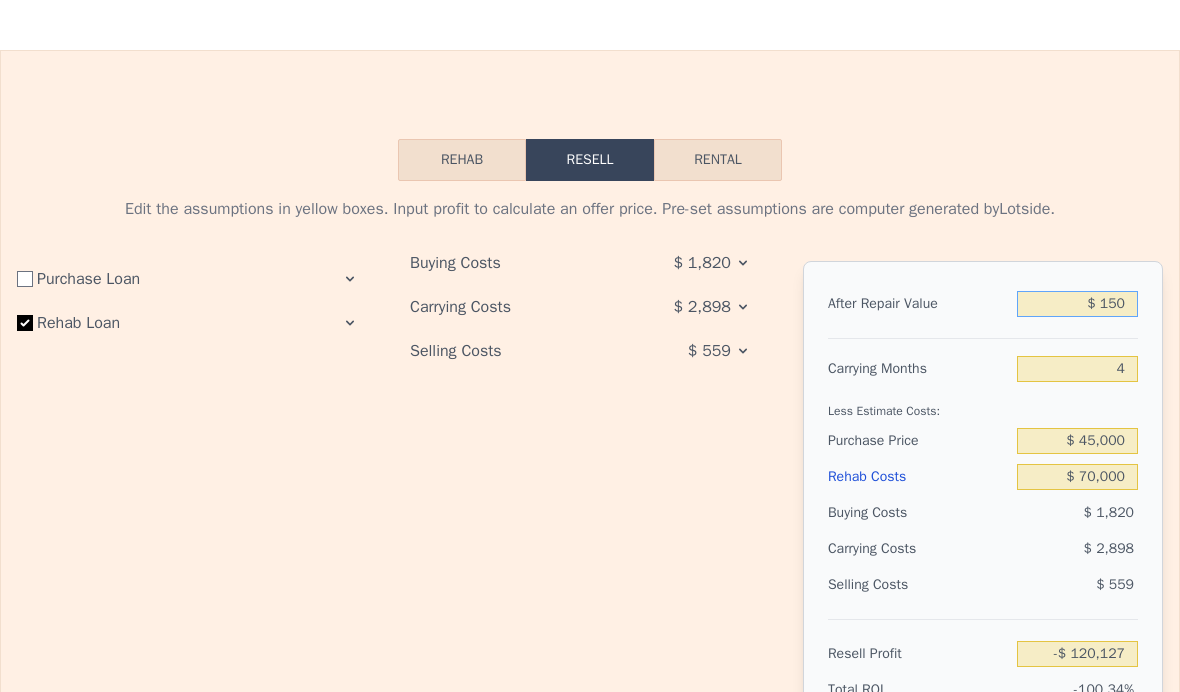 type on "$ 1,500" 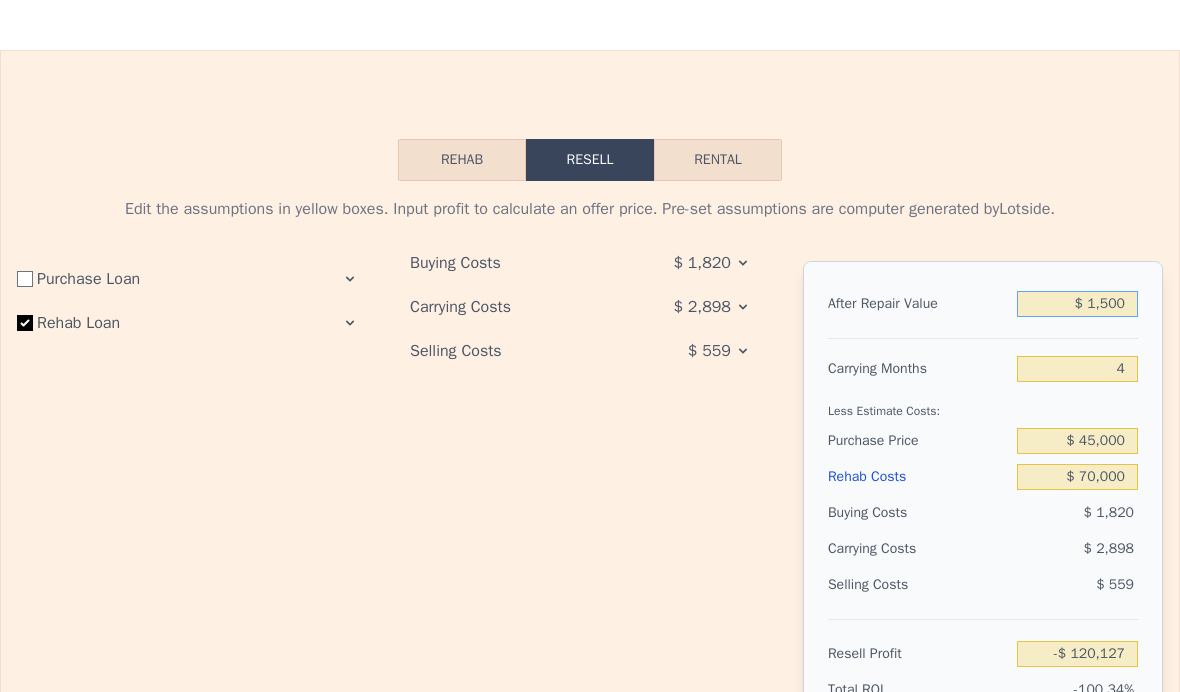 type on "-$ 118,859" 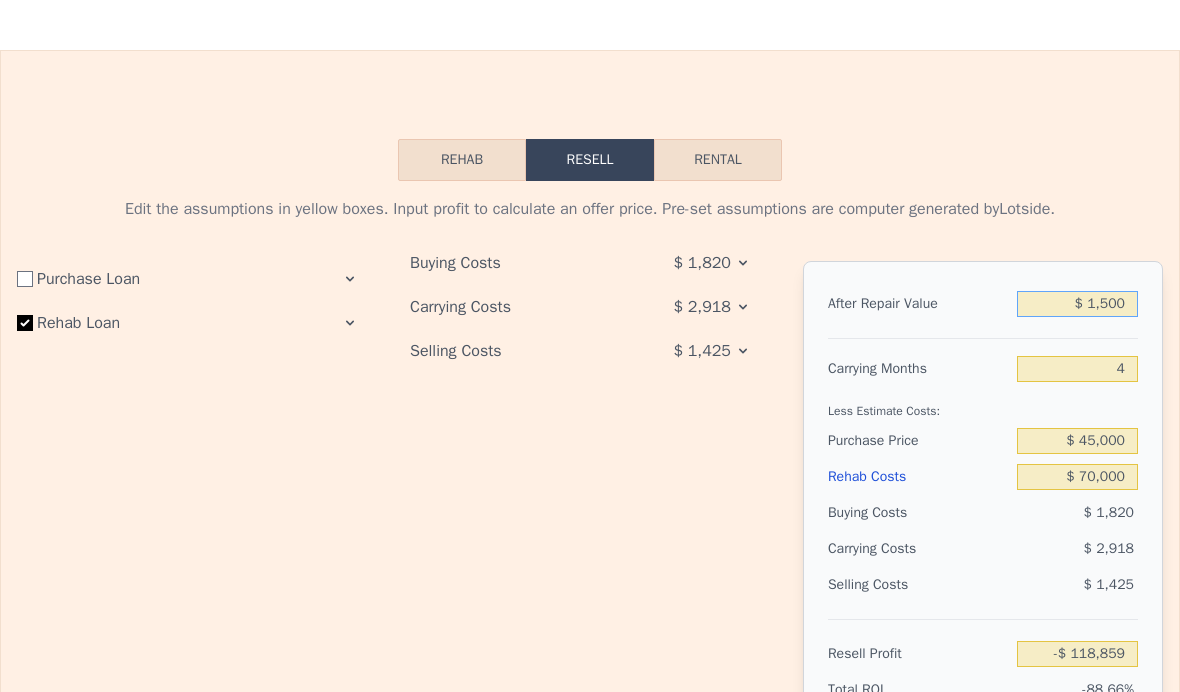 type on "$ 15,000" 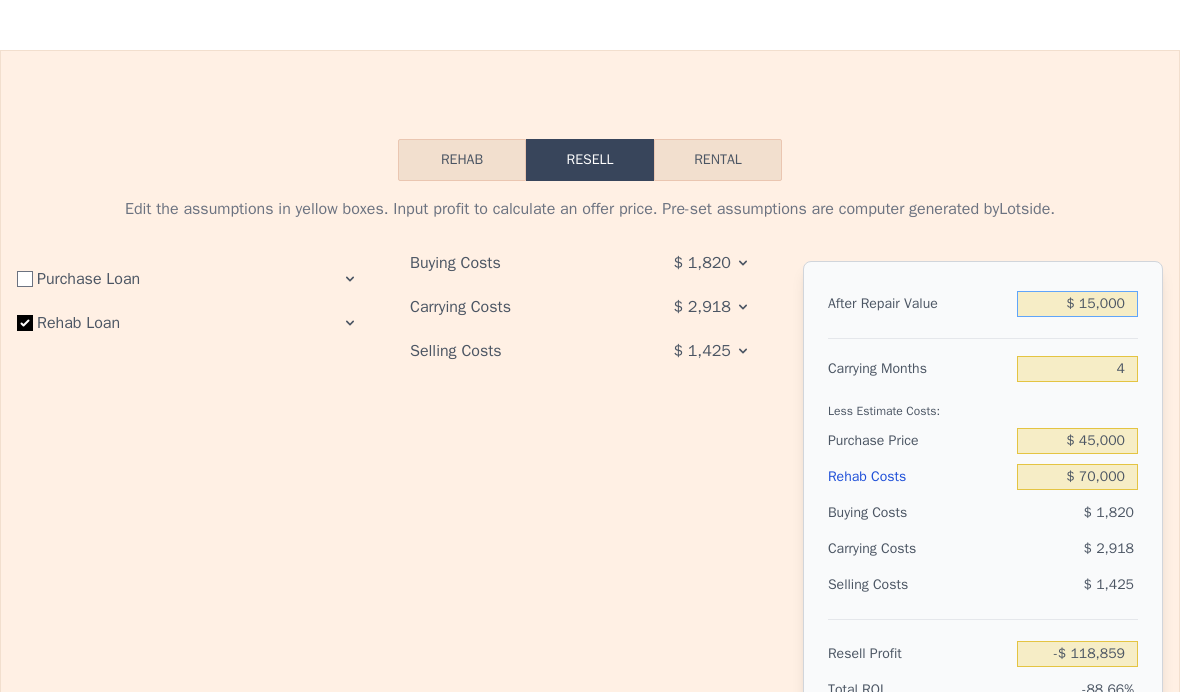 type on "-$ 106,163" 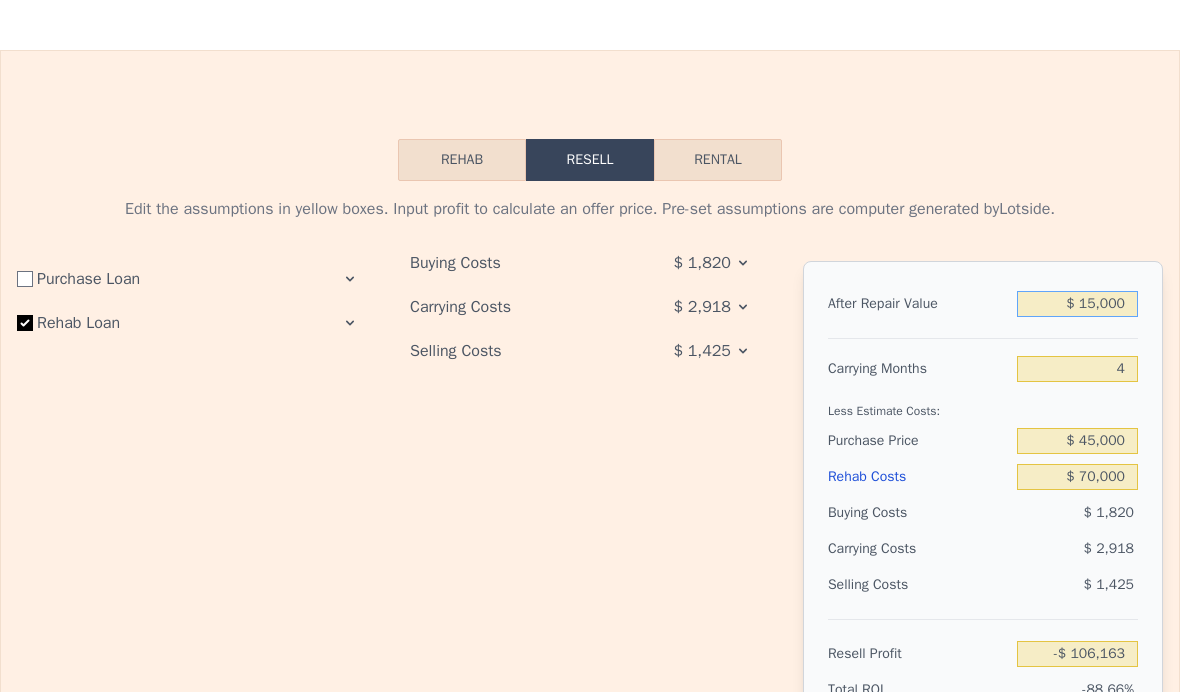 type on "$ 150,000" 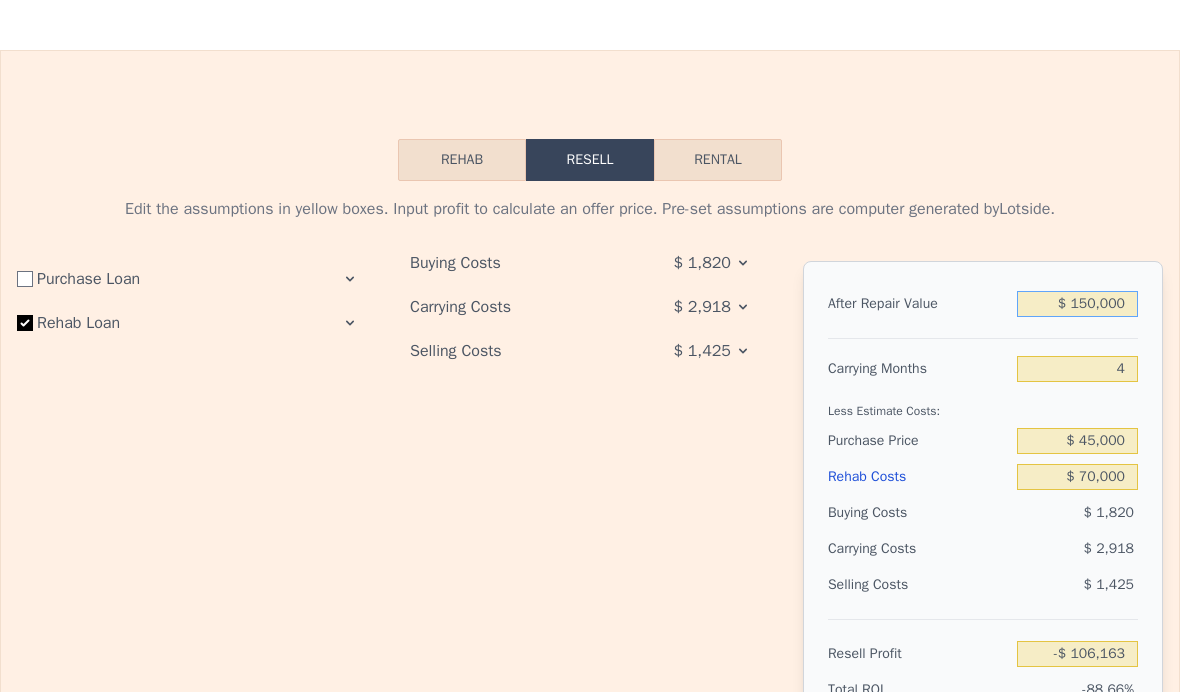 type on "$ 20,782" 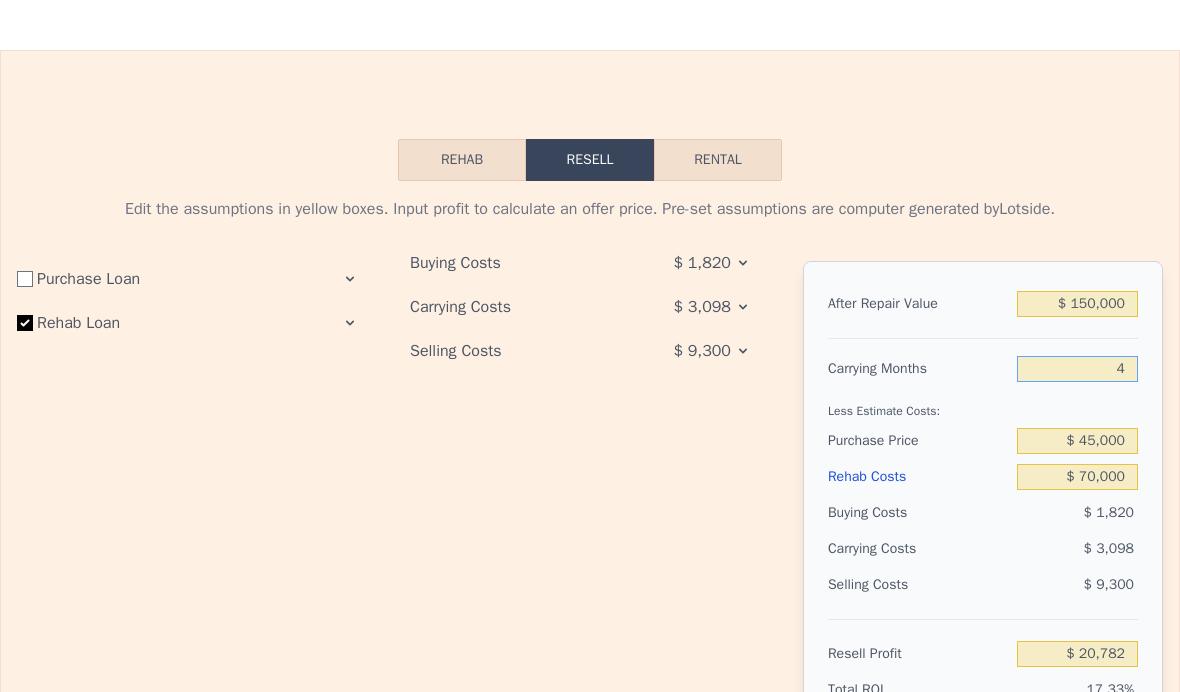 click on "4" at bounding box center [1077, 369] 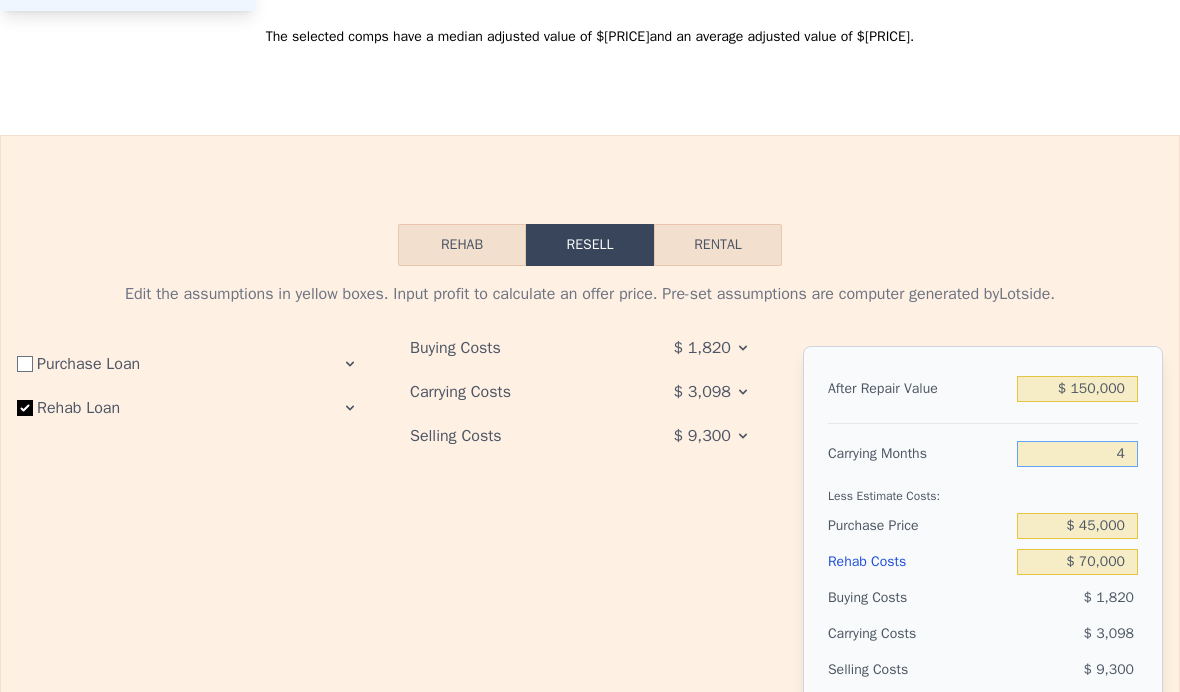 scroll, scrollTop: 2754, scrollLeft: 0, axis: vertical 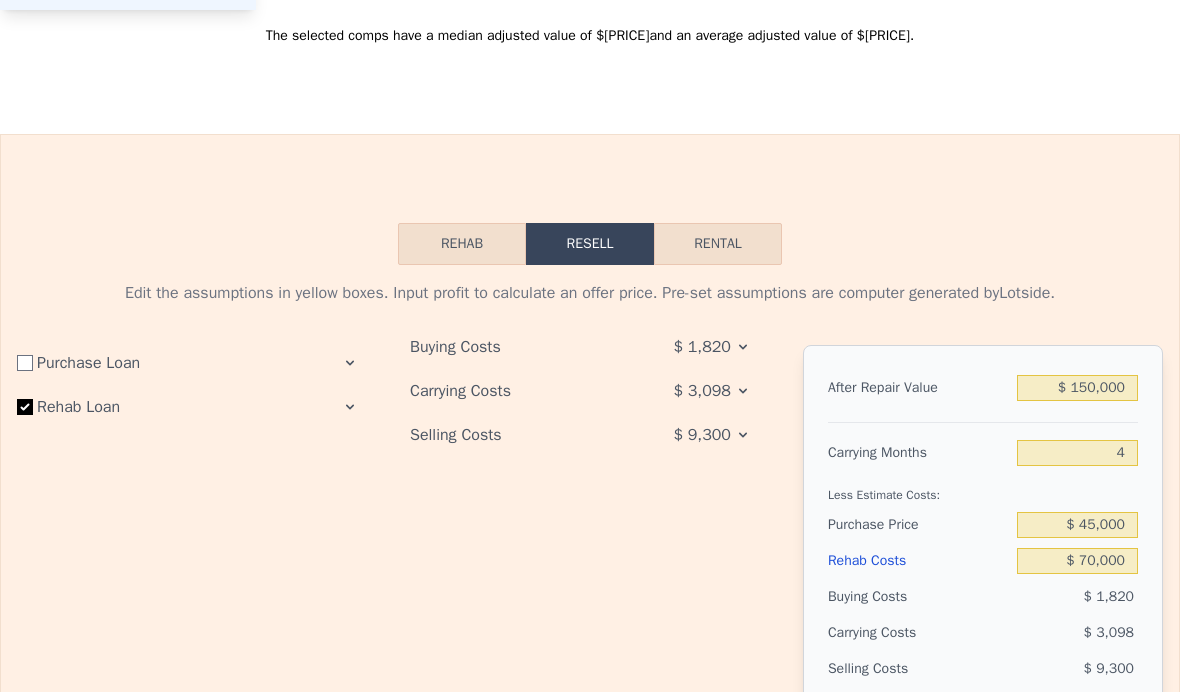 click 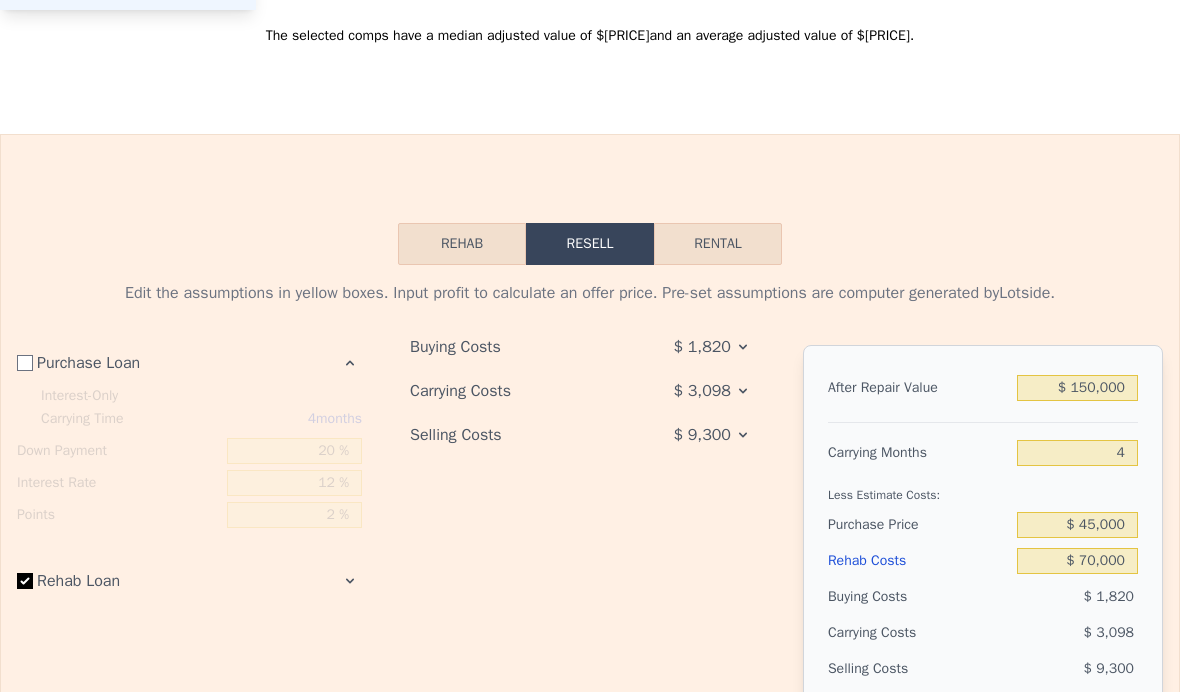 click on "Edit the assumptions in yellow boxes. Input profit to calculate an offer price. Pre-set assumptions are computer generated by  Lotside ." at bounding box center (590, 293) 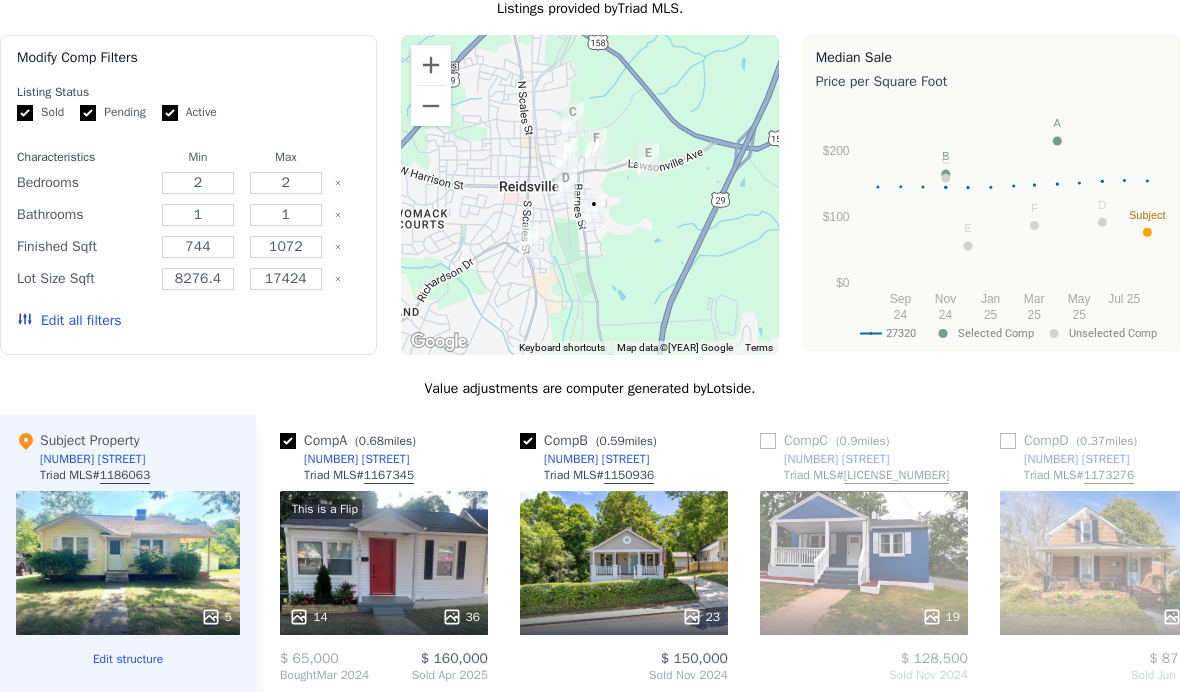 scroll, scrollTop: 1733, scrollLeft: 0, axis: vertical 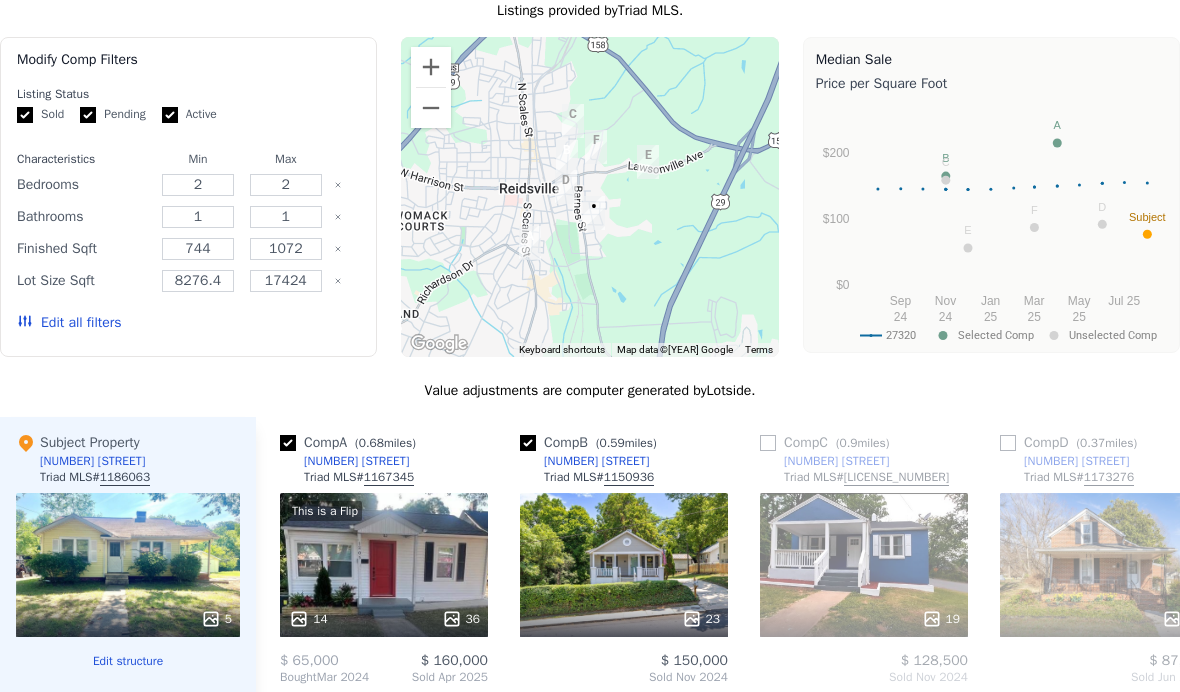 click on "Listing Status Sold Pending Active Characteristics   Min Max Bedrooms 2 2 Bathrooms 1 1 Finished Sqft 744 1072 Lot Size Sqft 8276.4 17424 Edit all filters" at bounding box center [188, 218] 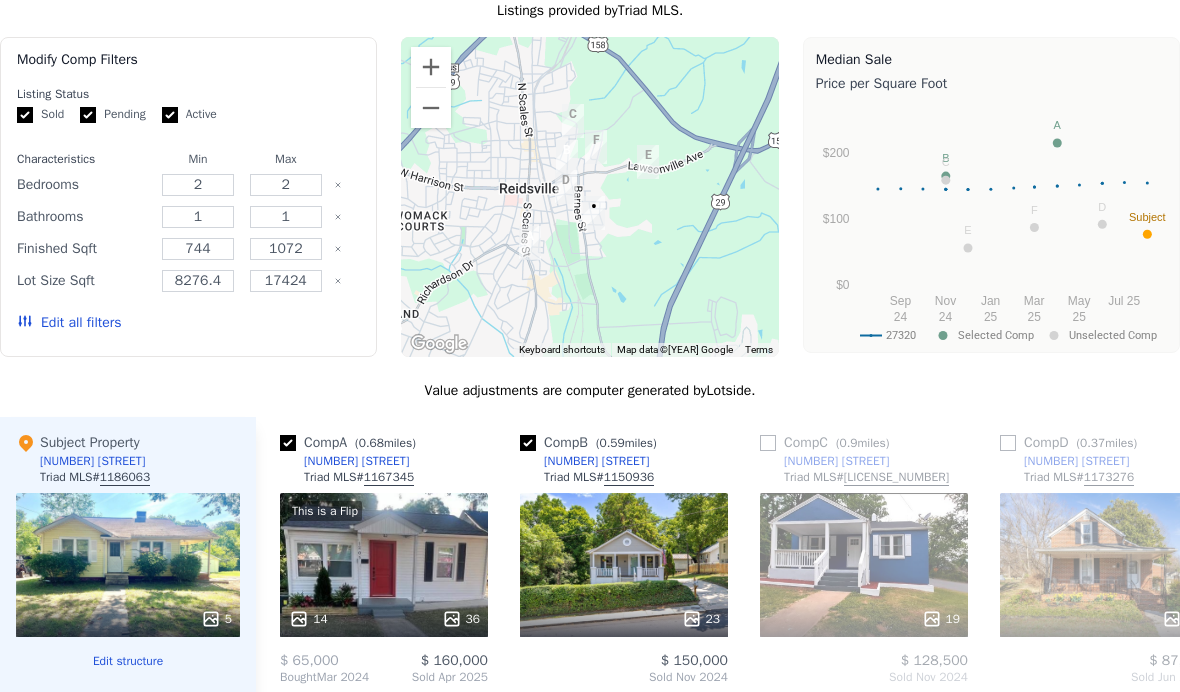 click on "Listing Status Sold Pending Active Characteristics   Min Max Bedrooms 2 2 Bathrooms 1 1 Finished Sqft 744 1072 Lot Size Sqft 8276.4 17424 Edit all filters" at bounding box center [188, 218] 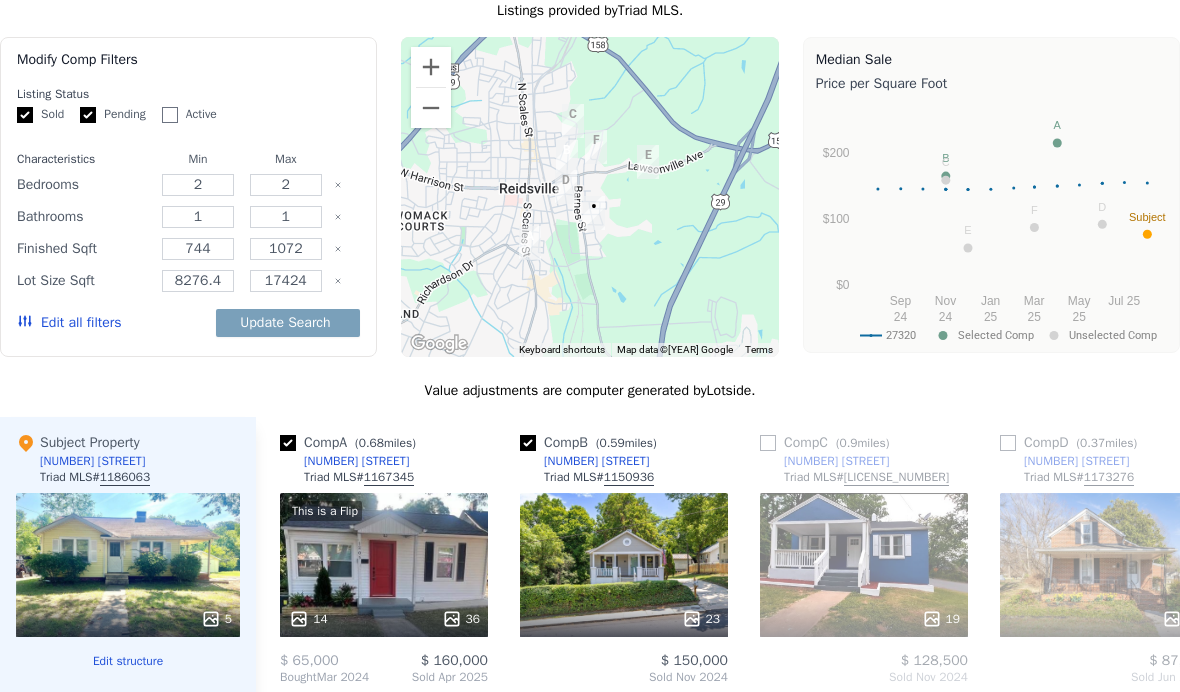 click on "Listing Status Sold Pending Active Characteristics   Min Max Bedrooms 2 2 Bathrooms 1 1 Finished Sqft 744 1072 Lot Size Sqft 8276.4 17424 Edit all filters Update Search" at bounding box center (188, 218) 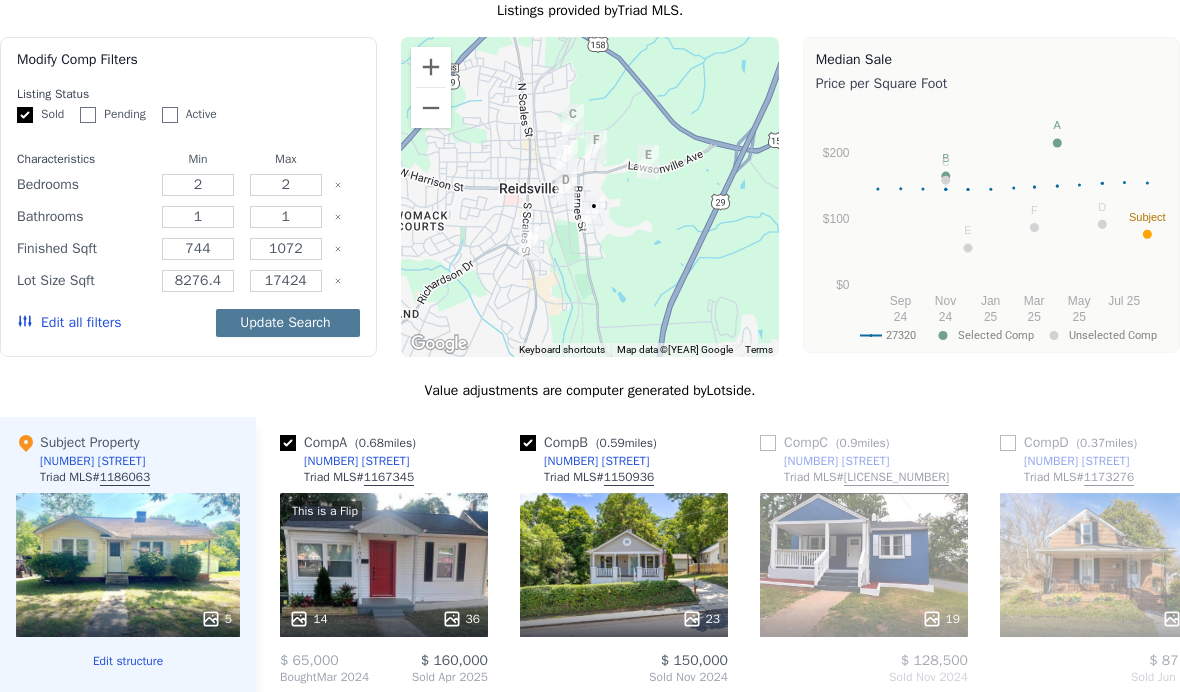 click on "Update Search" at bounding box center (288, 323) 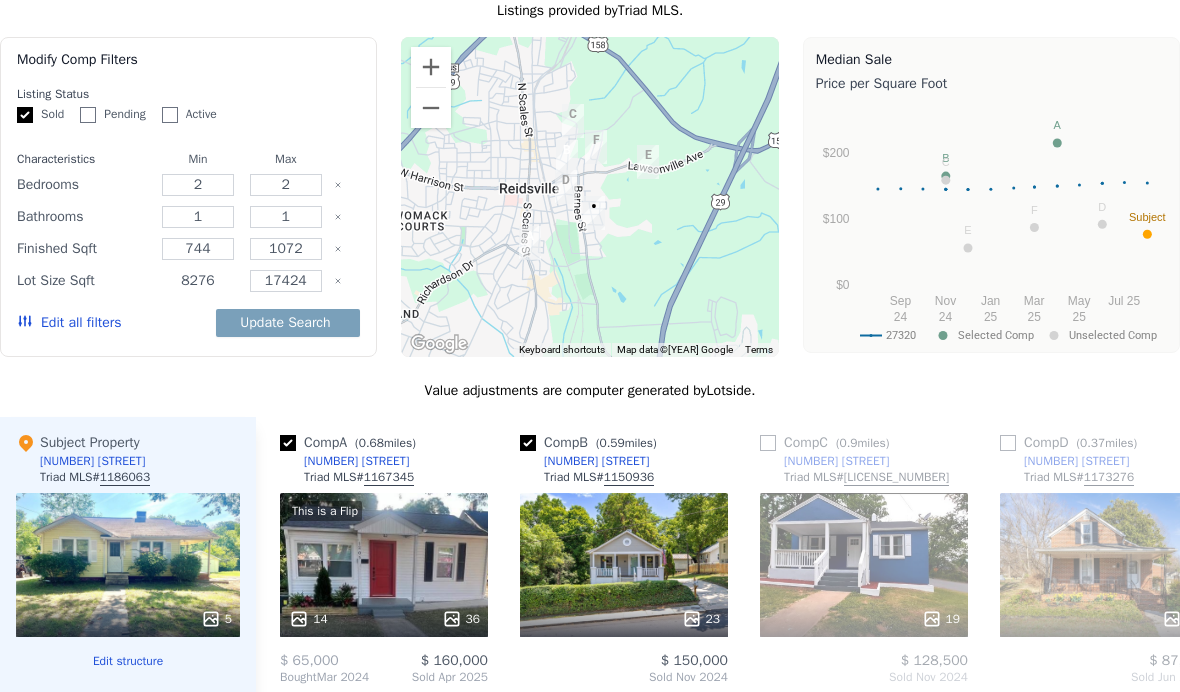 type on "[NUMBER]" 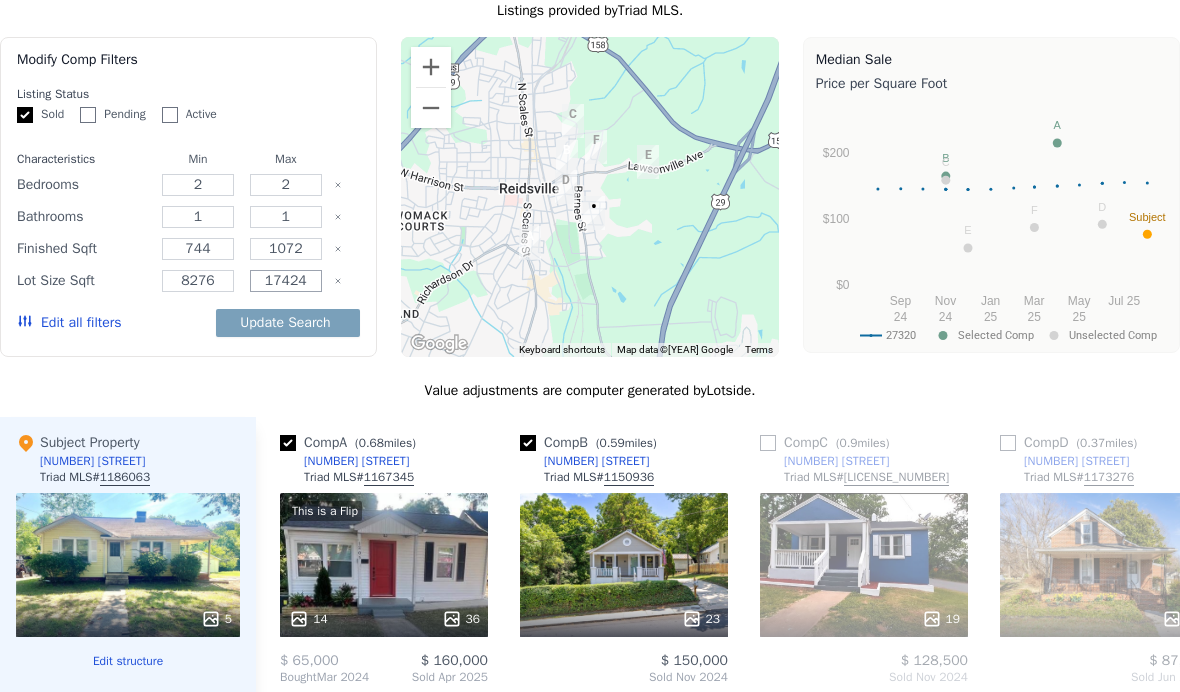 click on "17424" at bounding box center [286, 281] 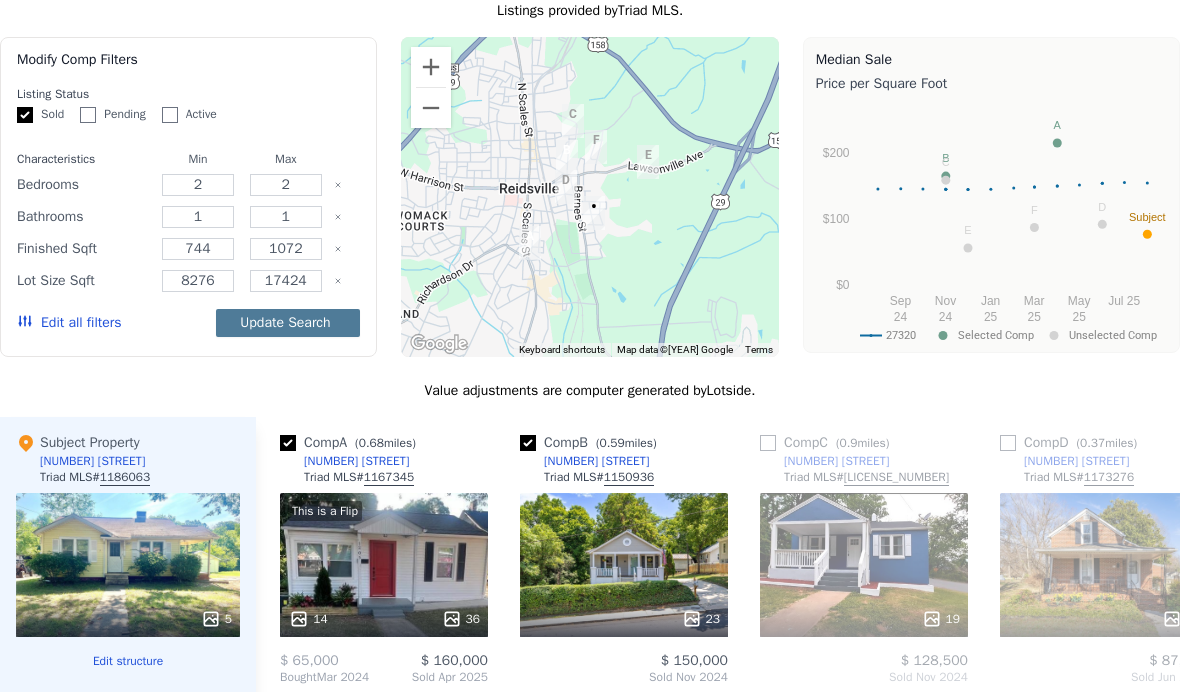 click on "Update Search" at bounding box center (288, 323) 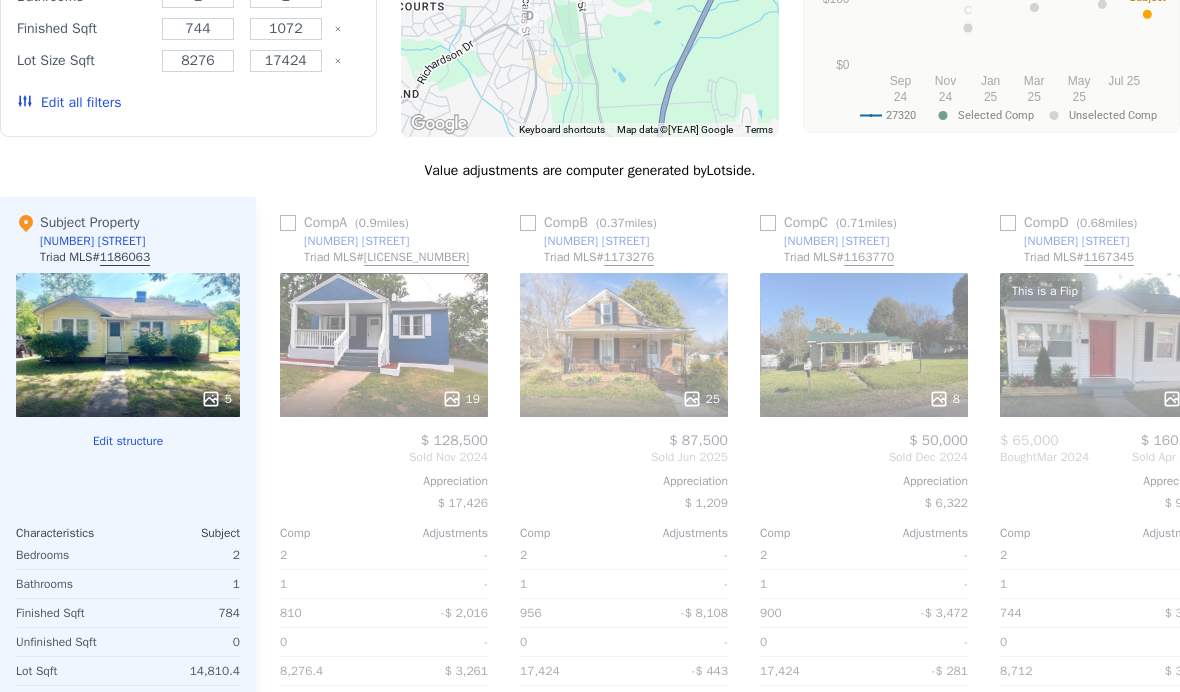 scroll, scrollTop: 1974, scrollLeft: 0, axis: vertical 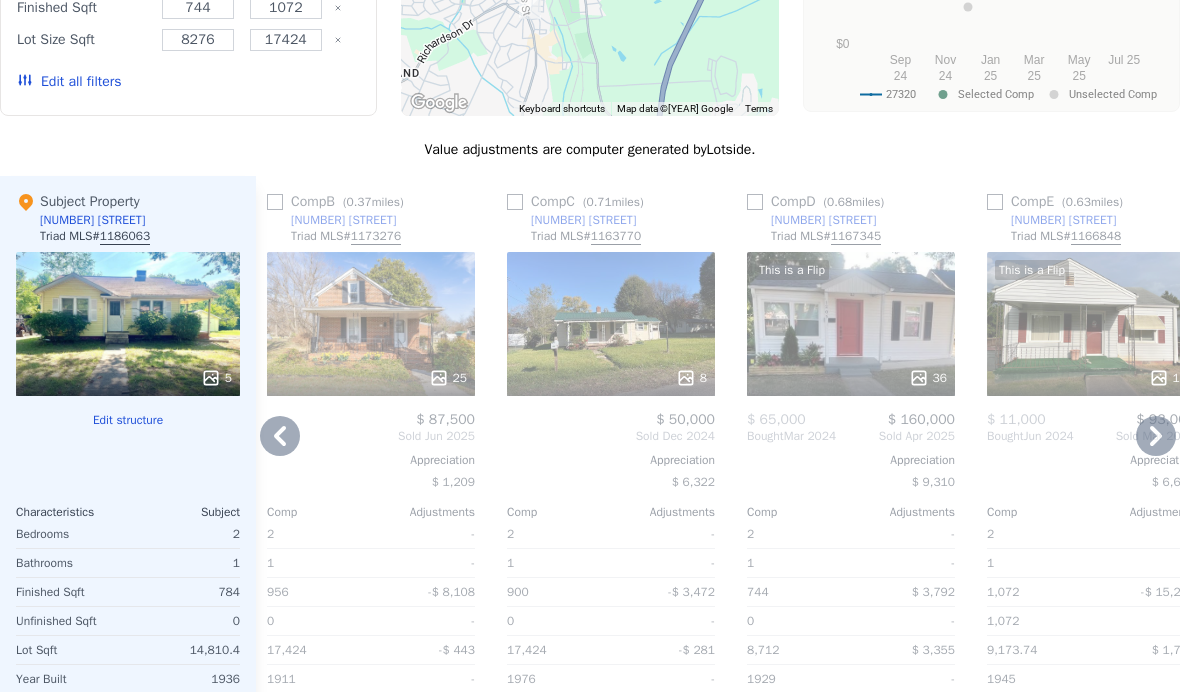 click at bounding box center [755, 202] 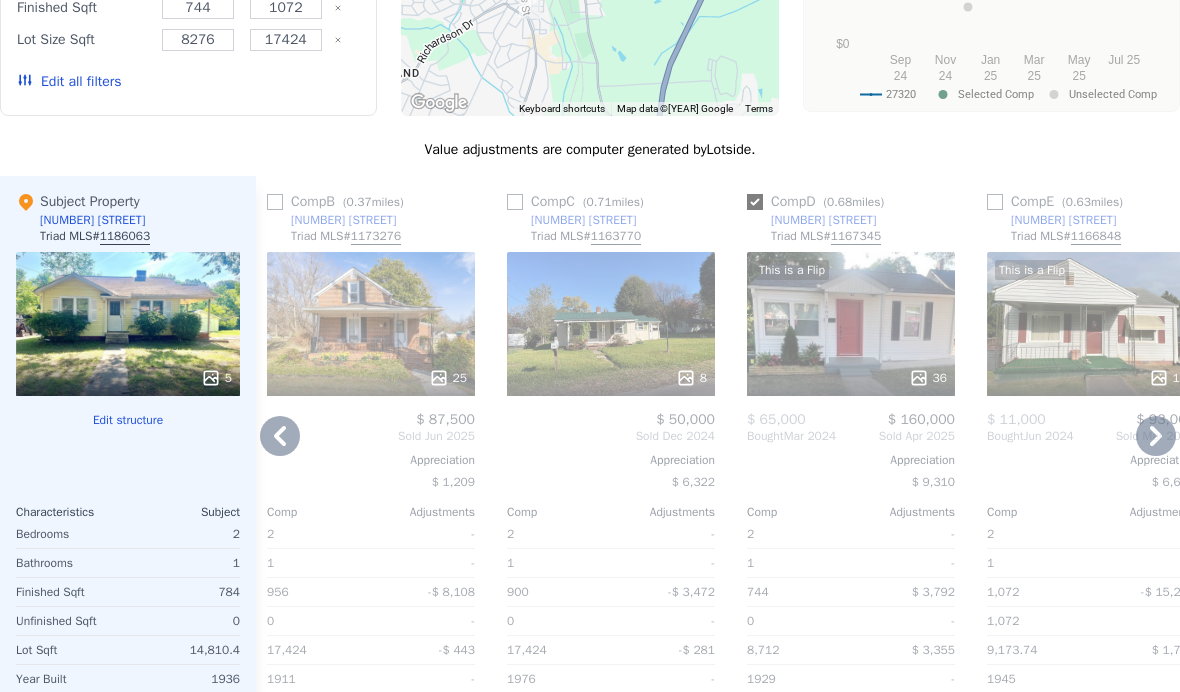 checkbox on "true" 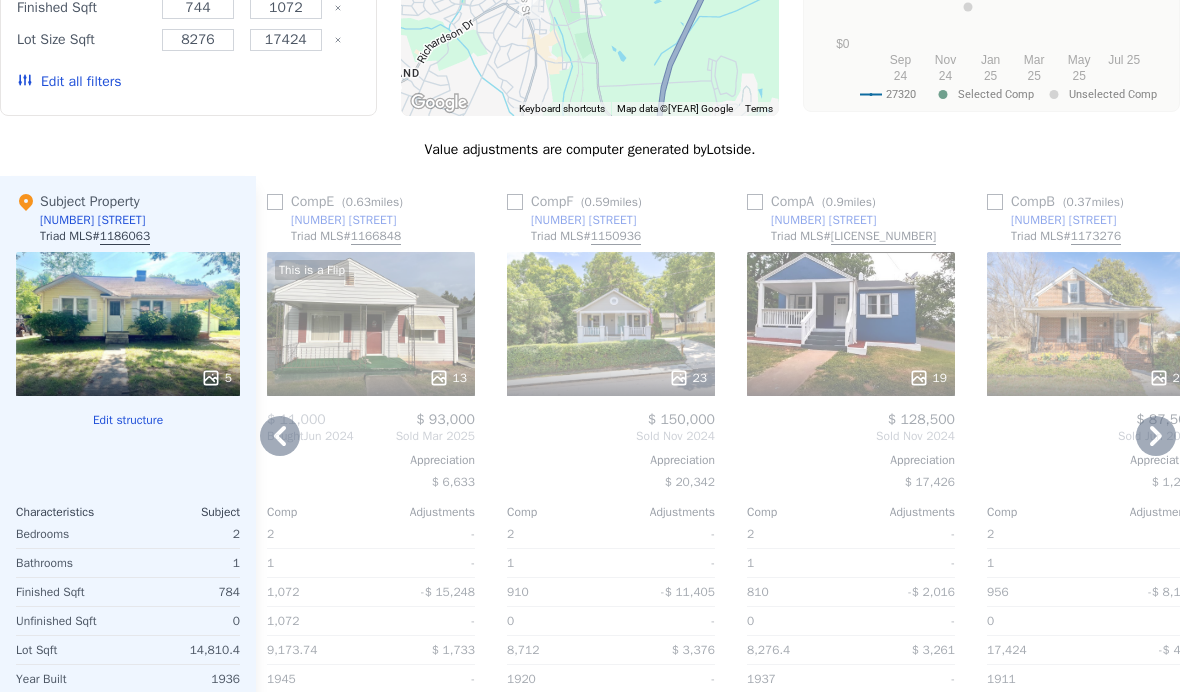 click on "Comp  F ( 0.59  miles) 415 S Branch St Triad MLS  # 1150936 23 $ 150,000 Sold   Nov 2024 Appreciation $ 20,342 Comp Adjustments 2 - 1 - 910 -$ 11,405 0 - 8,712 $ 3,376 1920 - Other Adjustments $ 20,163 Adjusted Value $ 162,133" at bounding box center [611, 483] 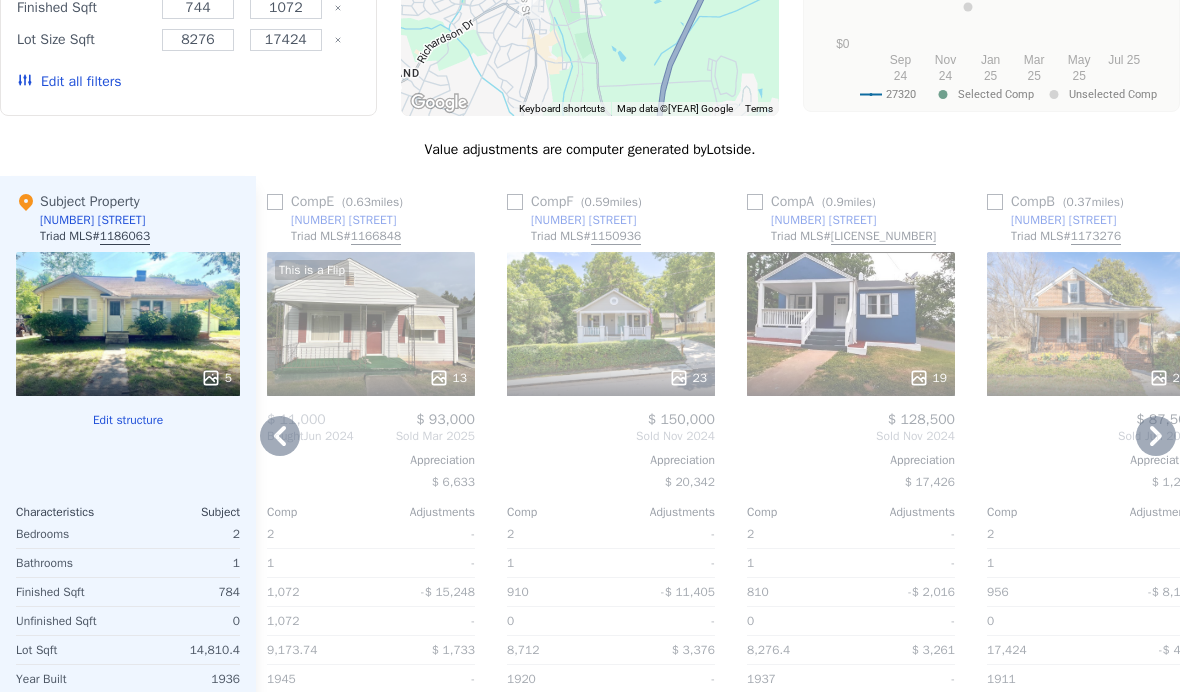 click at bounding box center [515, 202] 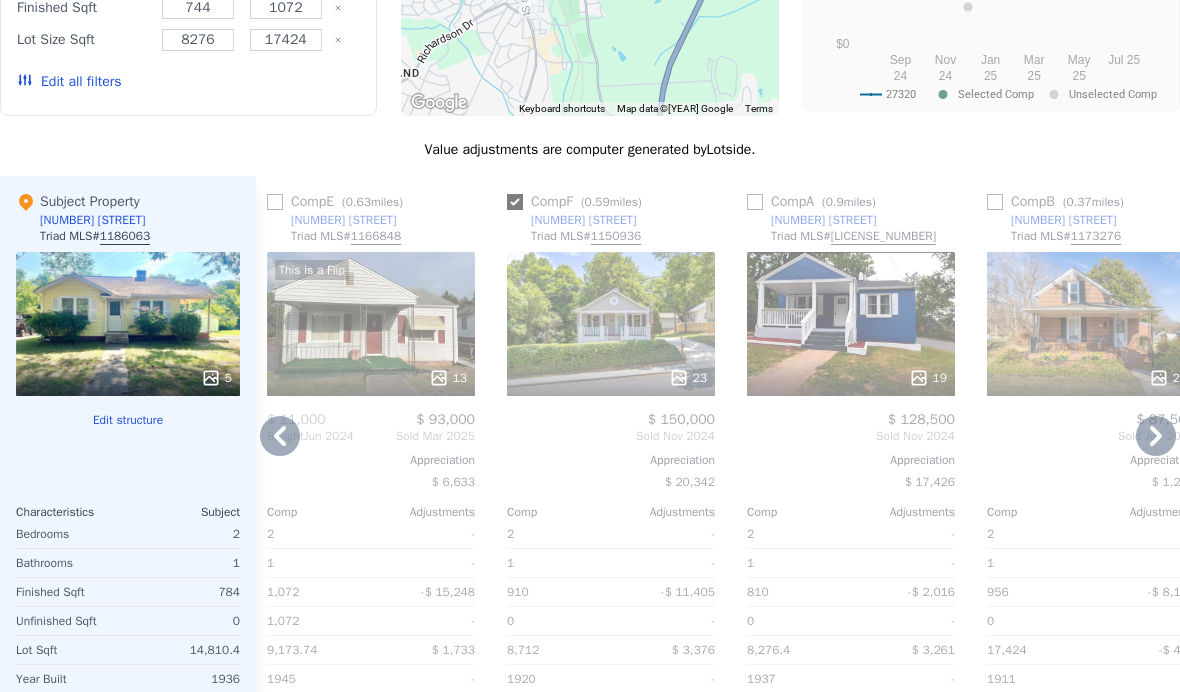 checkbox on "true" 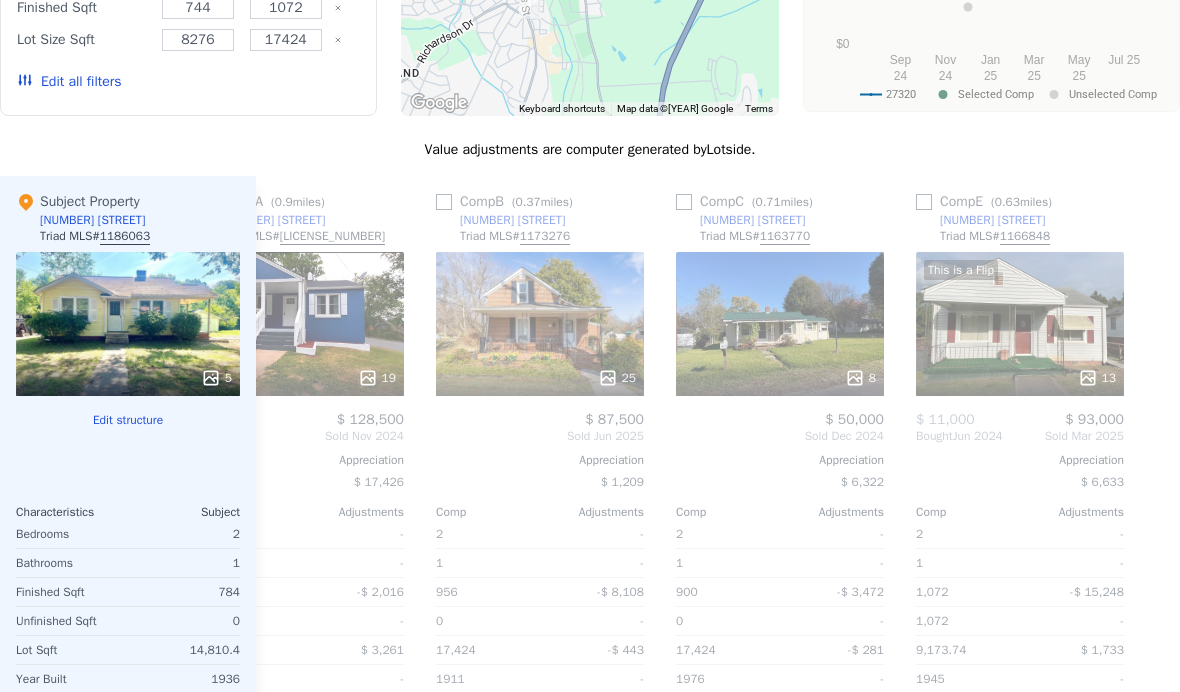 scroll, scrollTop: 0, scrollLeft: 564, axis: horizontal 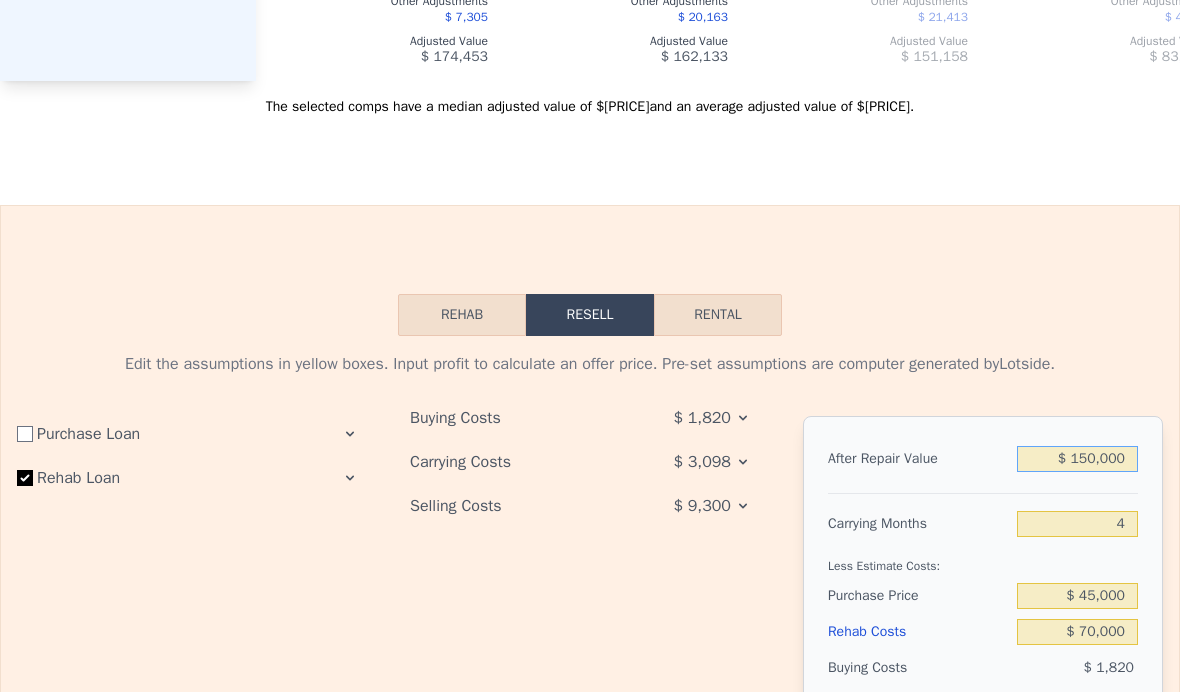 click on "$ 150,000" at bounding box center (1077, 459) 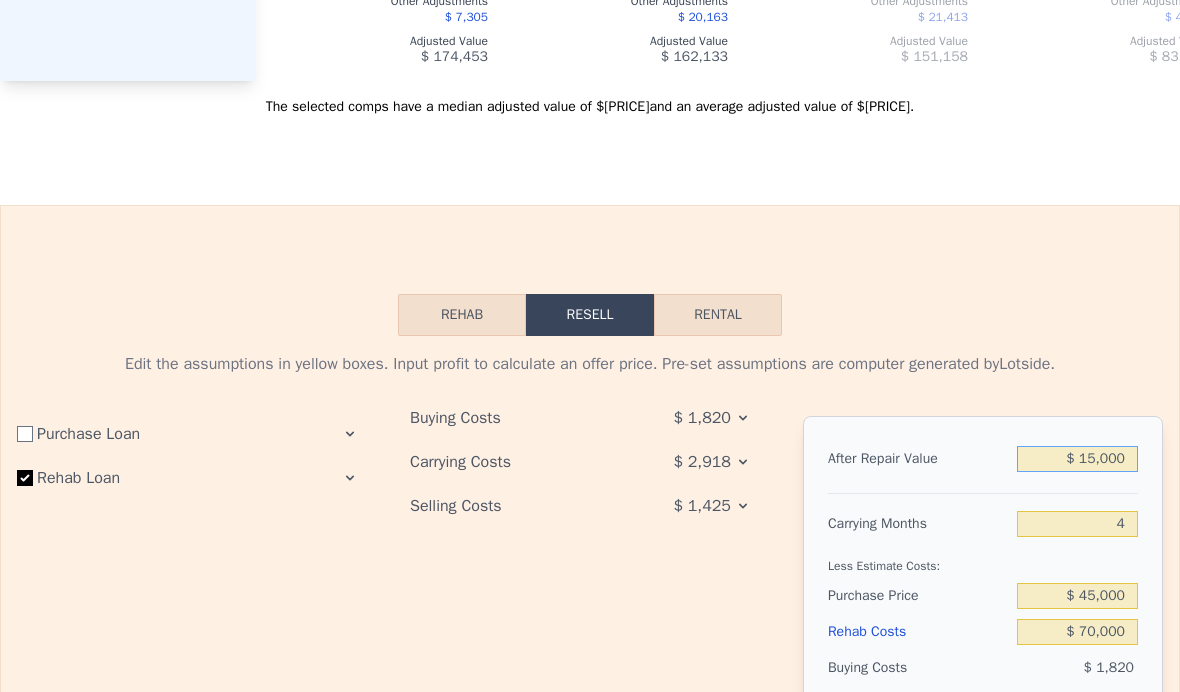 type on "-$ 106,163" 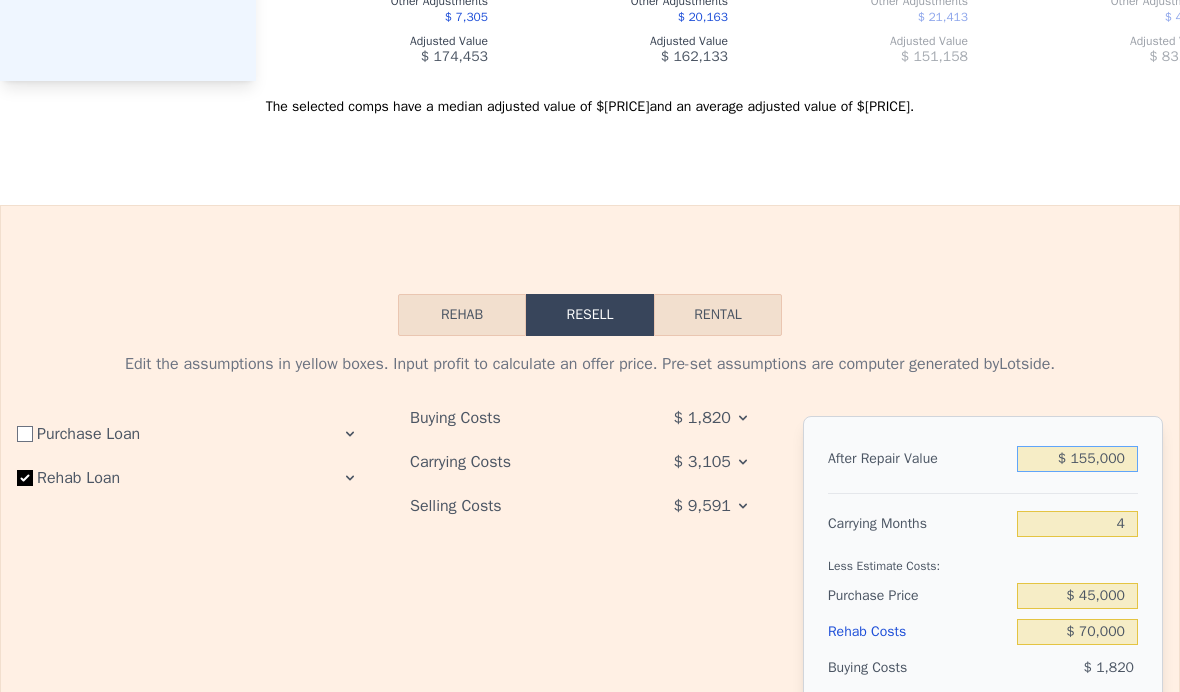 type on "$ 155,000" 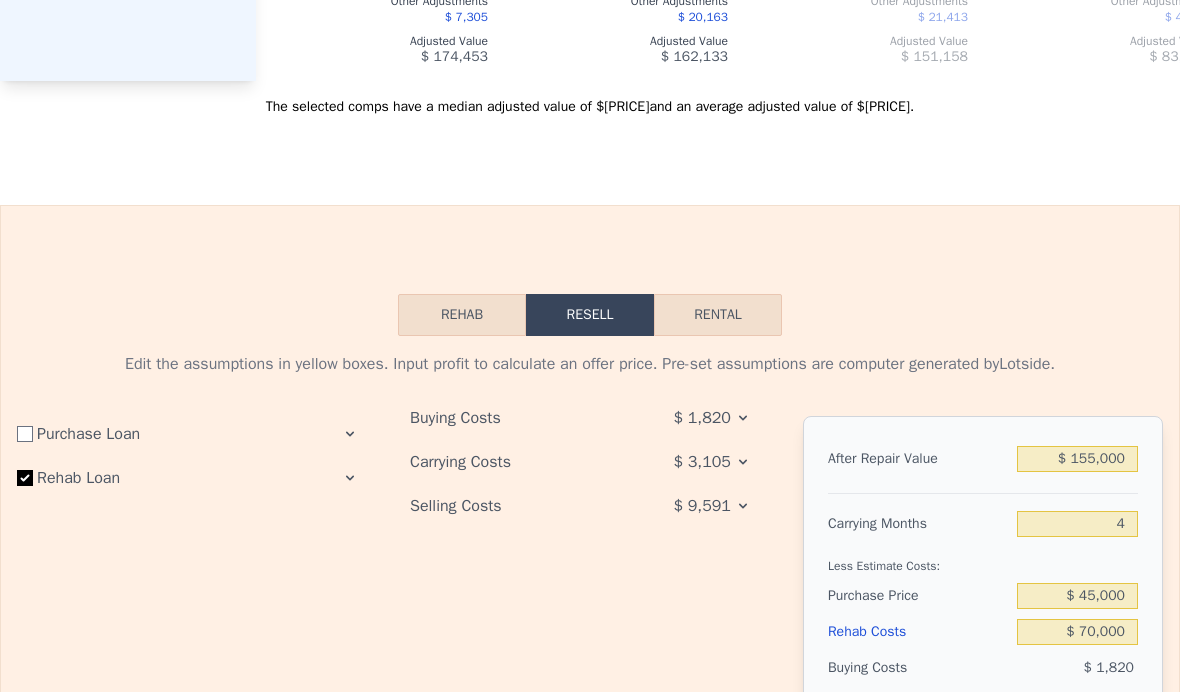 click on "Carrying Months" at bounding box center [918, 524] 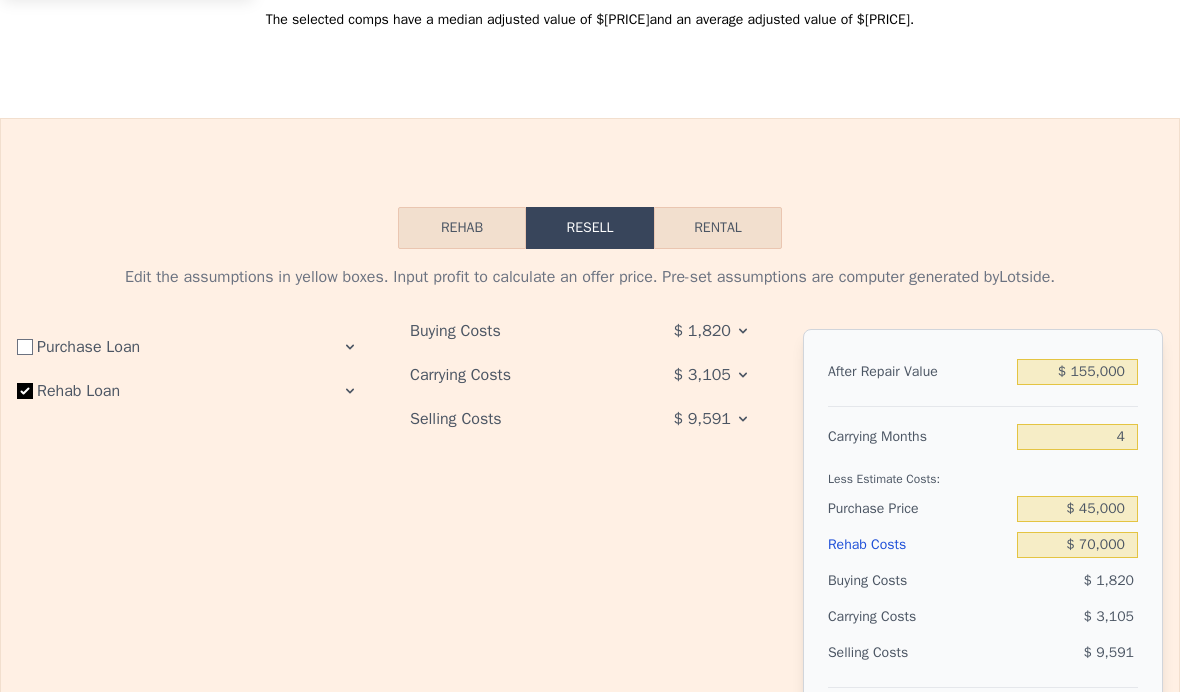 scroll, scrollTop: 2806, scrollLeft: 0, axis: vertical 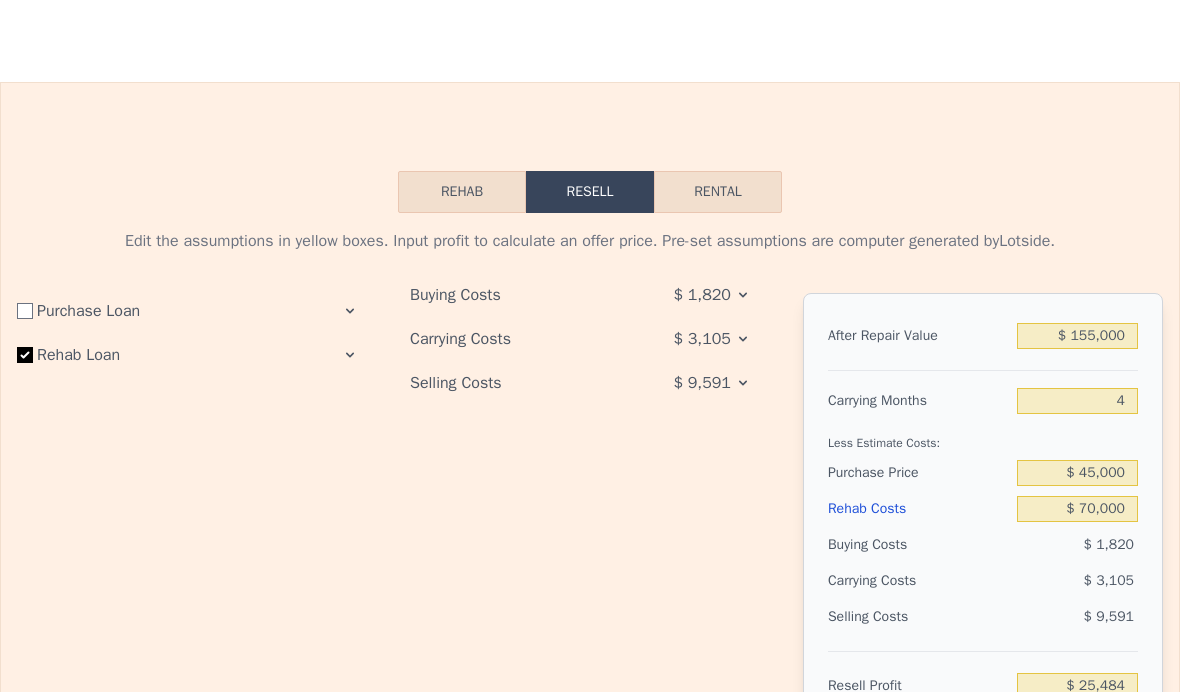 click 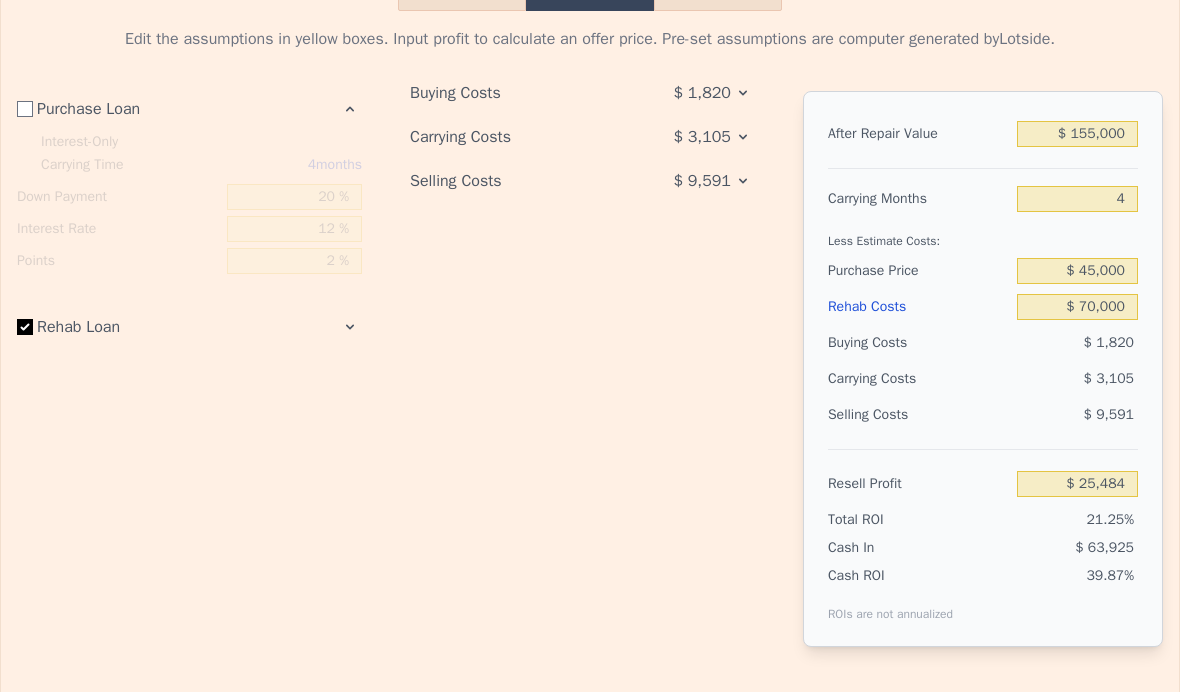 scroll, scrollTop: 3007, scrollLeft: 0, axis: vertical 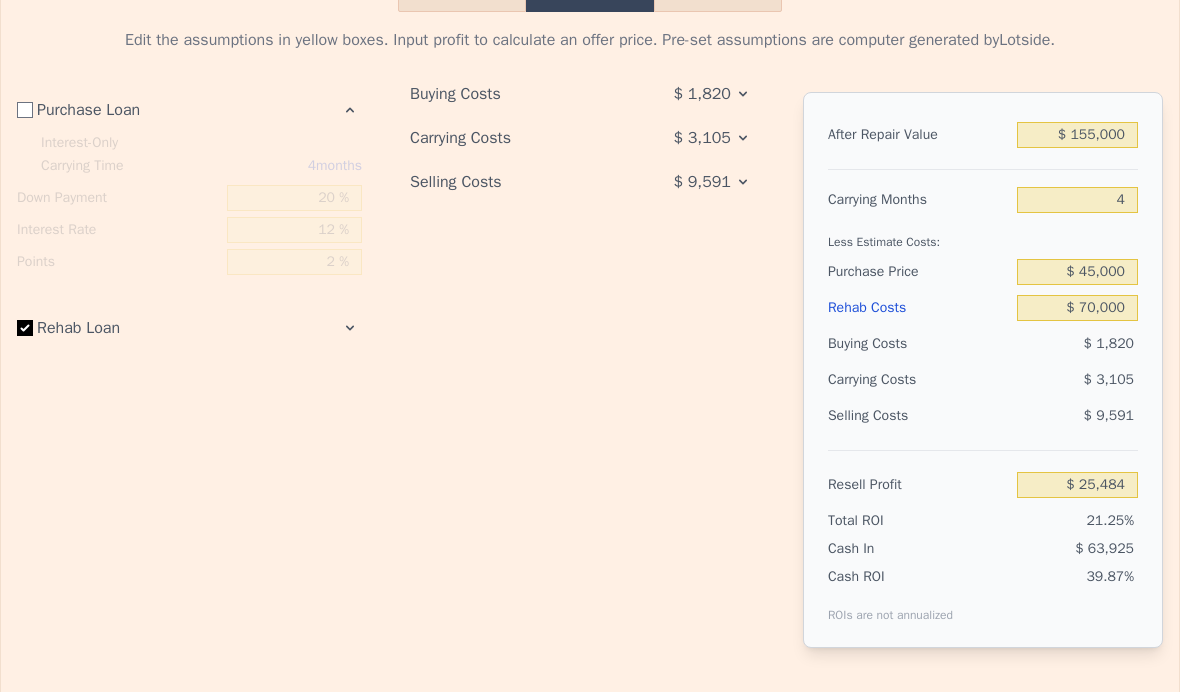 click 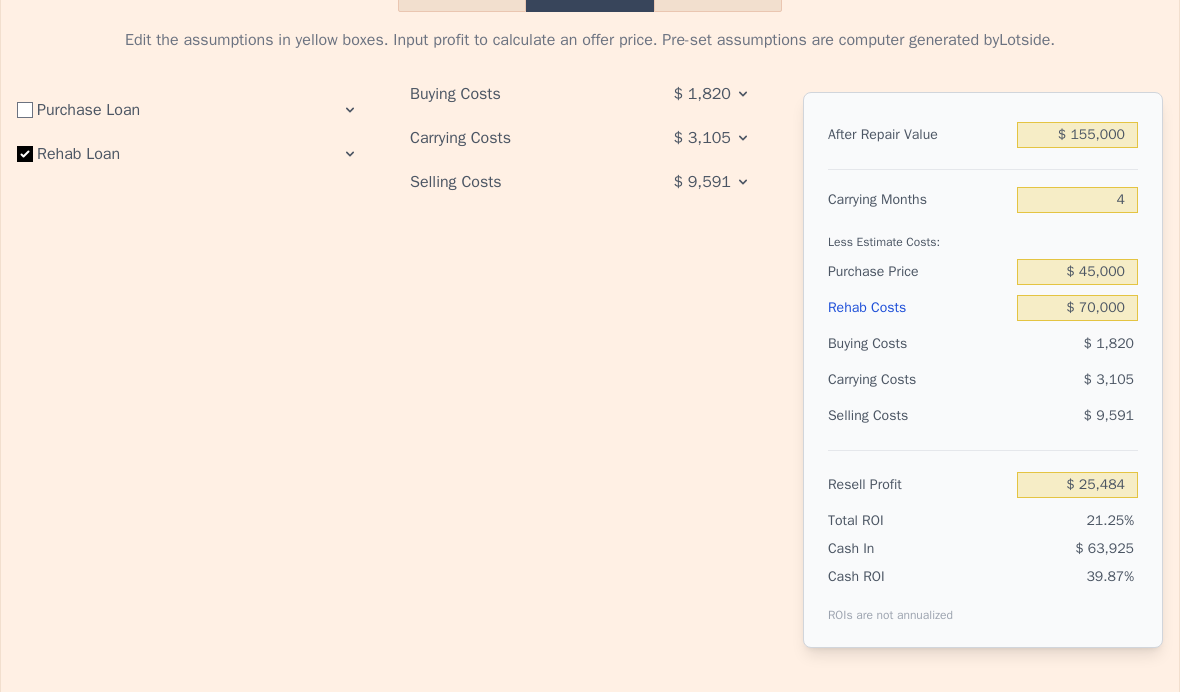 click 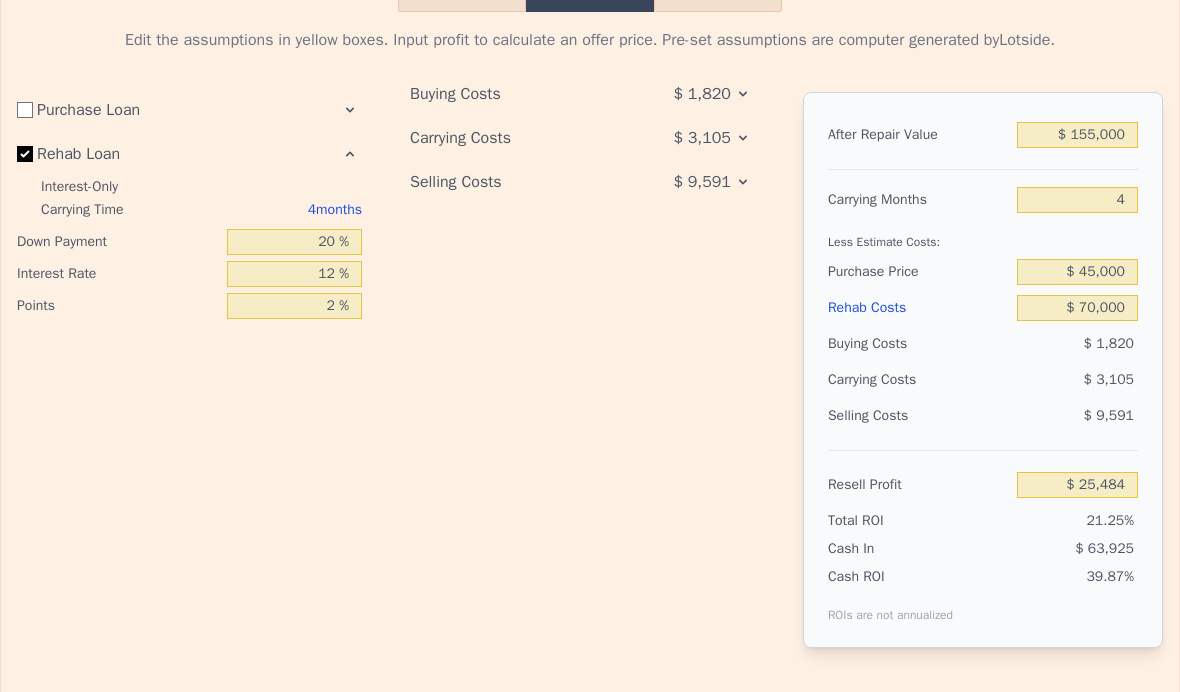 click on "$ 1,820" at bounding box center [702, 94] 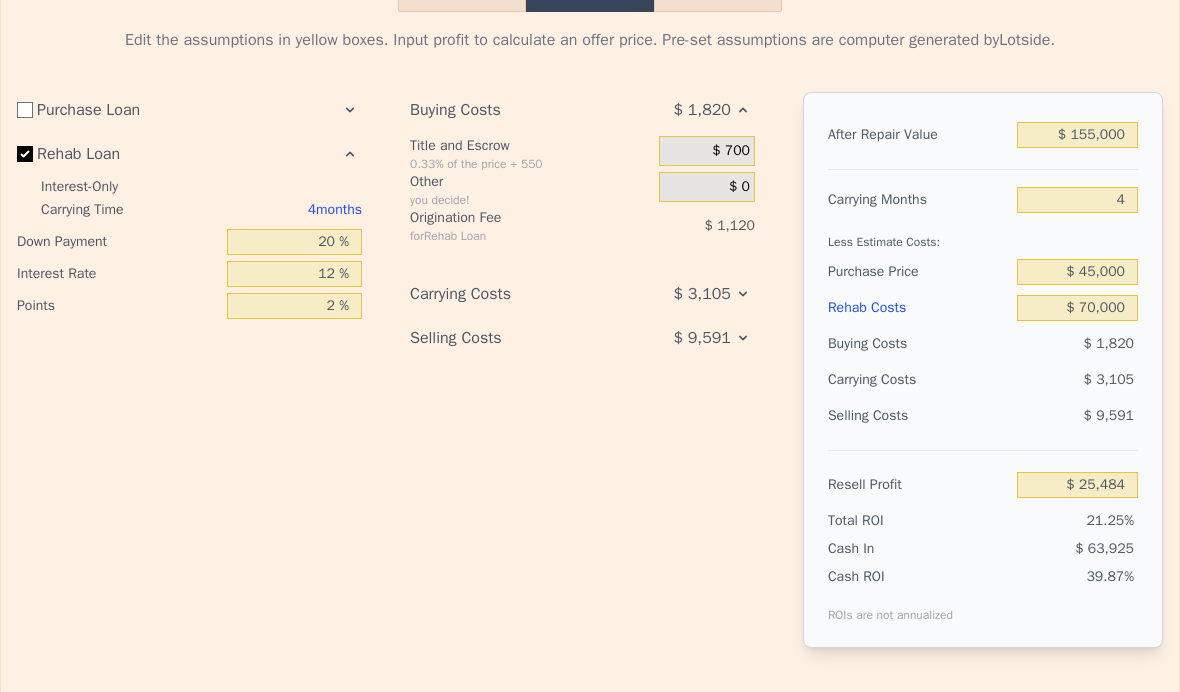 click on "$ 3,105" at bounding box center [687, 294] 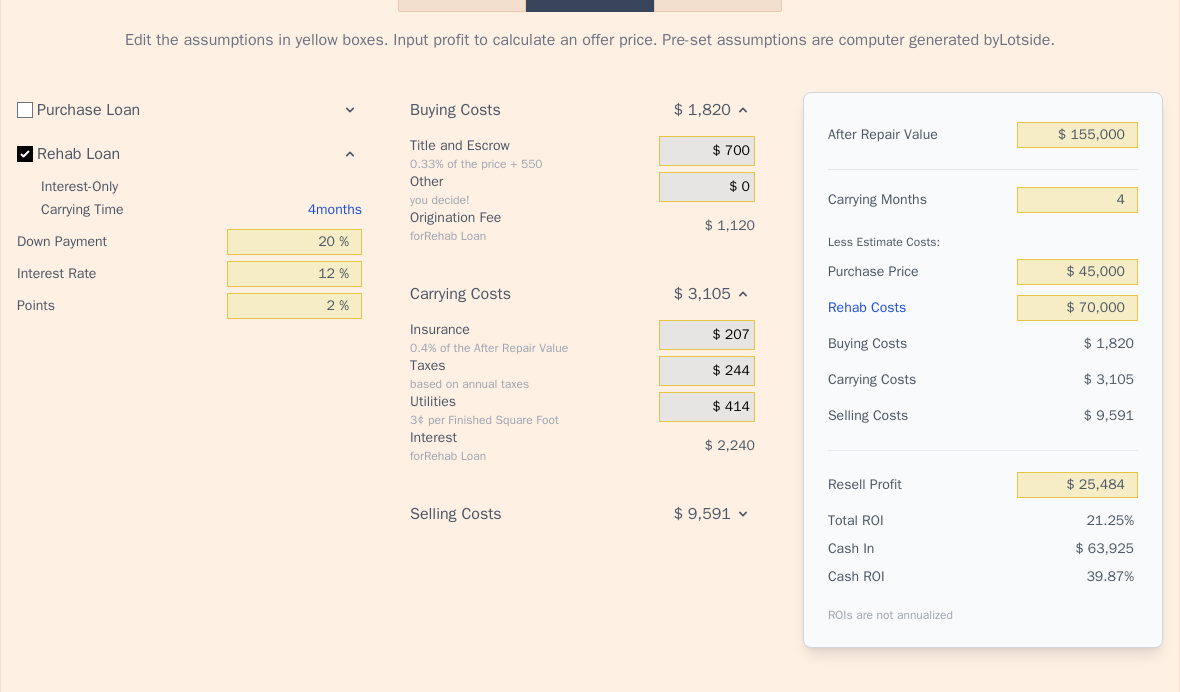 click 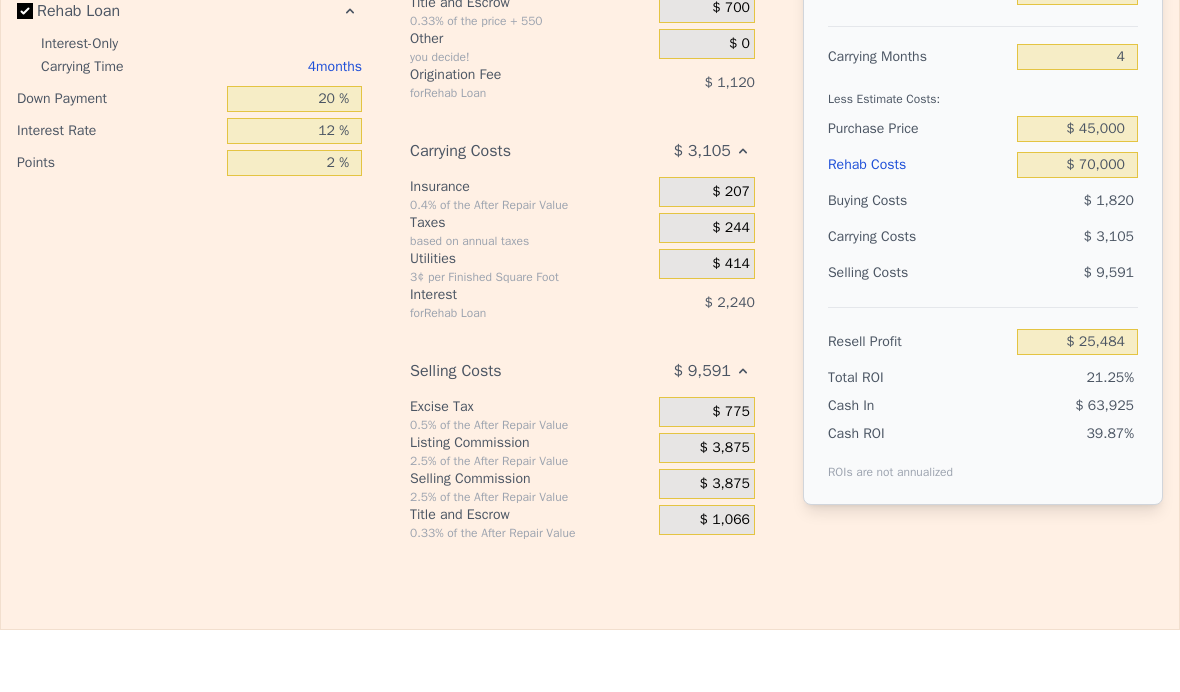 scroll, scrollTop: 3104, scrollLeft: 0, axis: vertical 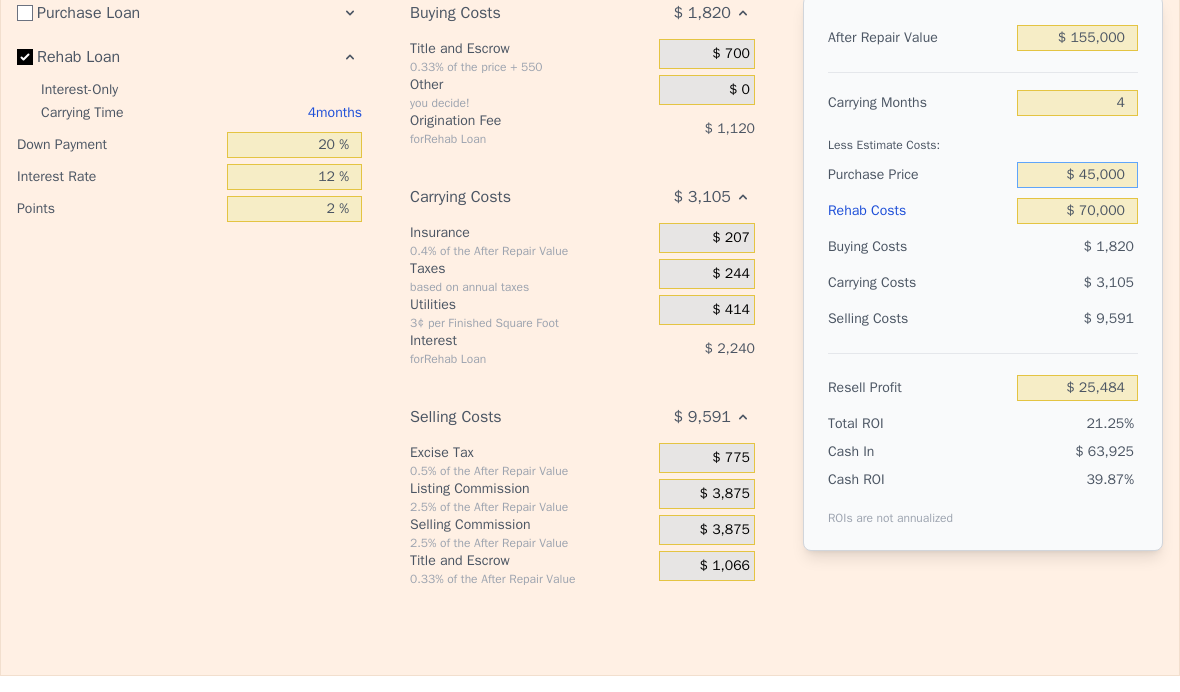 click on "$ 45,000" at bounding box center [1077, 175] 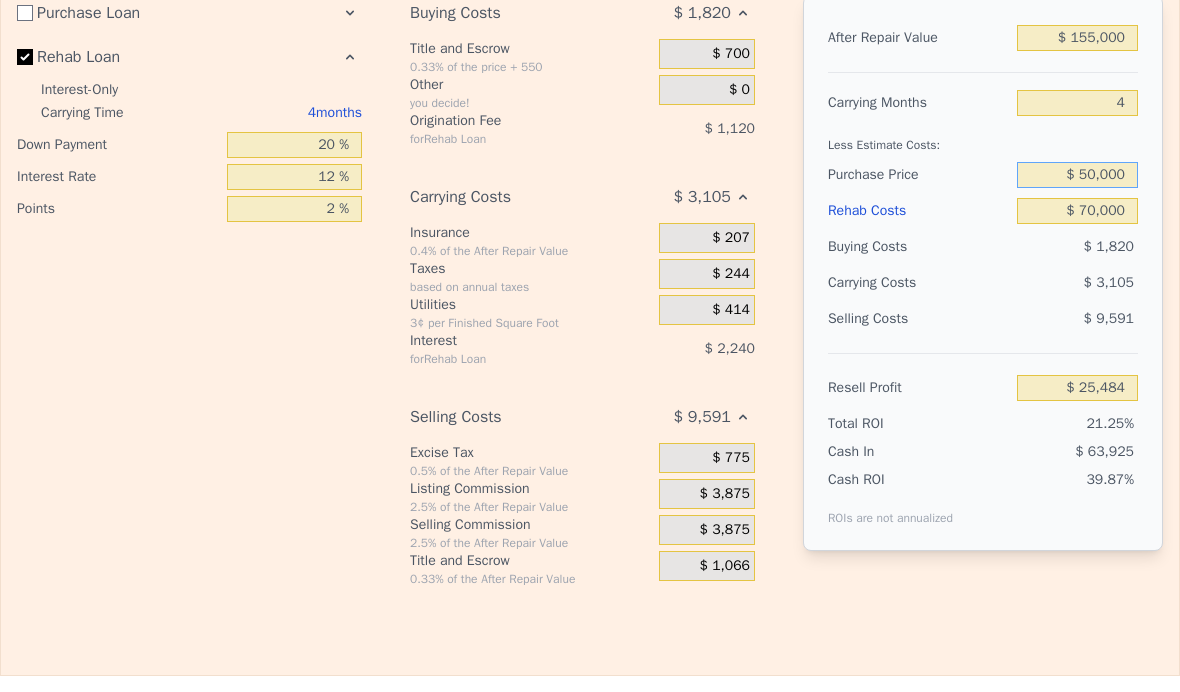 type on "$ 50,000" 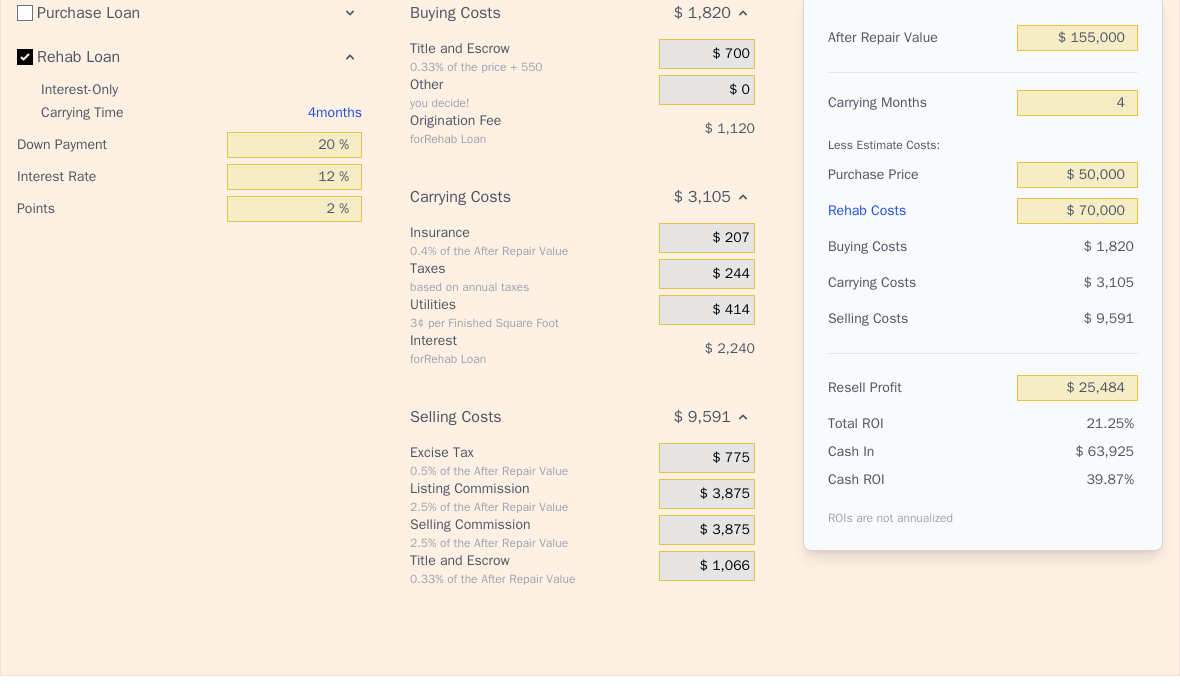 click on "Cash ROI ROIs are not annualized 39.87%" at bounding box center (983, 494) 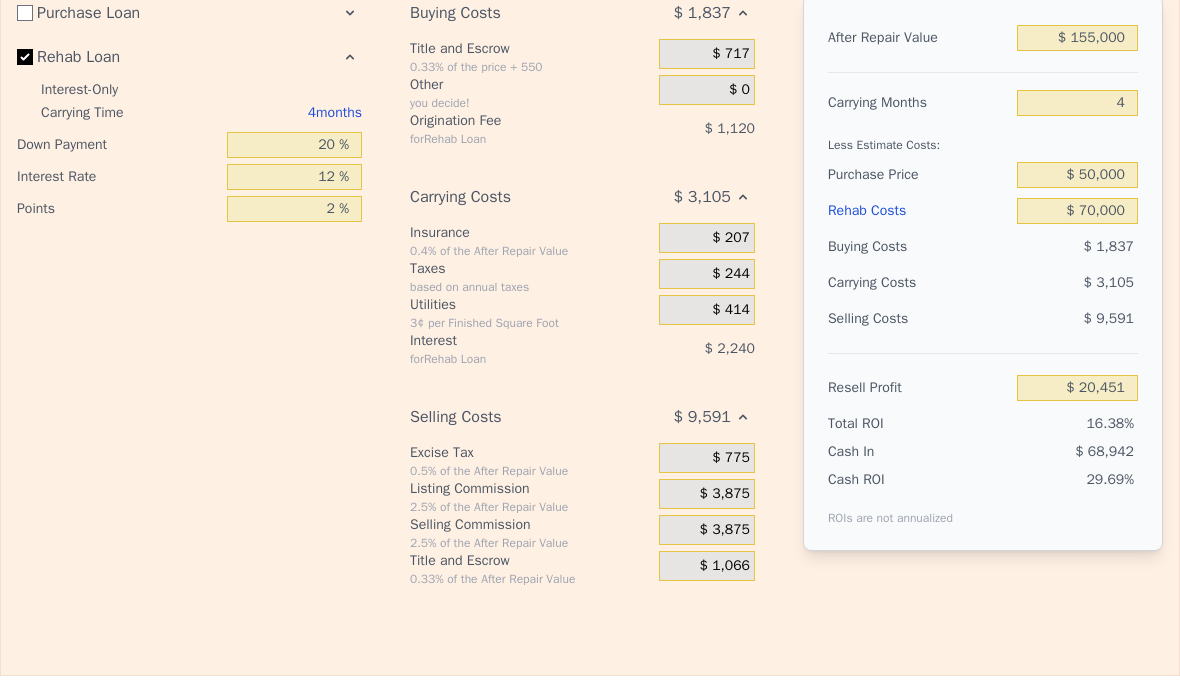 type on "$ 20,467" 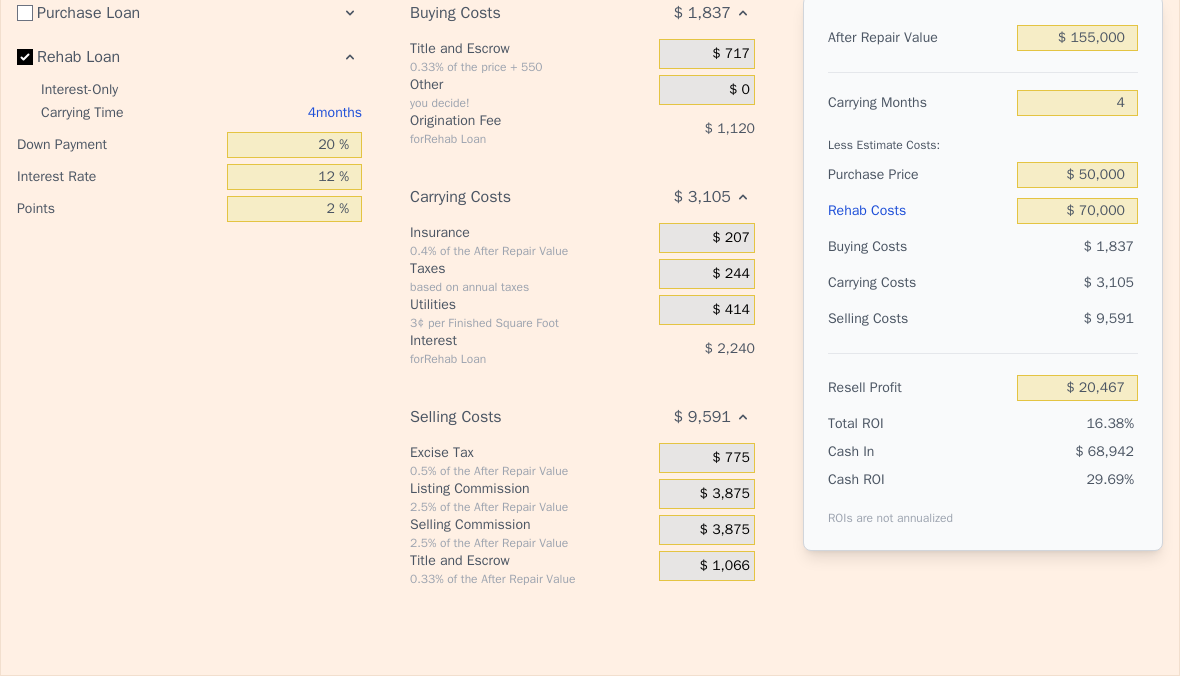 click on "Purchase Loan Rehab Loan Interest-Only Carrying Time 4  months Down Payment 20 % Interest Rate 12 % Points 2 %" at bounding box center (197, 291) 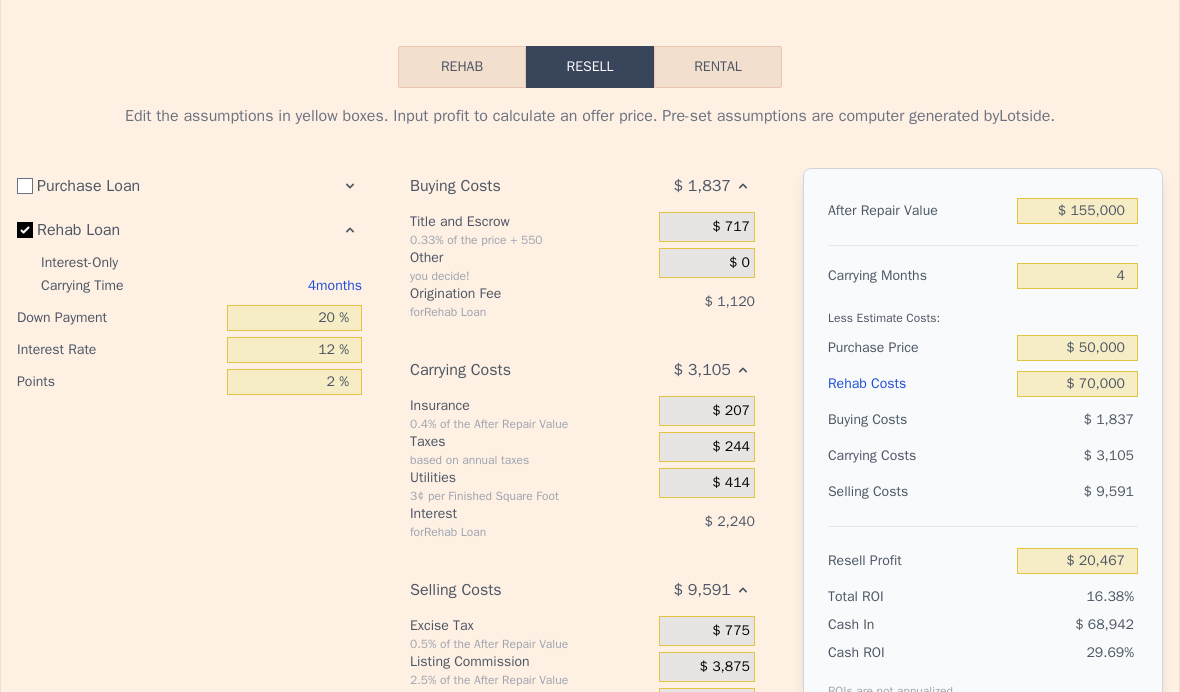 scroll, scrollTop: 2927, scrollLeft: 0, axis: vertical 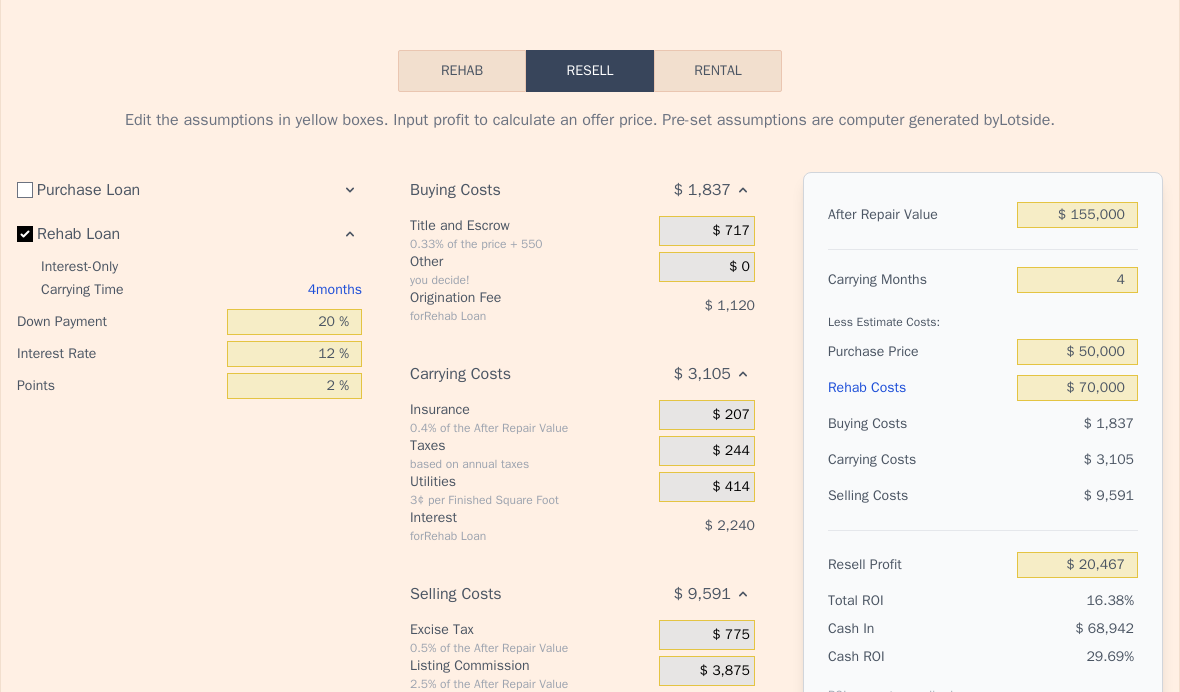 click on "After Repair Value $ 155,000 Carrying Months 4 Less Estimate Costs: Purchase Price $ 50,000 Rehab Costs $ 70,000 Buying Costs $ 1,837 Carrying Costs $ 3,105 Selling Costs $ 9,591 Resell Profit $ 20,467 Total ROI 16.38% Cash In $ 68,942 Cash ROI ROIs are not annualized 29.69%" at bounding box center (983, 450) 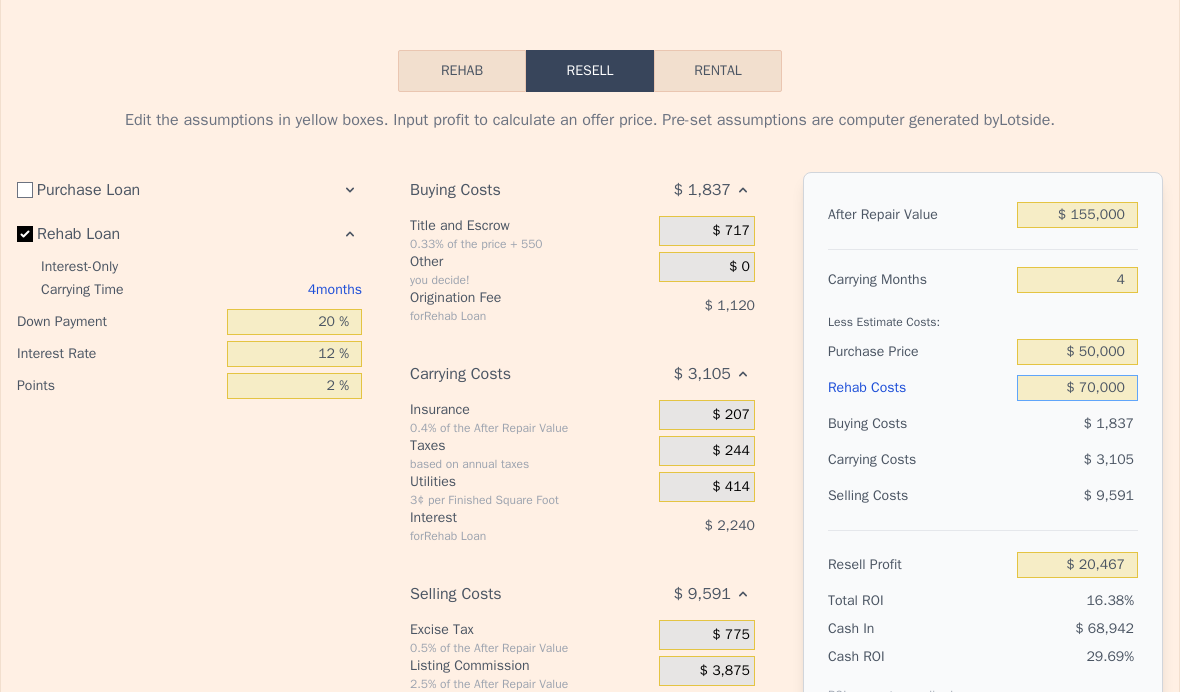 click on "$ 70,000" at bounding box center (1077, 388) 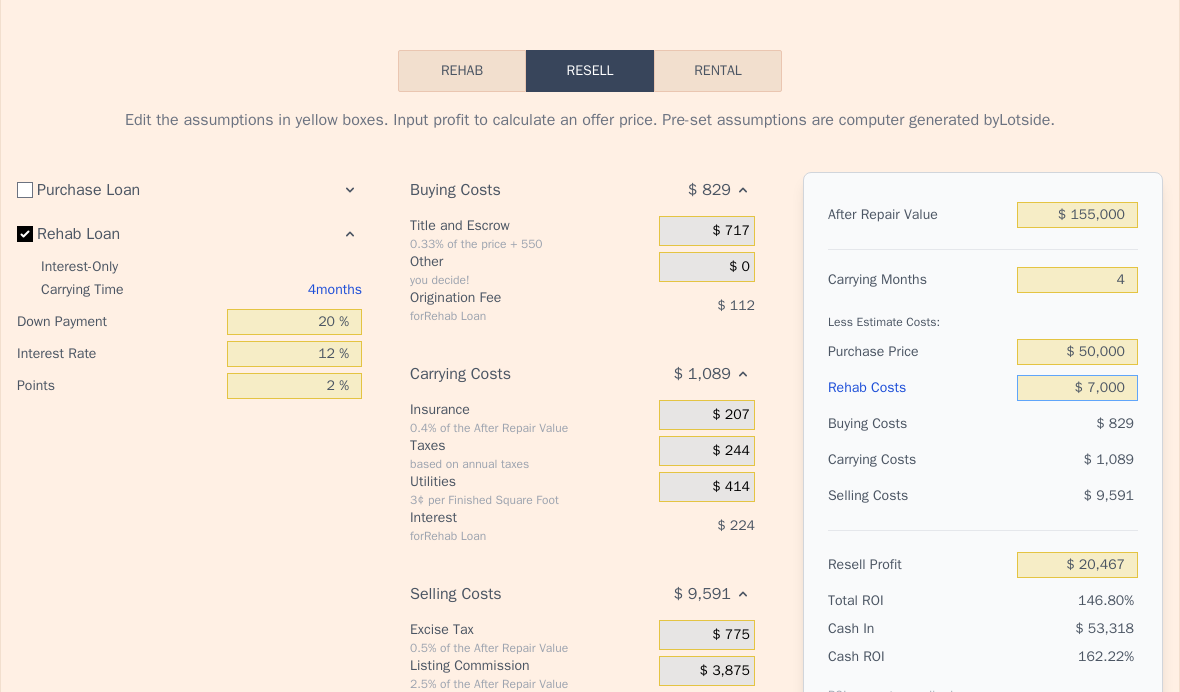 type on "$ 86,491" 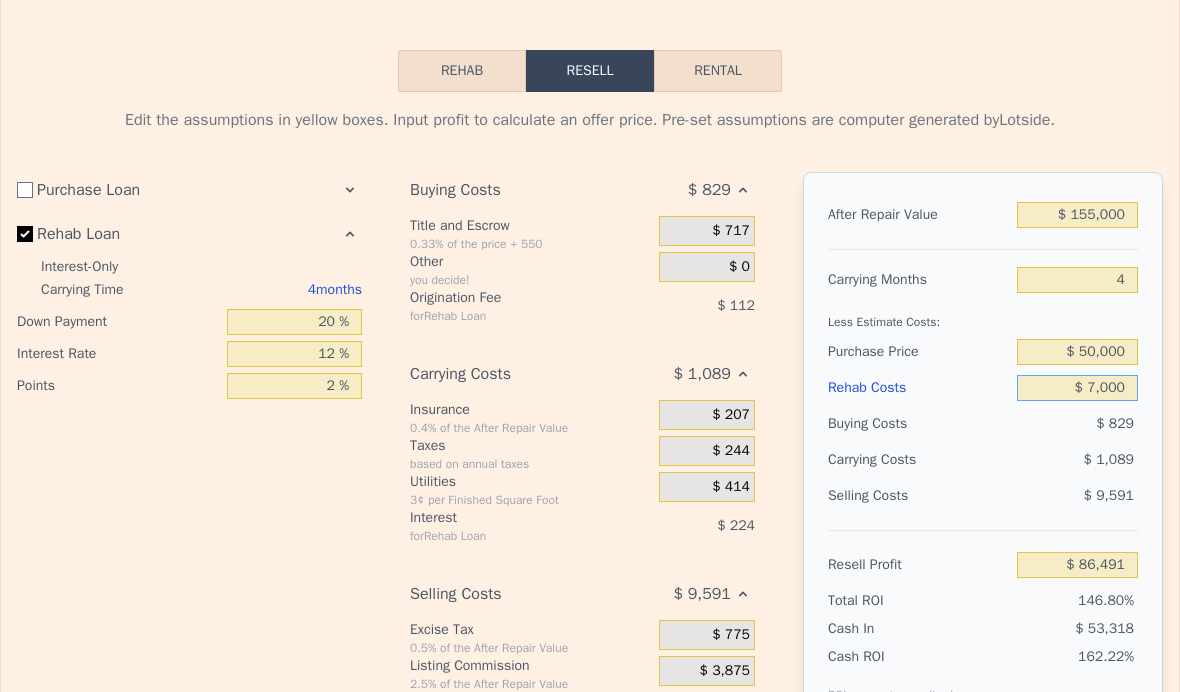 type on "$ 000" 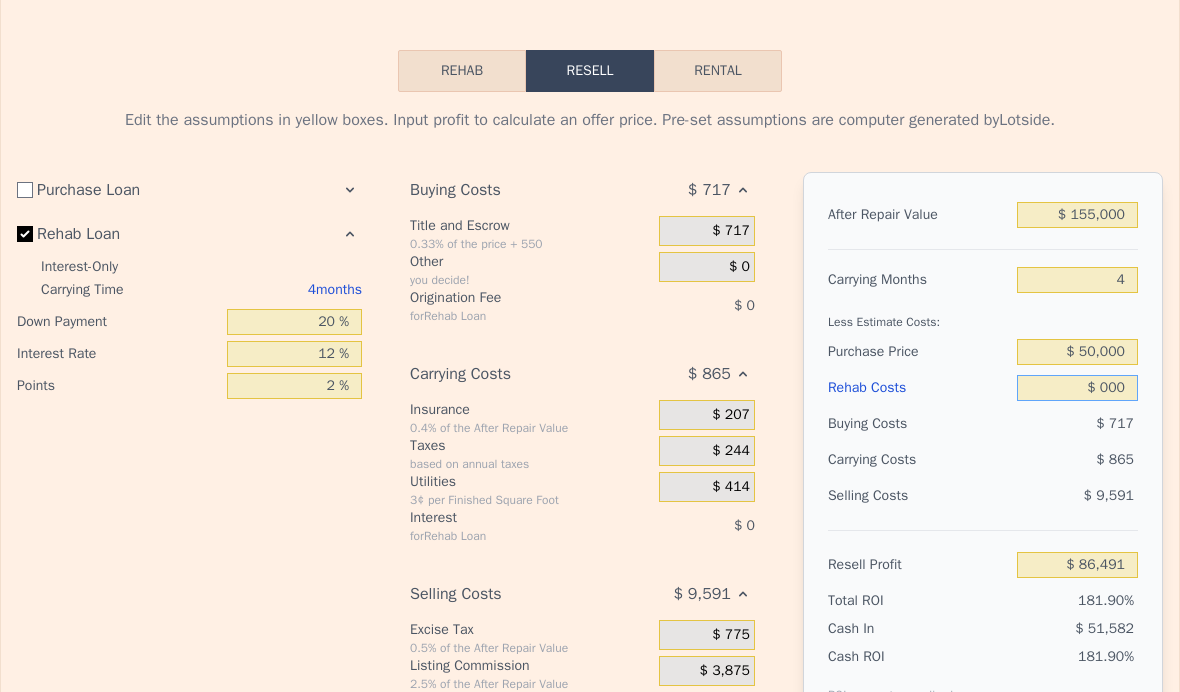 type on "$ 93,827" 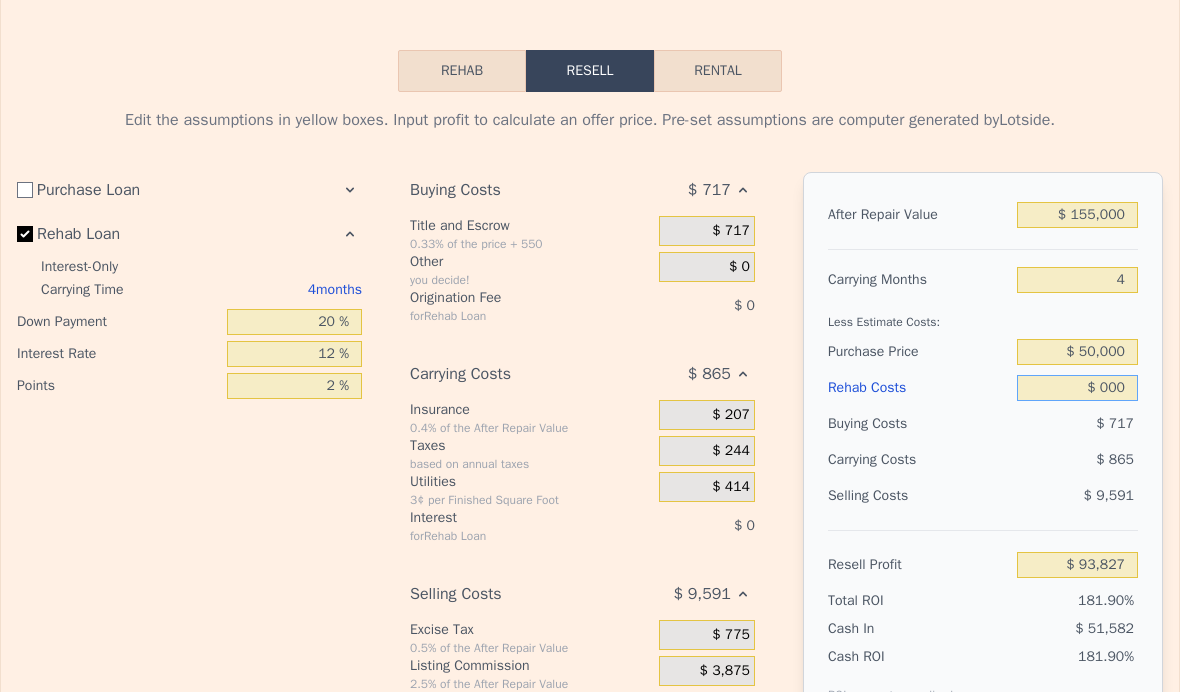 type on "$ 6,000" 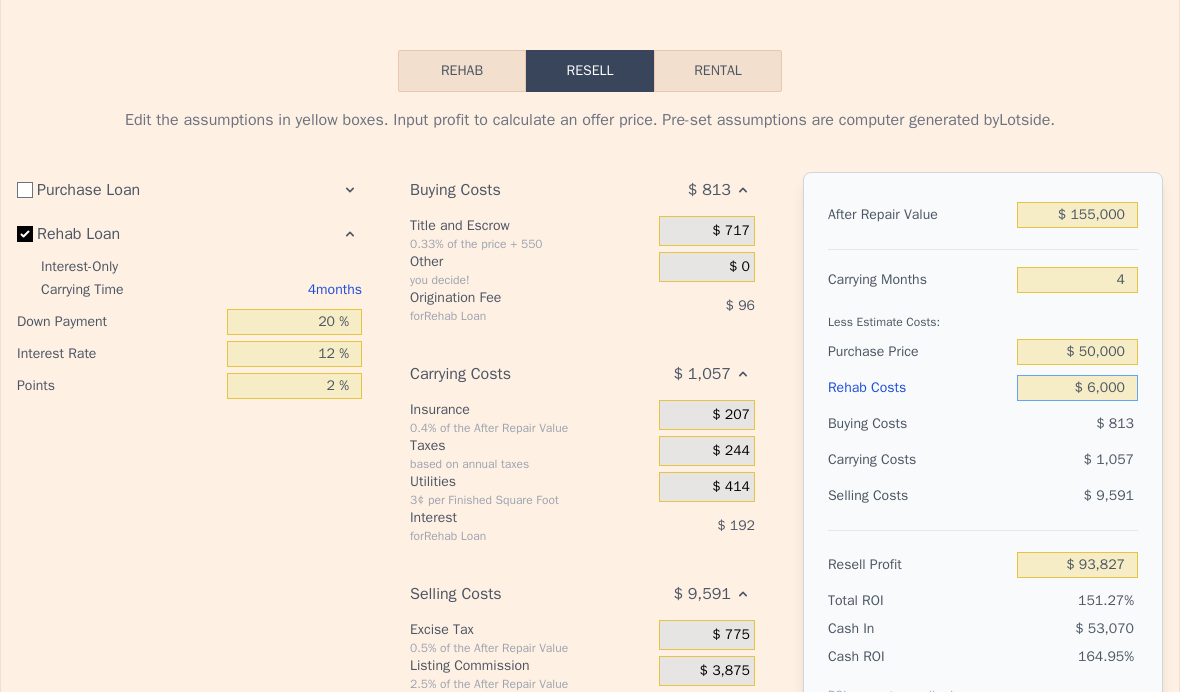 type on "$ 87,539" 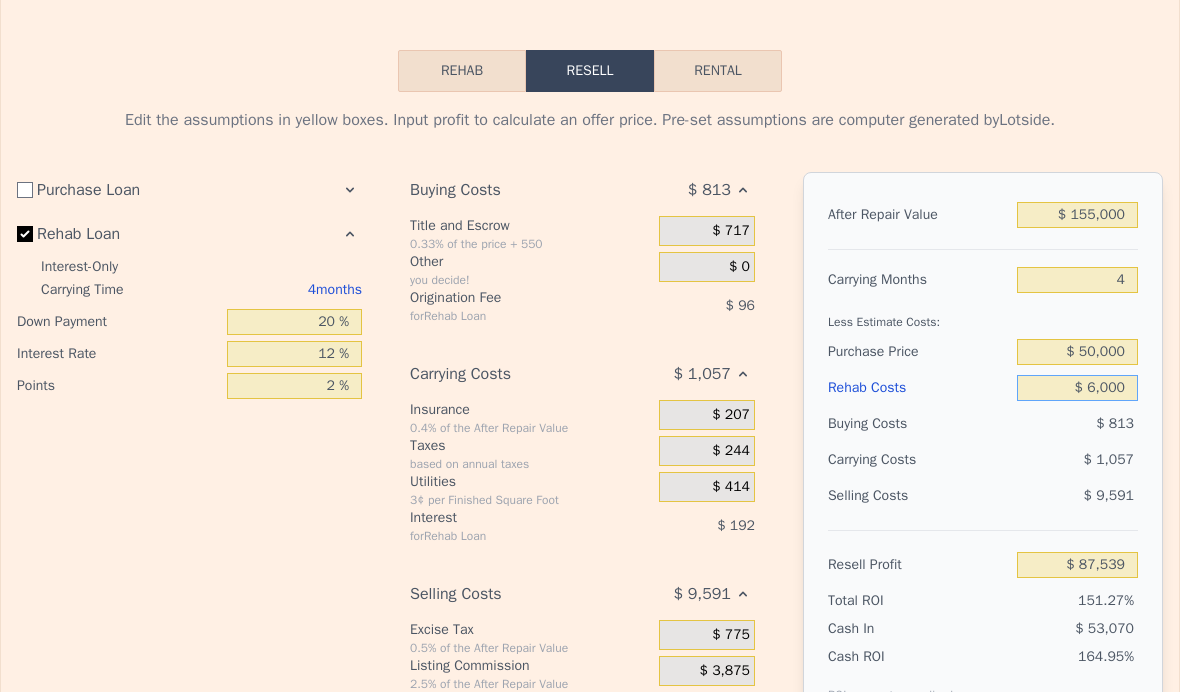 type on "$ 60,000" 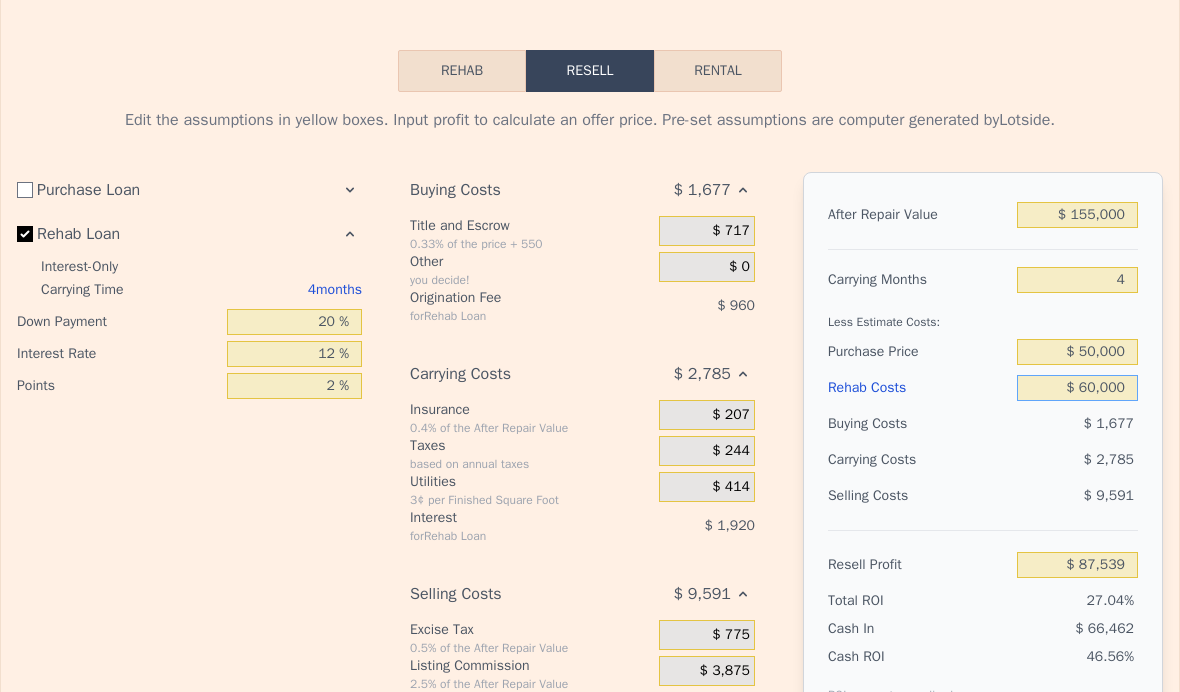type on "$ 30,947" 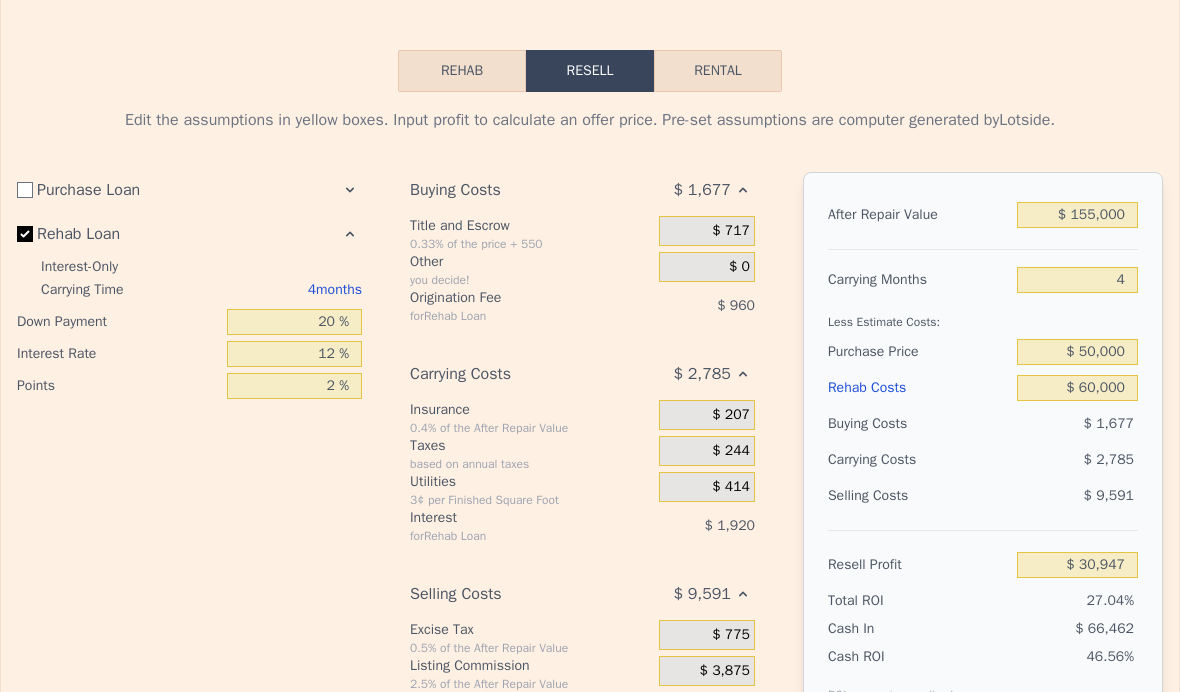 click on "$ 2,785" at bounding box center (1043, 460) 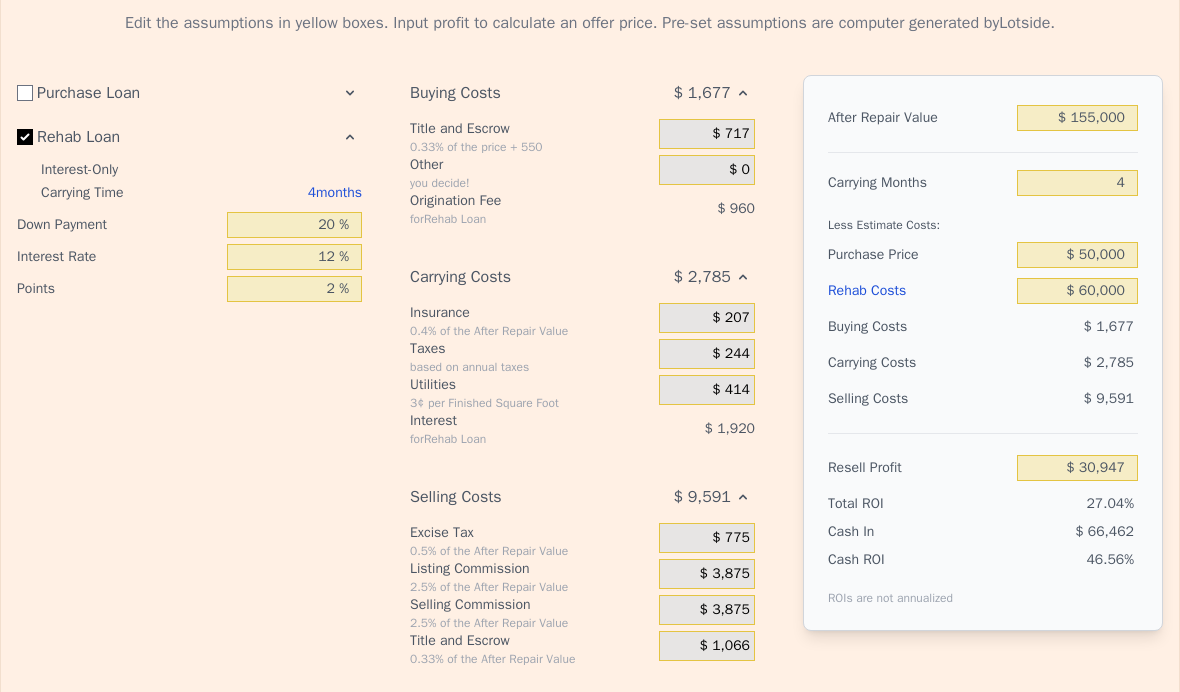 scroll, scrollTop: 3029, scrollLeft: 0, axis: vertical 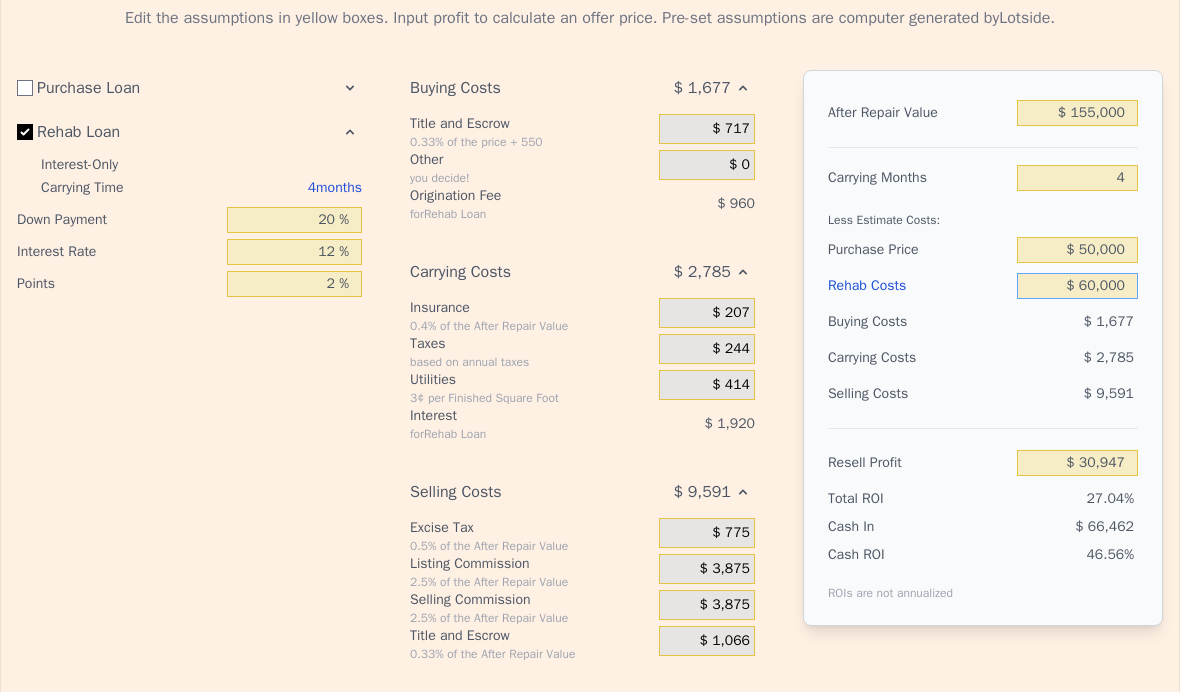 click on "$ 60,000" at bounding box center [1077, 286] 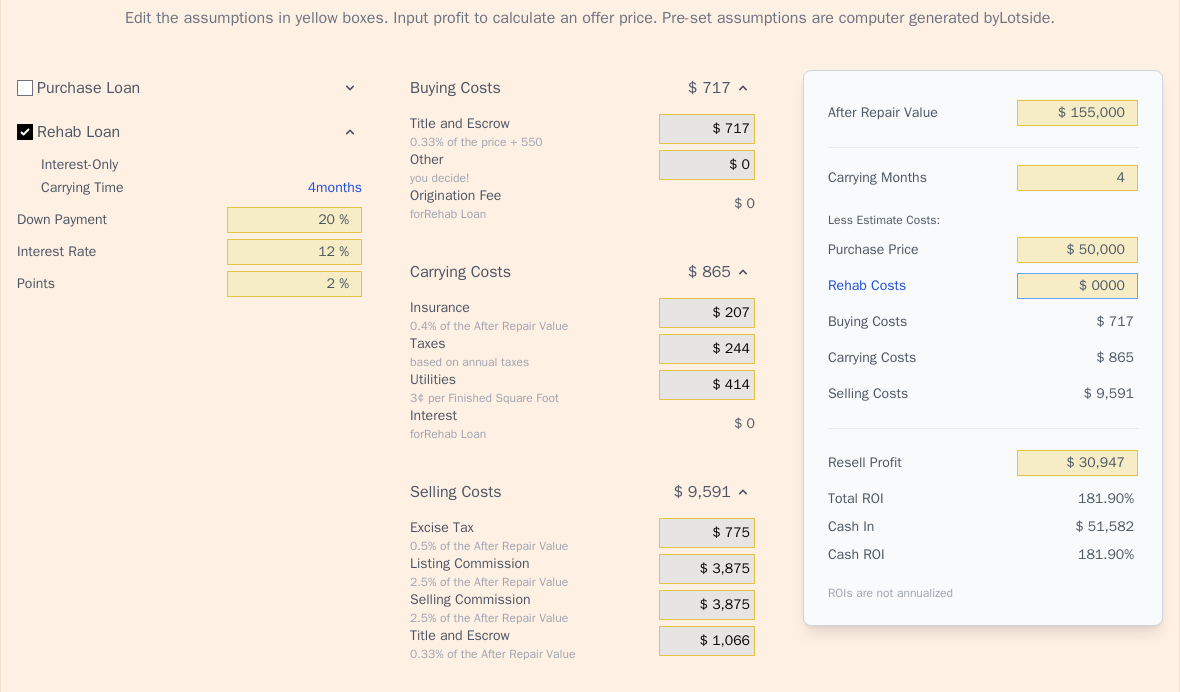 type on "$ 93,827" 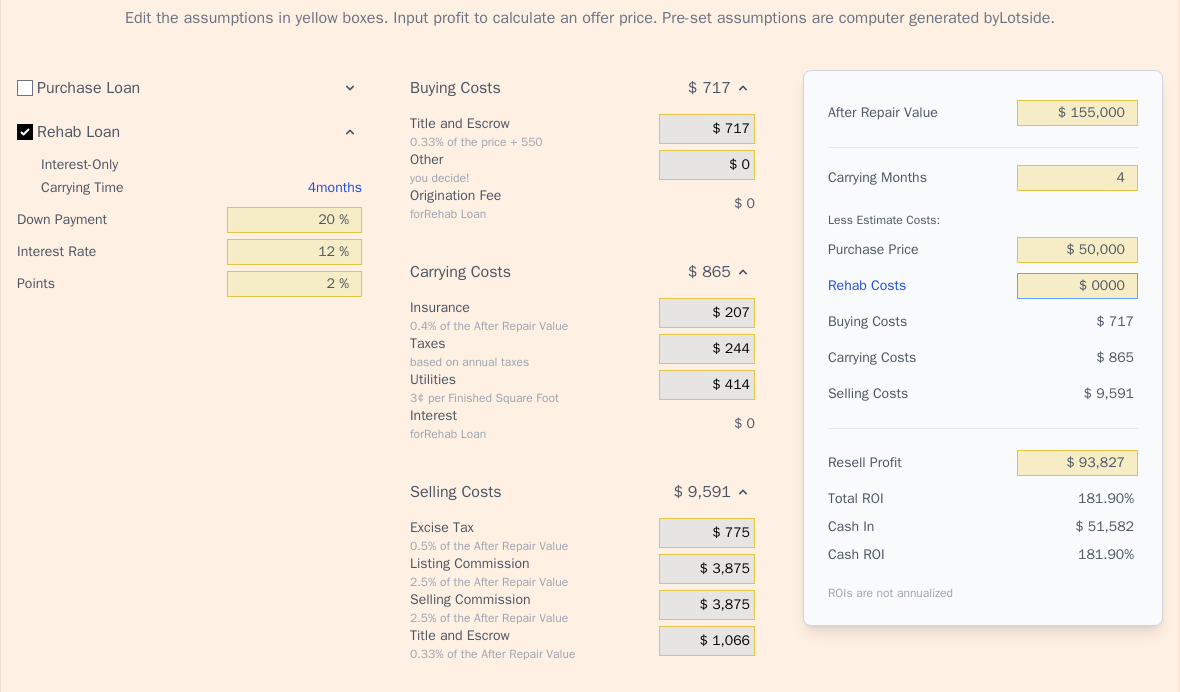 type on "$ 70,000" 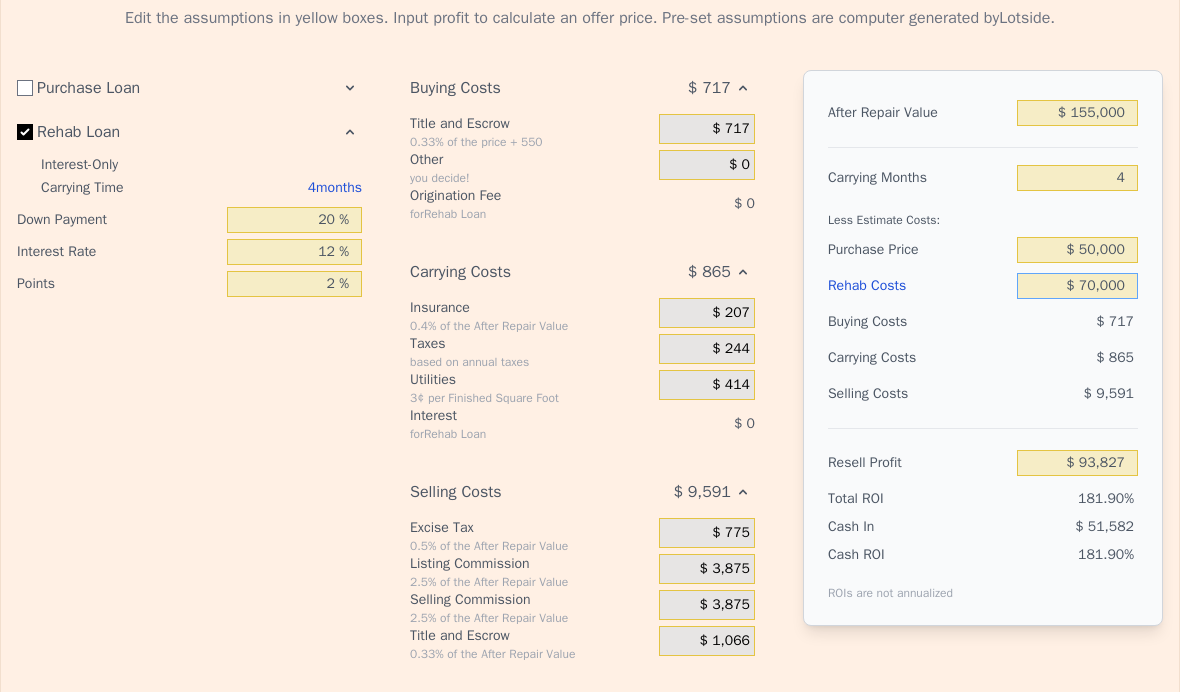 type on "$ 20,467" 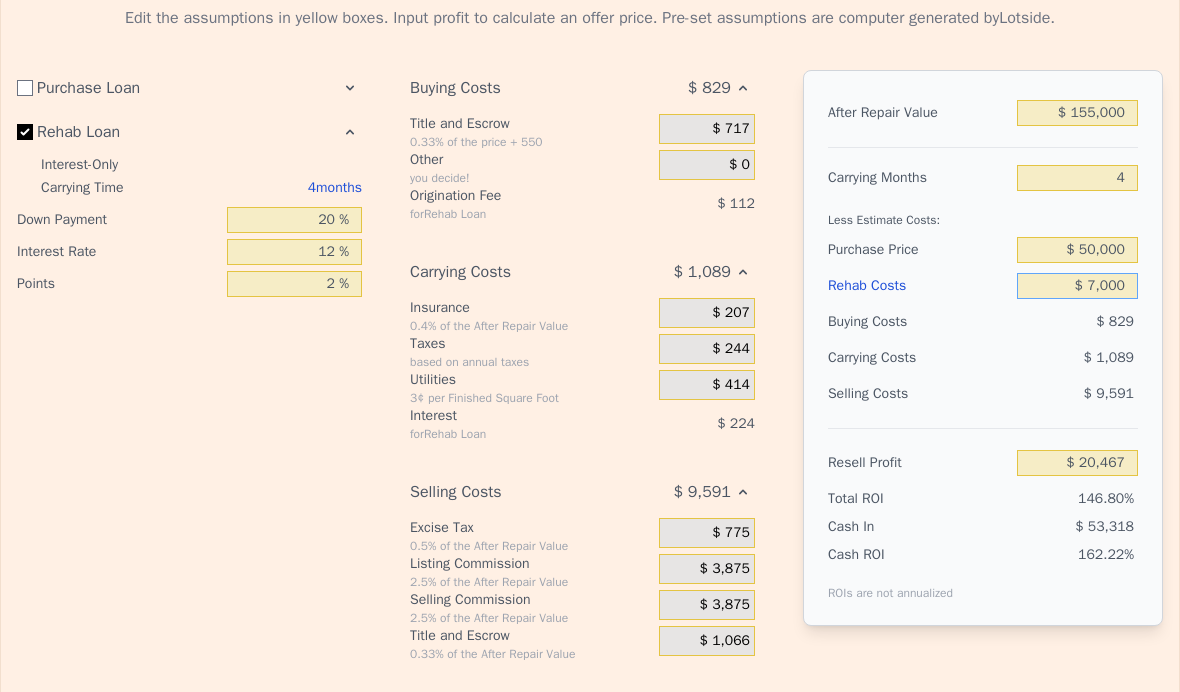 type on "$ 000" 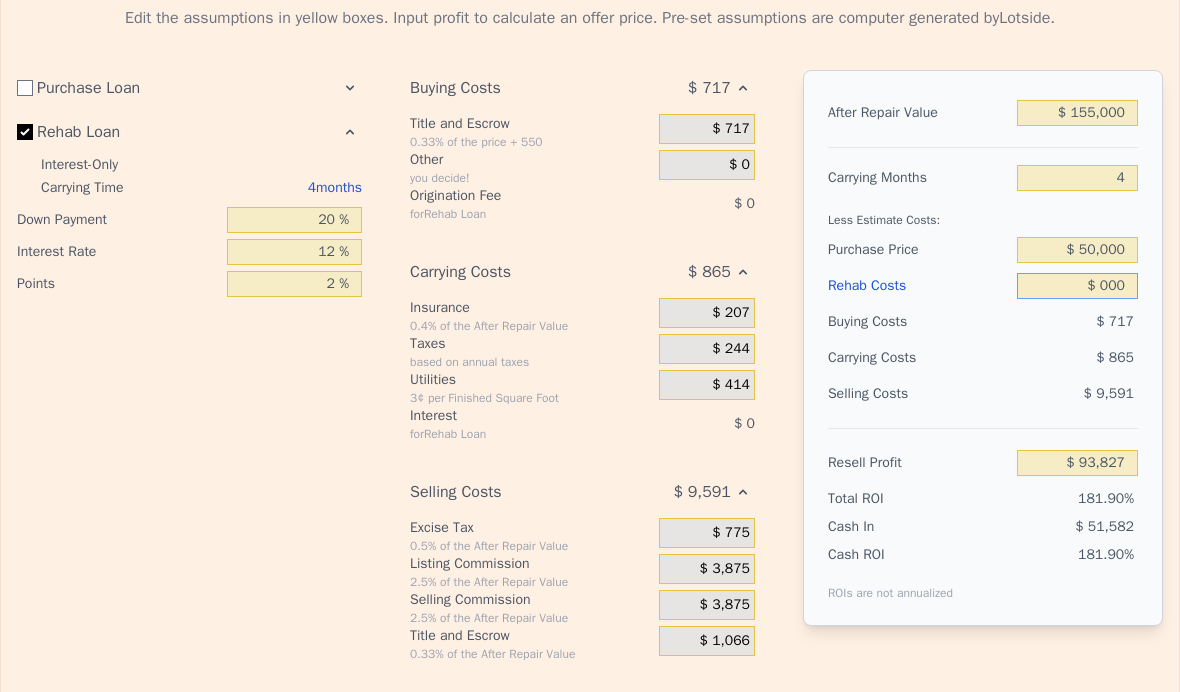 type on "$ 6,000" 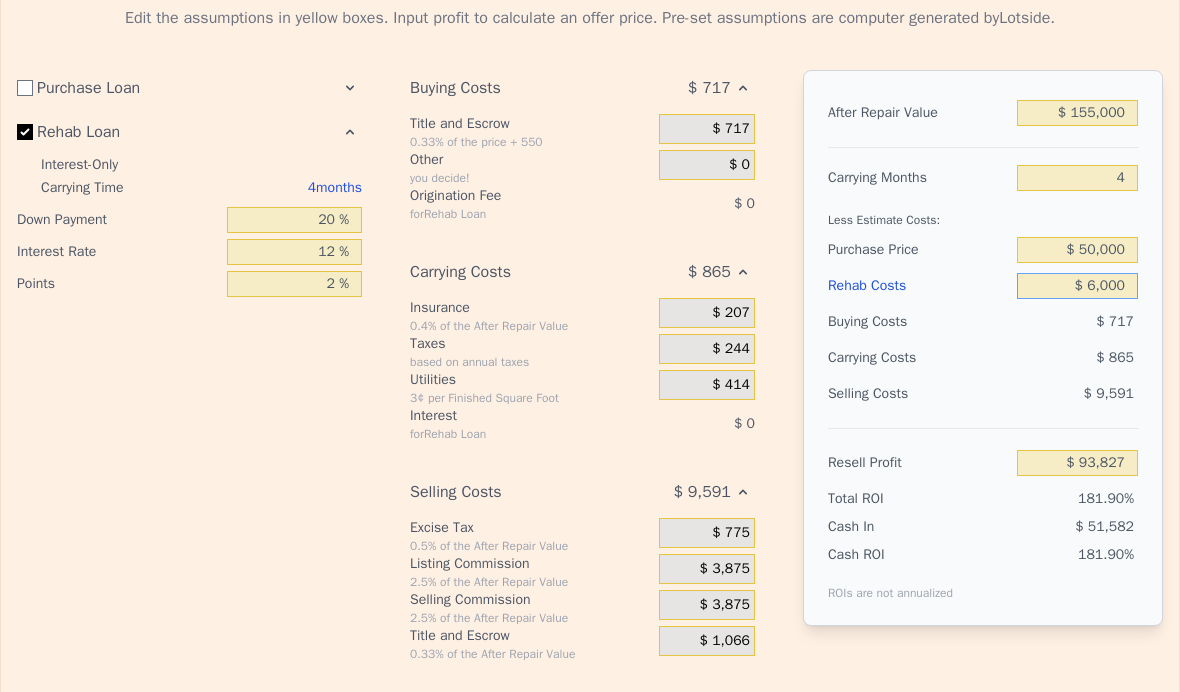 type on "$ 87,539" 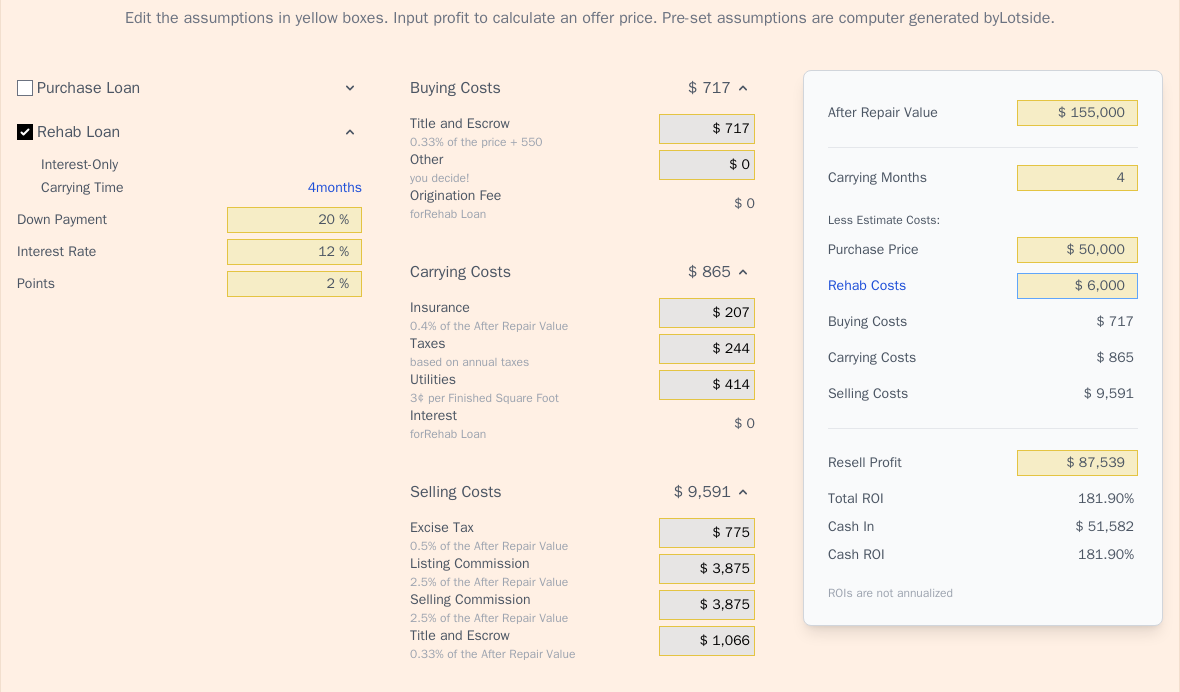 type on "[PRICE]" 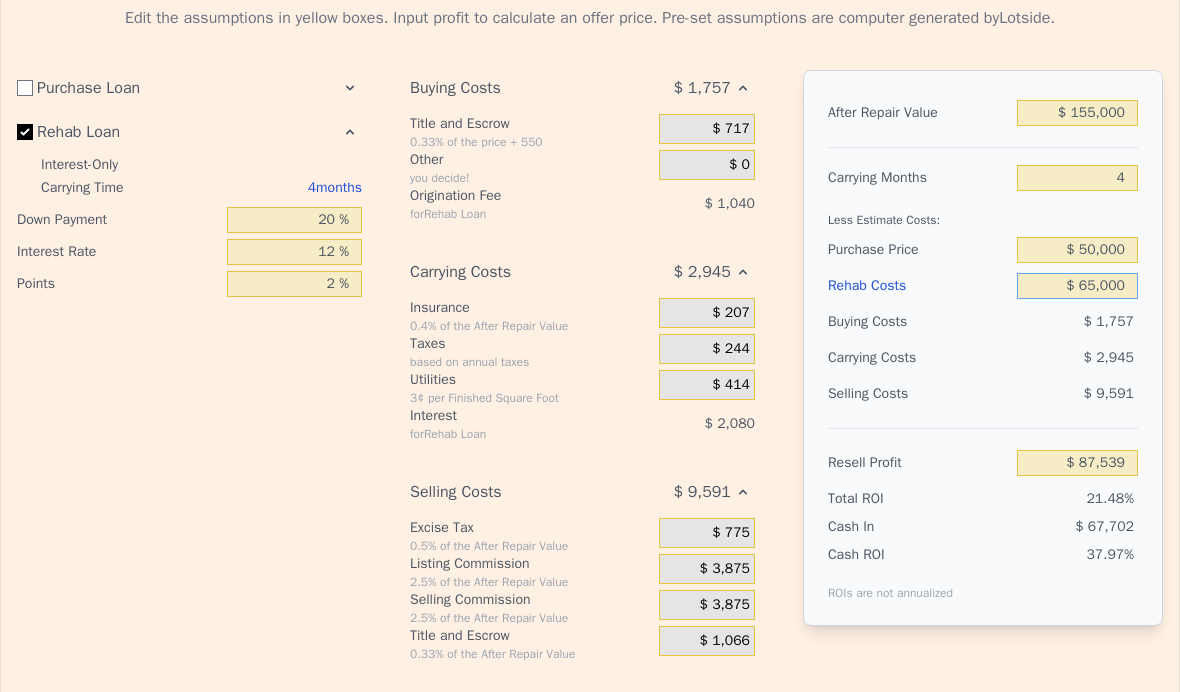 type on "$ 25,707" 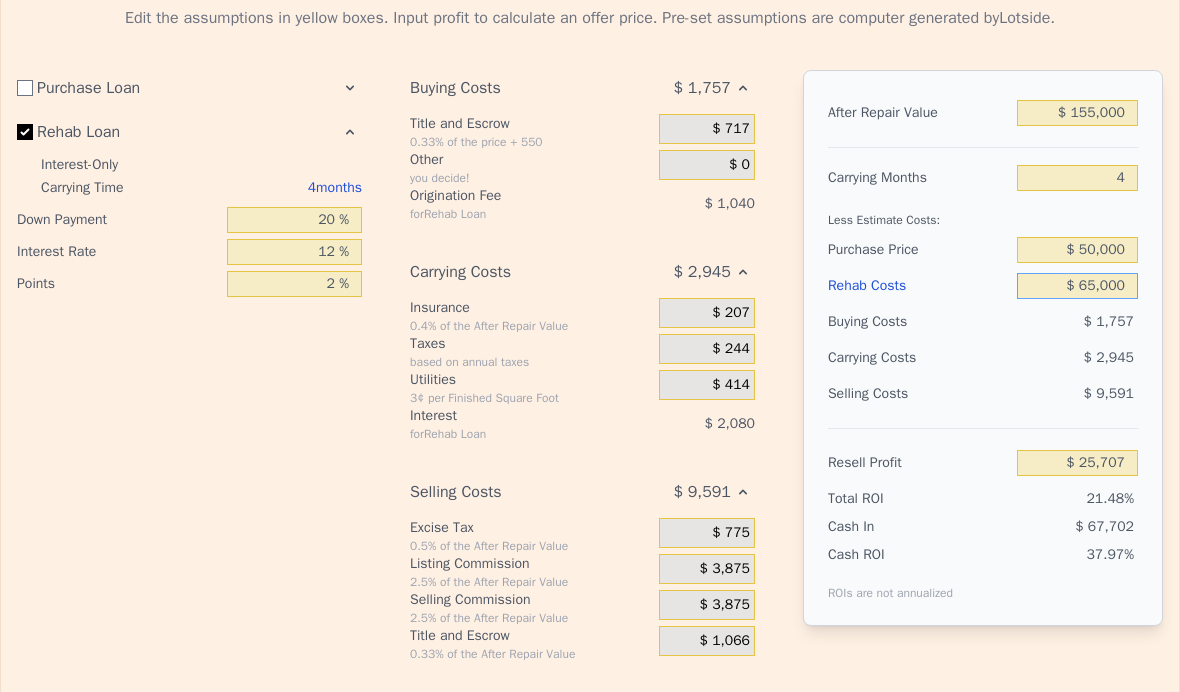 type on "[PRICE]" 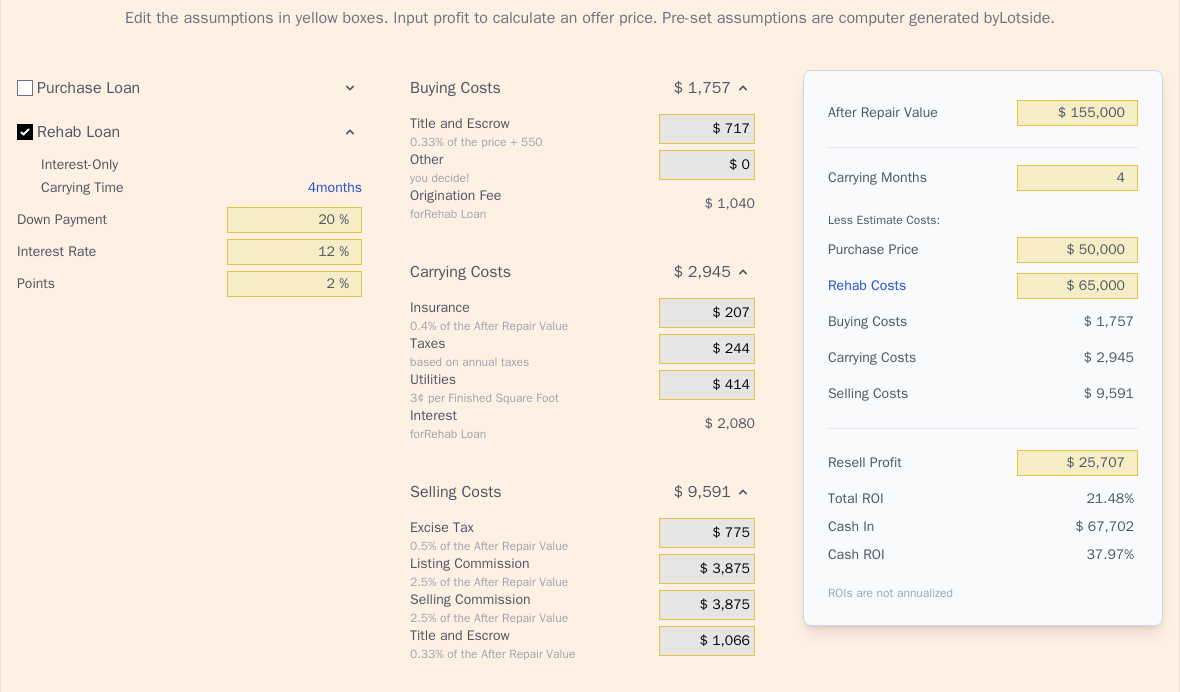 click on "37.97%" at bounding box center (1049, 573) 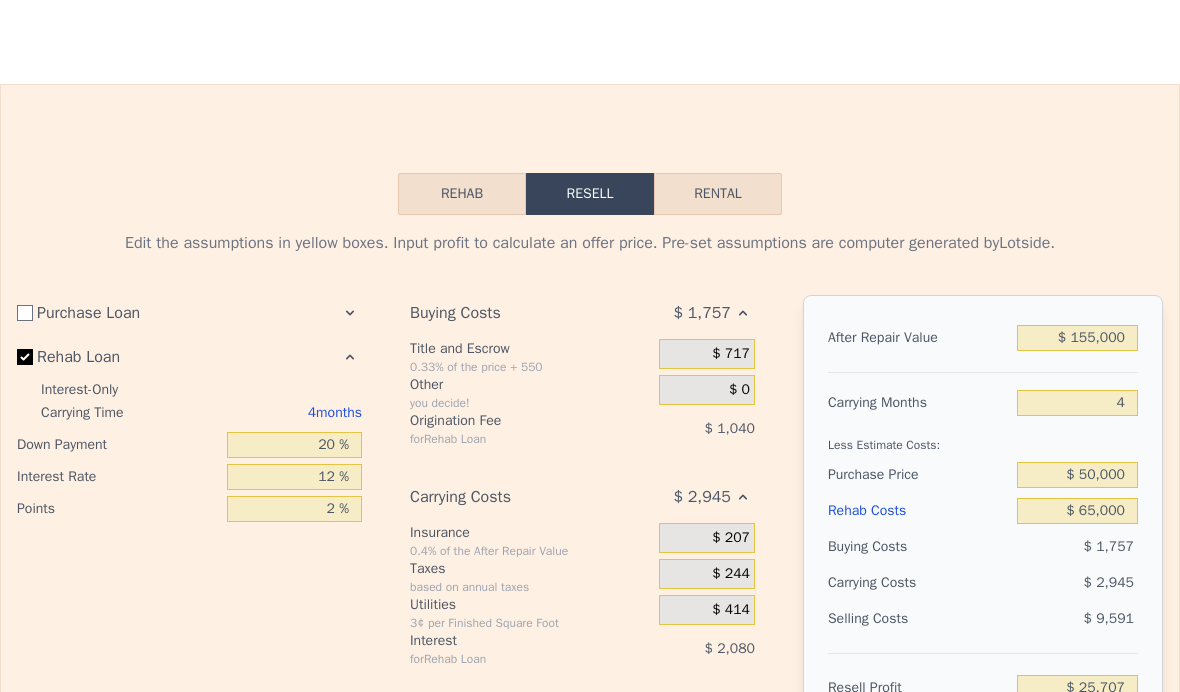 scroll, scrollTop: 2874, scrollLeft: 0, axis: vertical 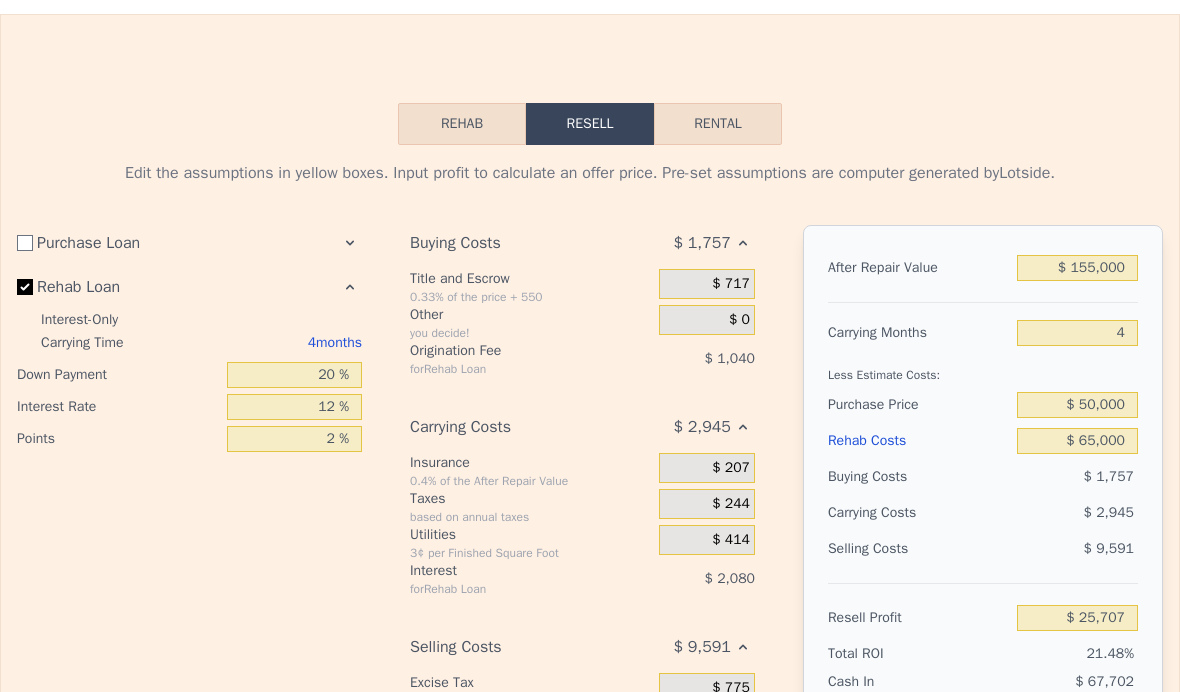 click on "Rehab" at bounding box center [462, 124] 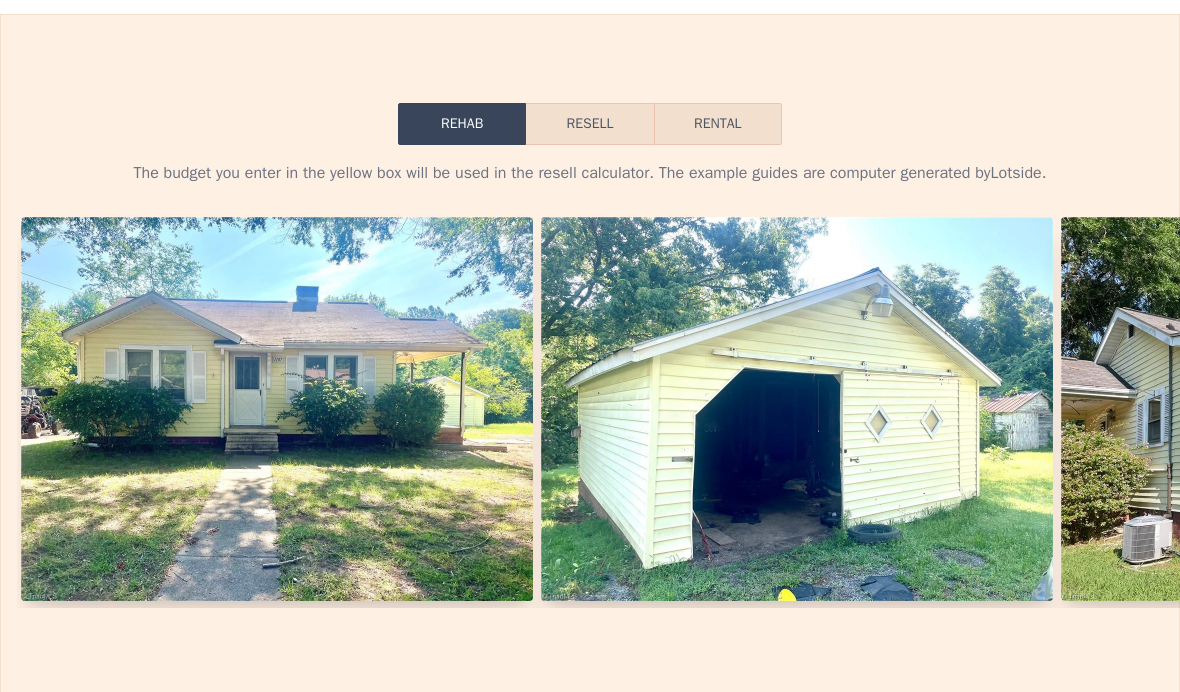 scroll, scrollTop: 0, scrollLeft: 520, axis: horizontal 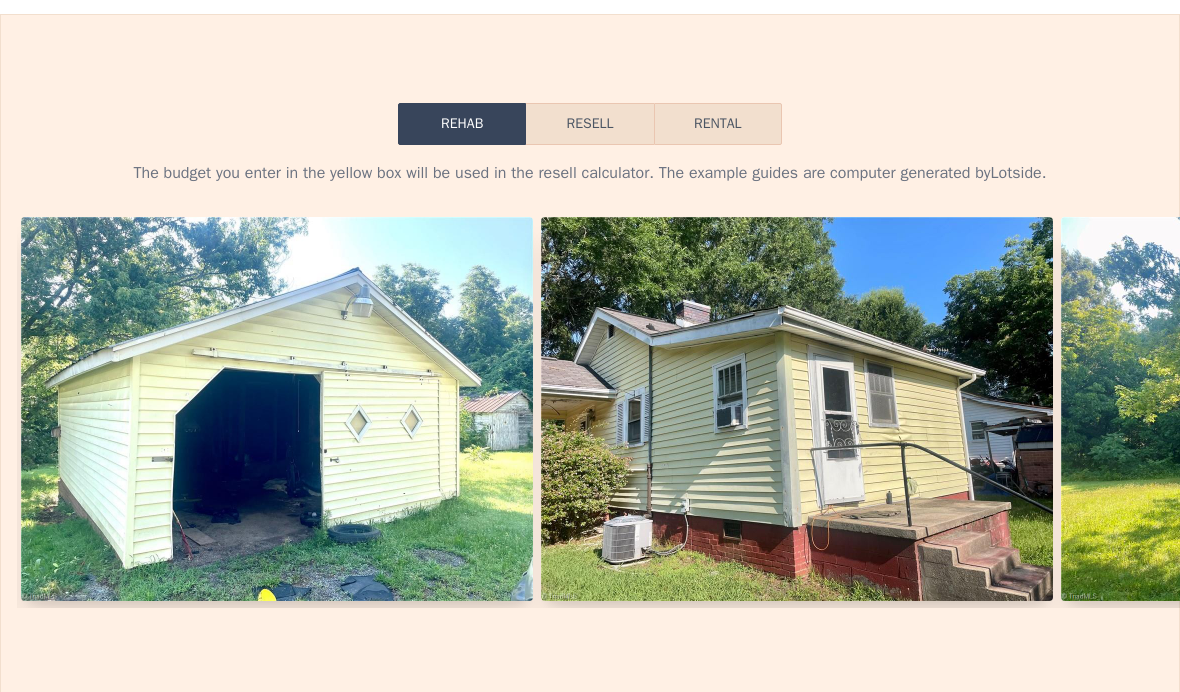 click on "Rental" at bounding box center (718, 124) 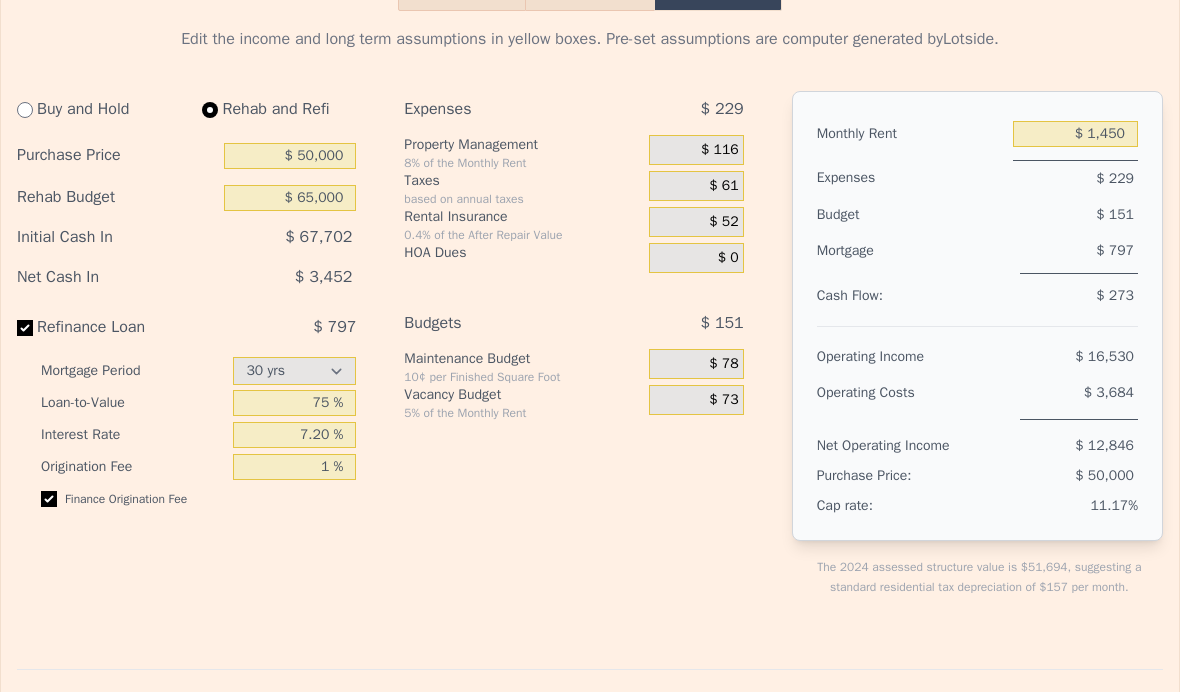 scroll, scrollTop: 2993, scrollLeft: 0, axis: vertical 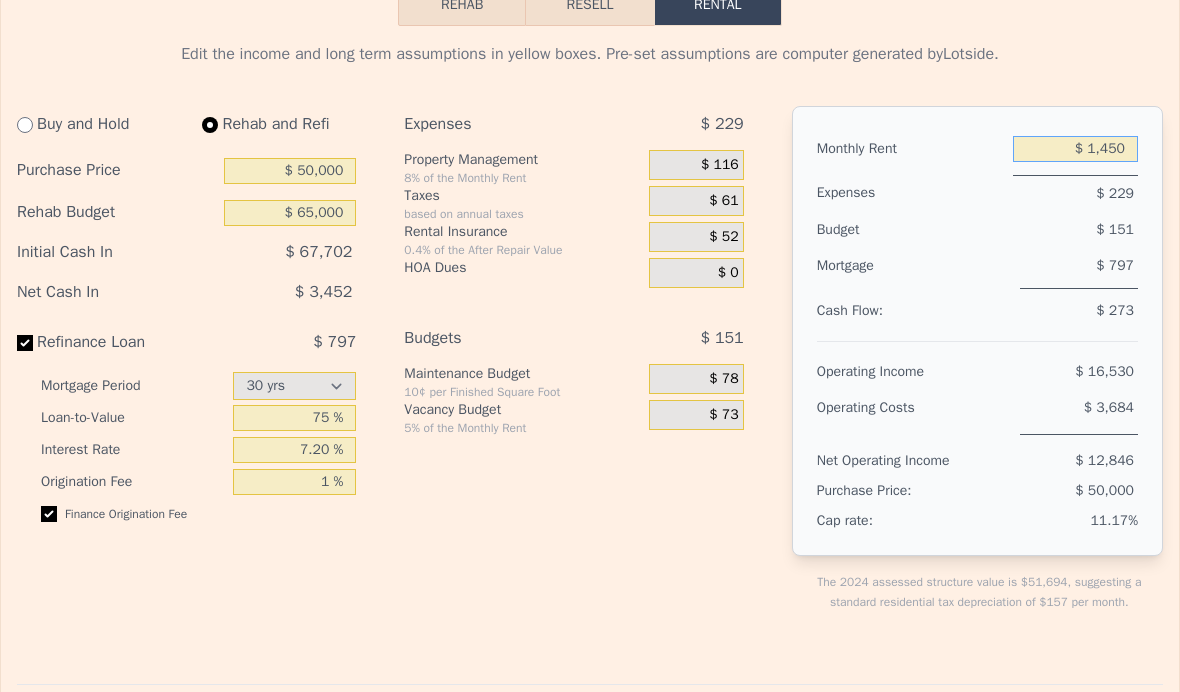 click on "$ 1,450" at bounding box center (1075, 149) 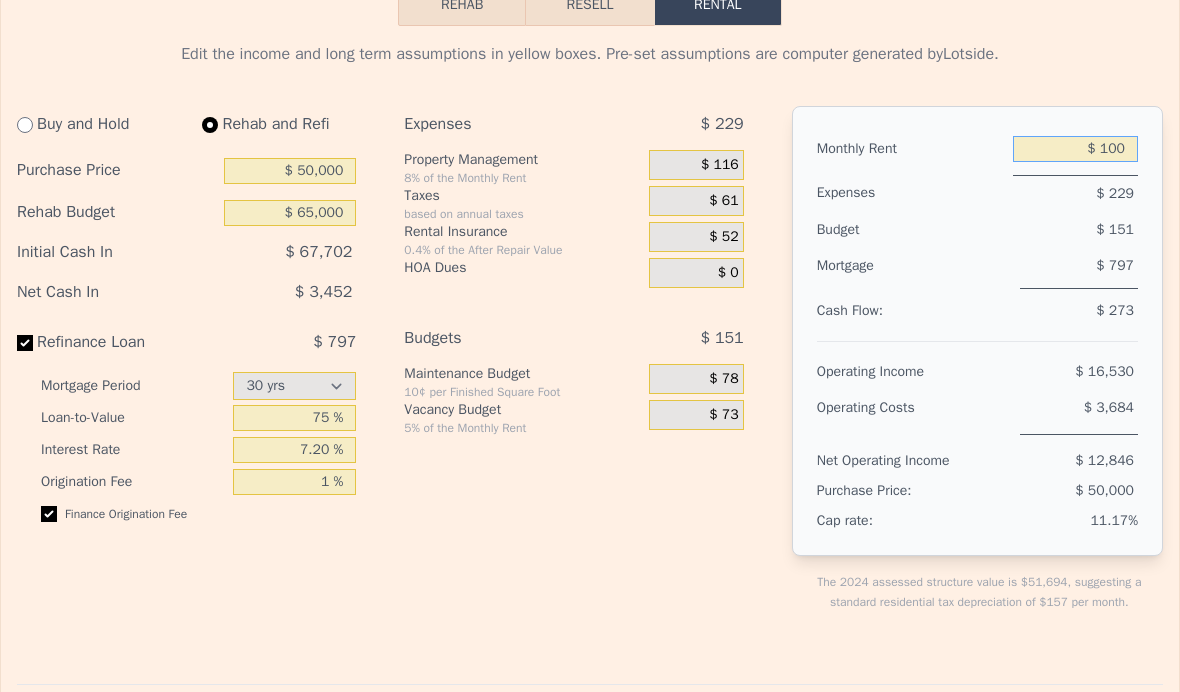 type on "$ 1,000" 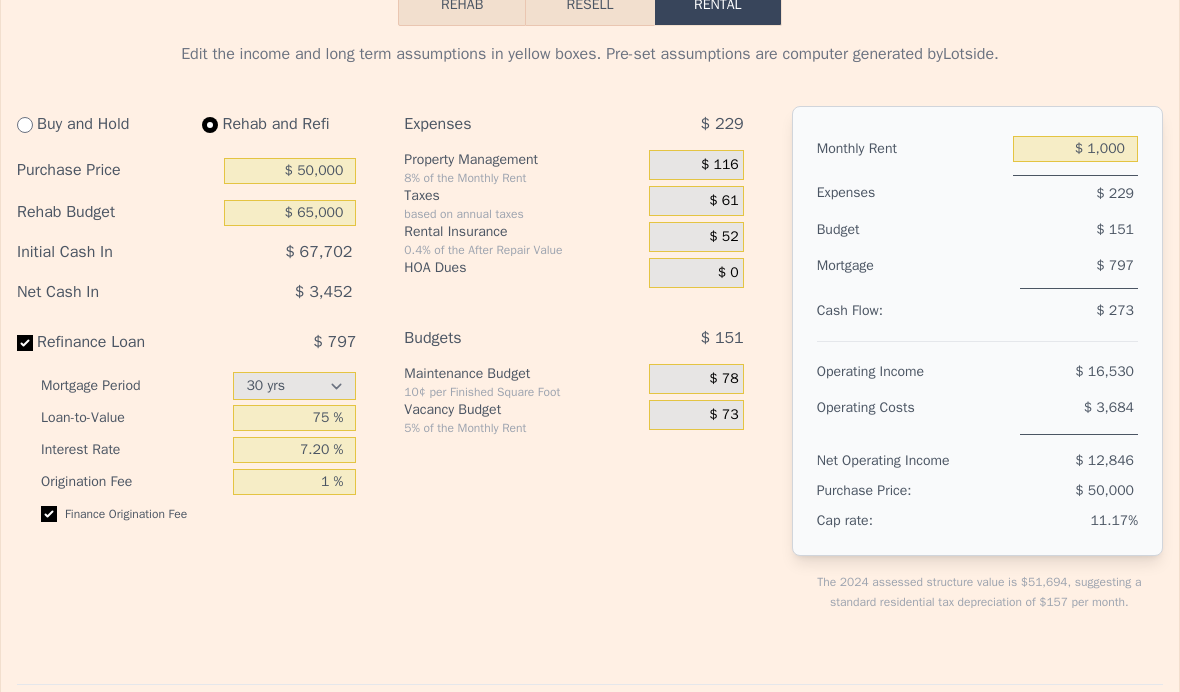 click on "$ 3,684" at bounding box center [1079, 412] 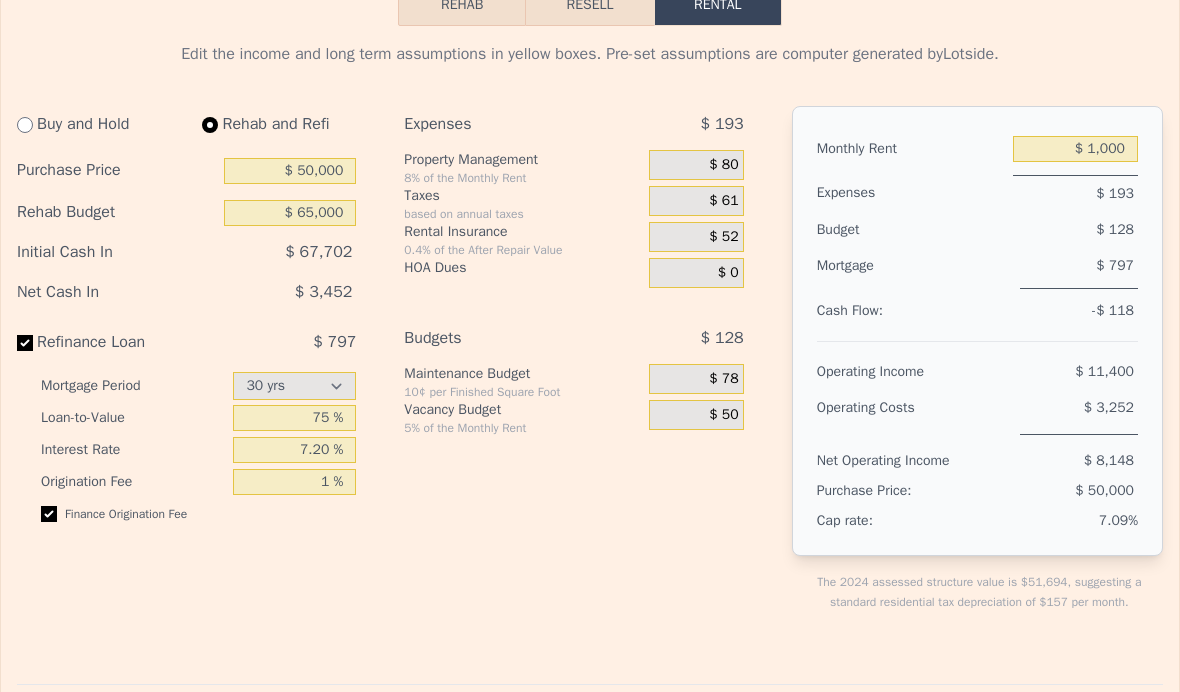 click on "-$ 118" at bounding box center (1113, 310) 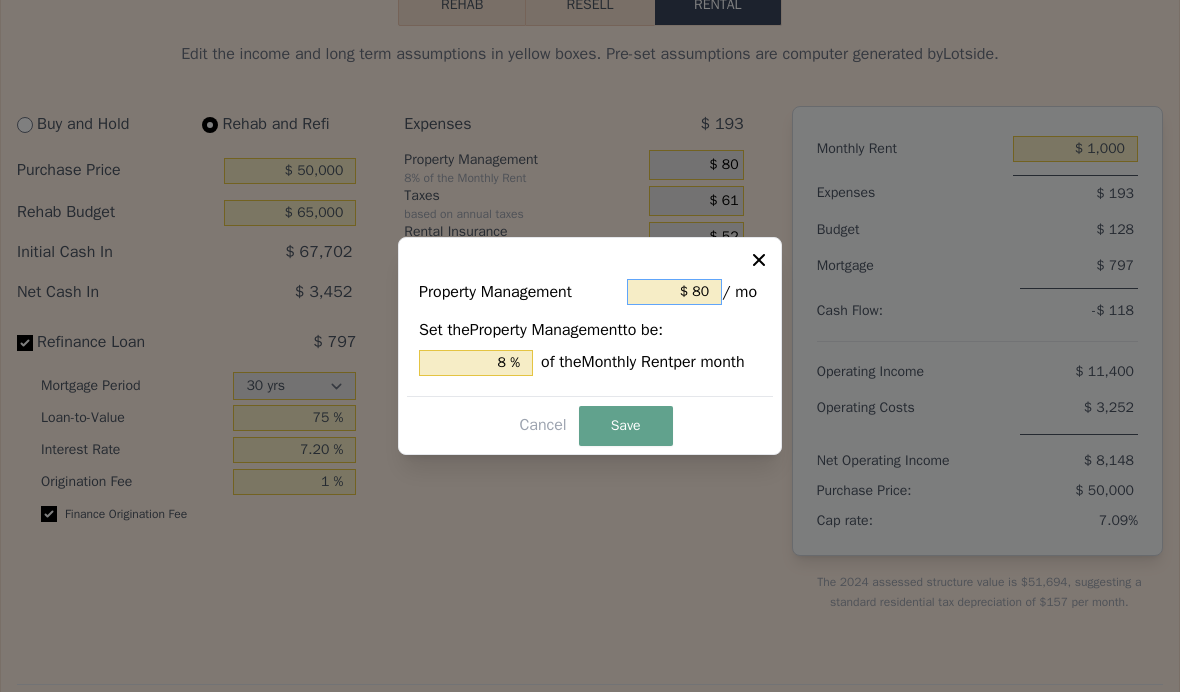click on "$ 80" at bounding box center [674, 292] 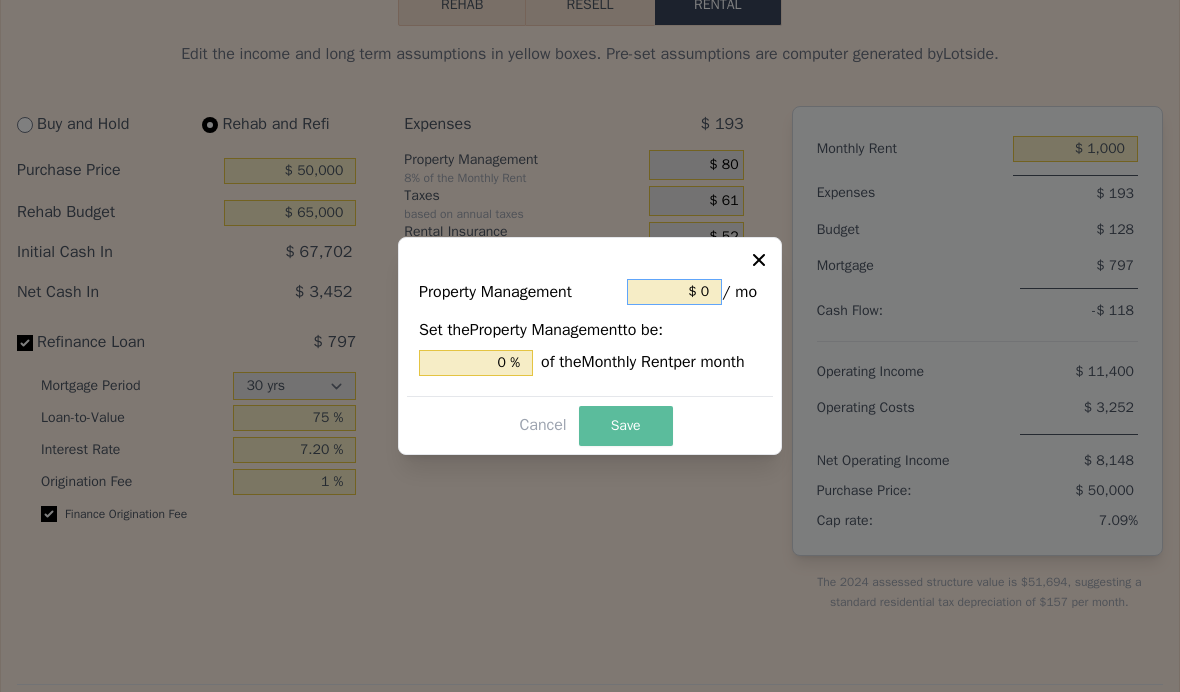type on "$ 0" 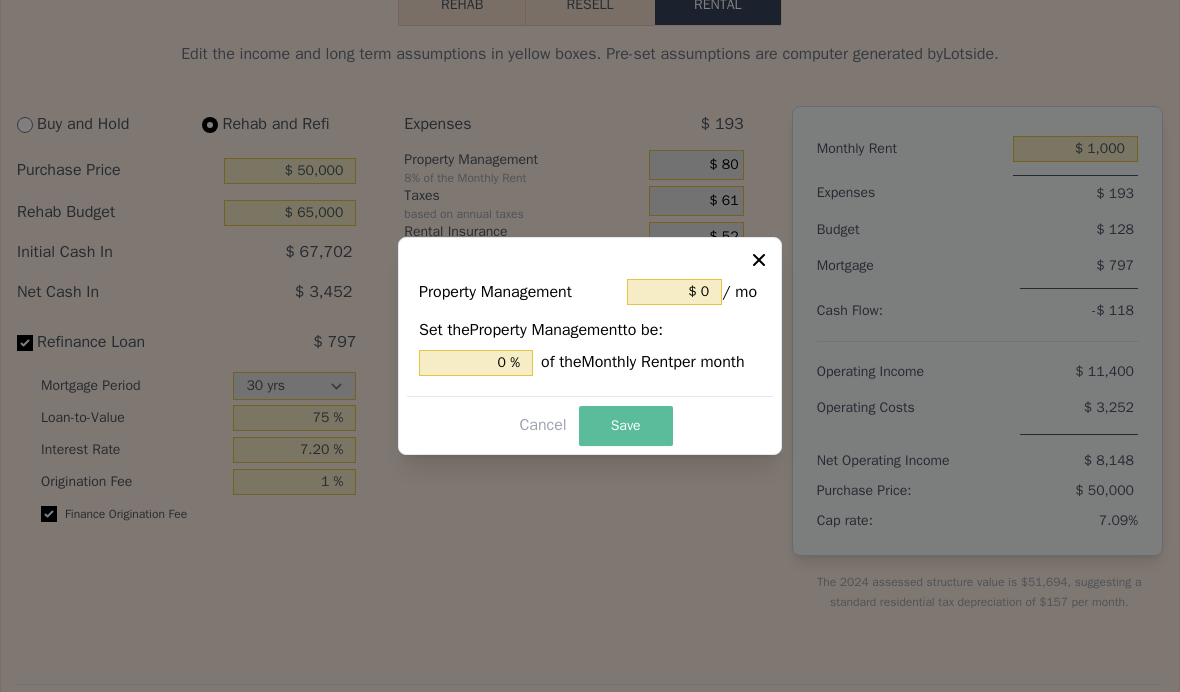 click on "Save" at bounding box center [626, 426] 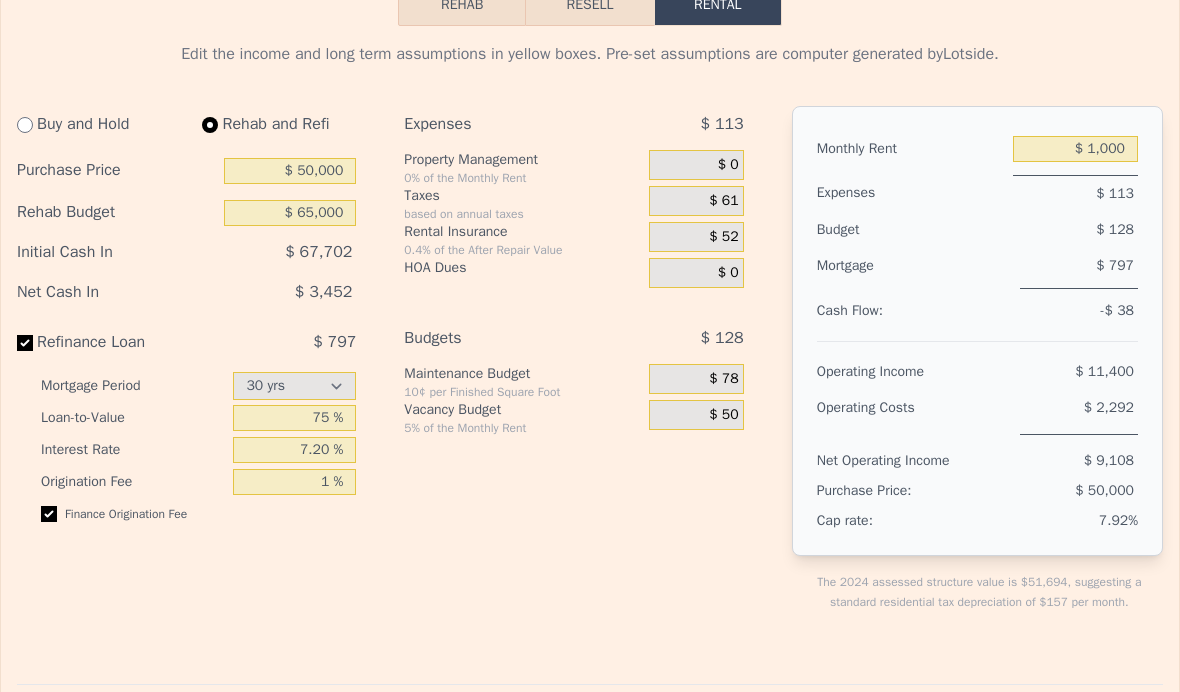 click on "$ 78" at bounding box center (696, 379) 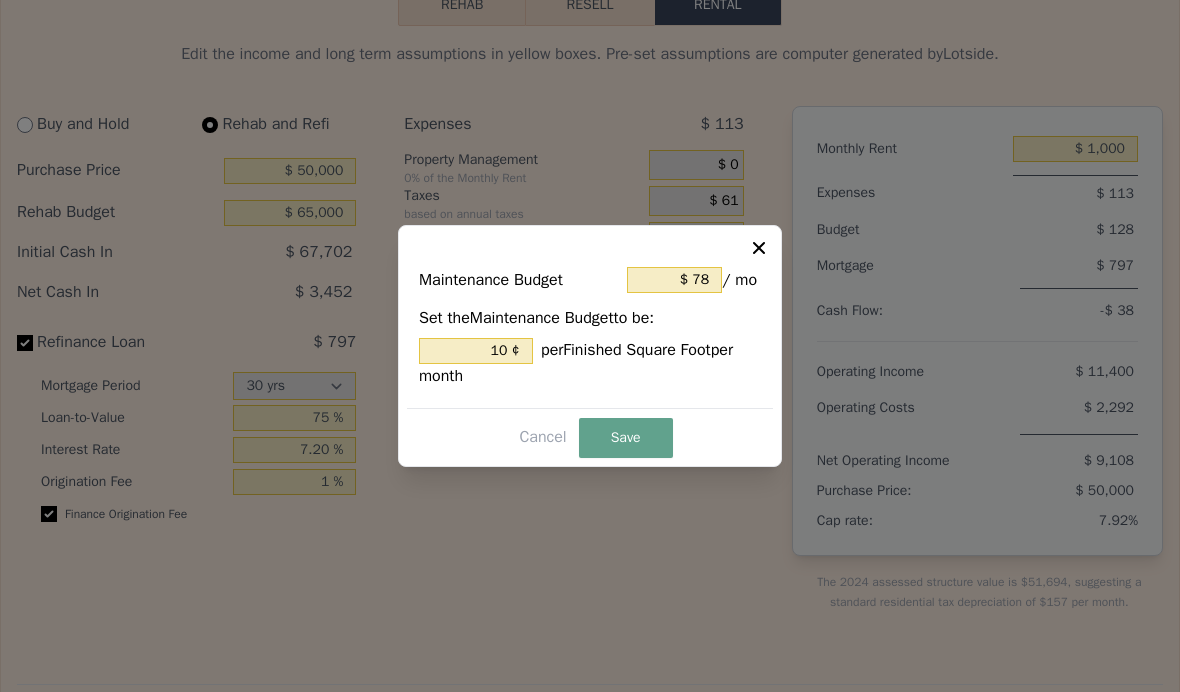 click 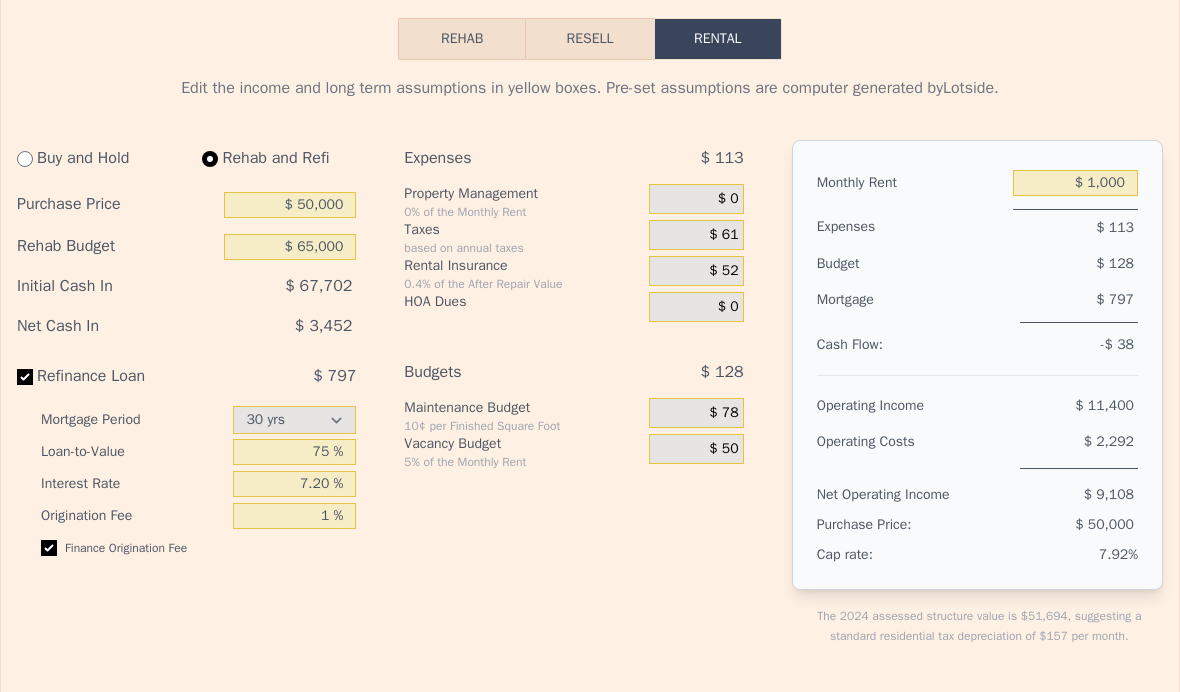 scroll, scrollTop: 2960, scrollLeft: 0, axis: vertical 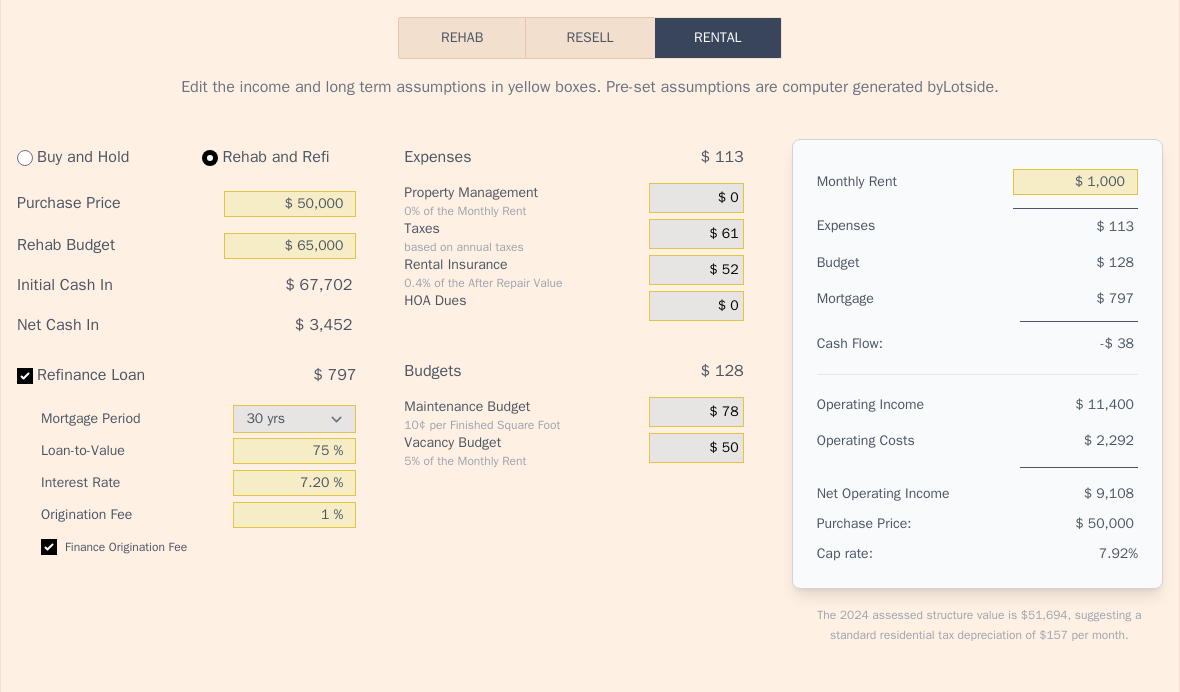 click on "Rehab" at bounding box center (462, 38) 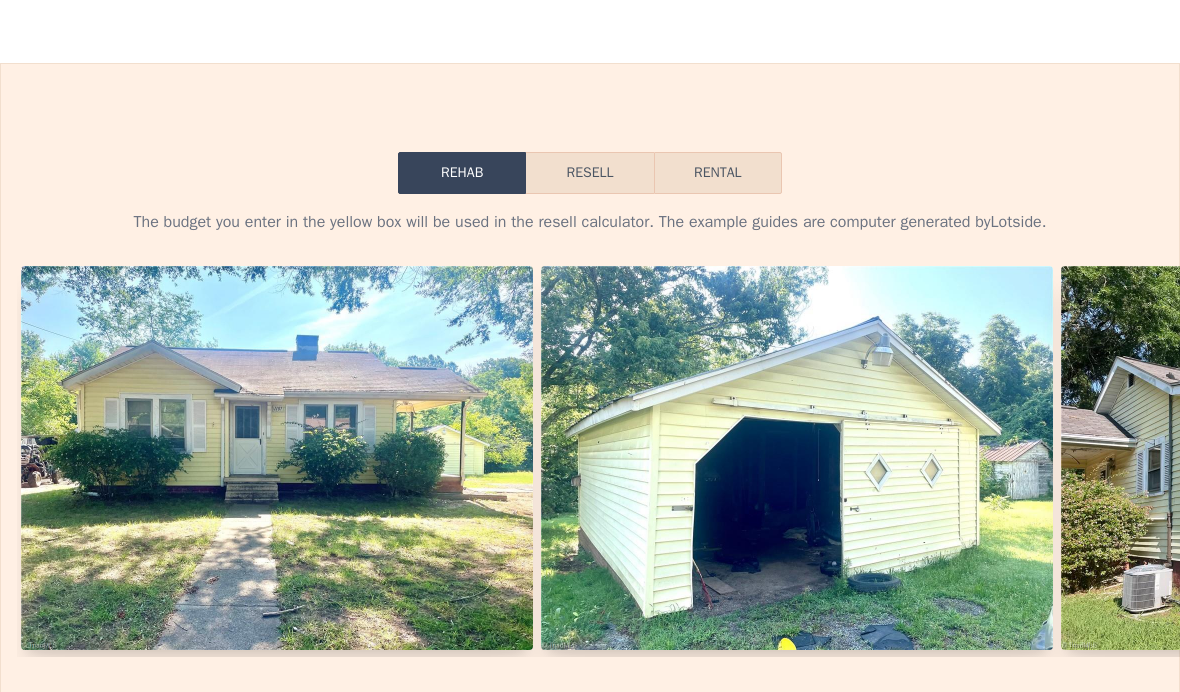 scroll, scrollTop: 2794, scrollLeft: 0, axis: vertical 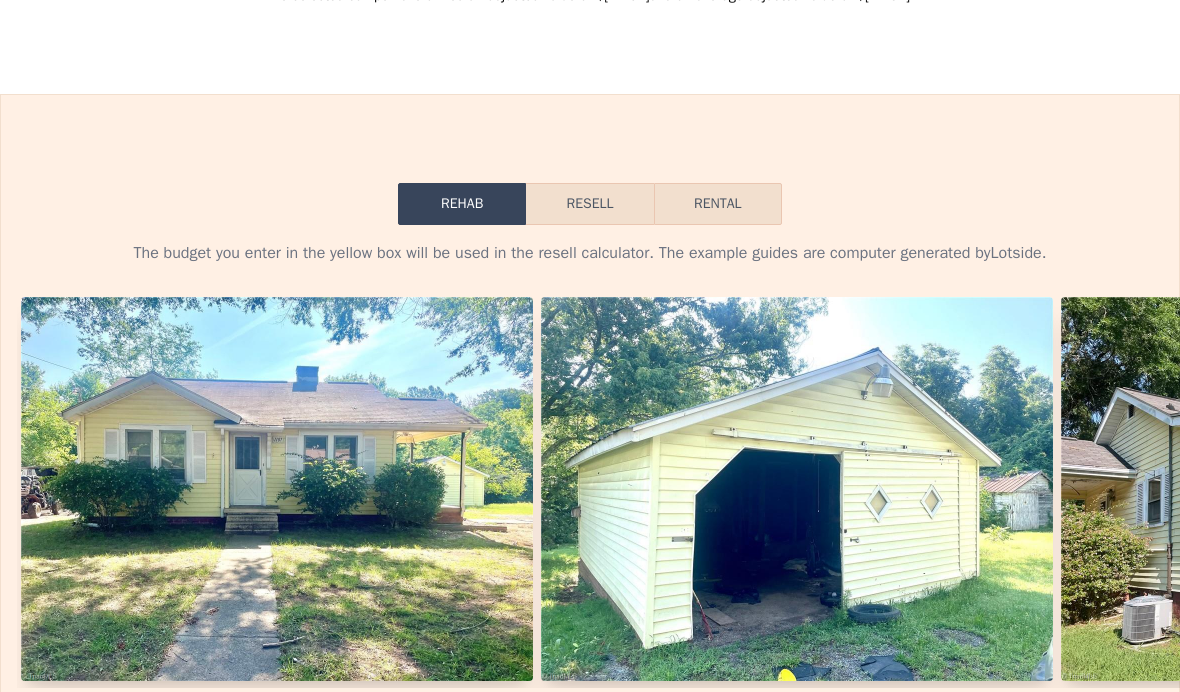 click on "Resell" at bounding box center [589, 204] 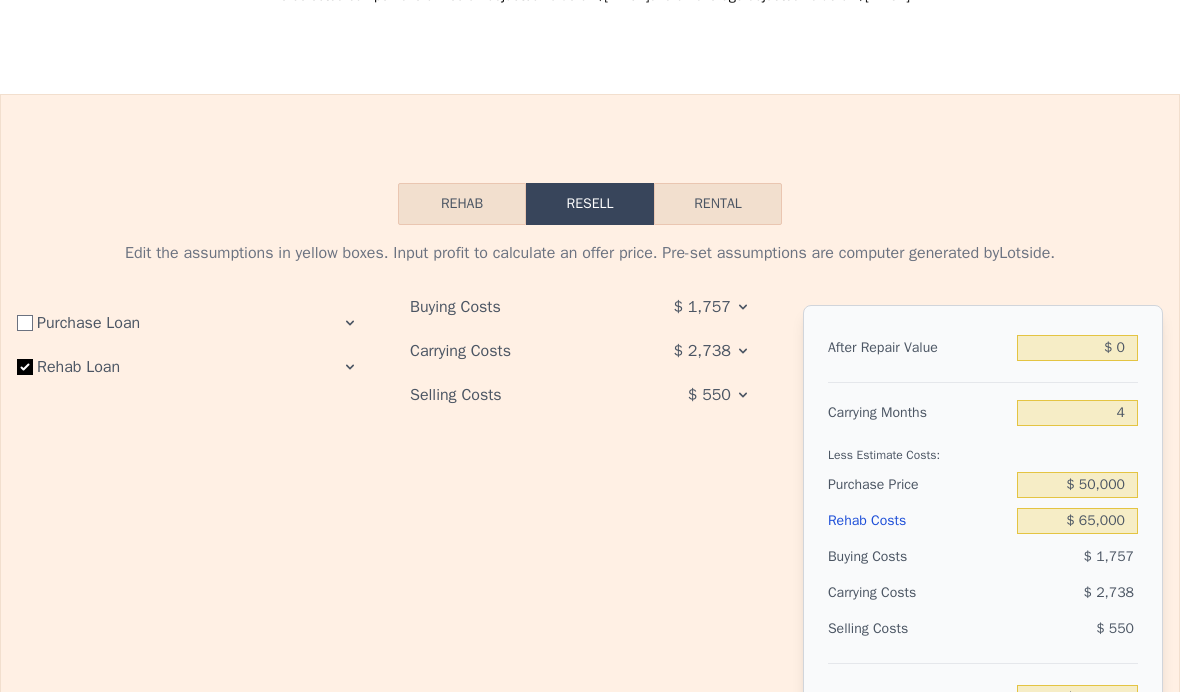 type on "-$ 120,045" 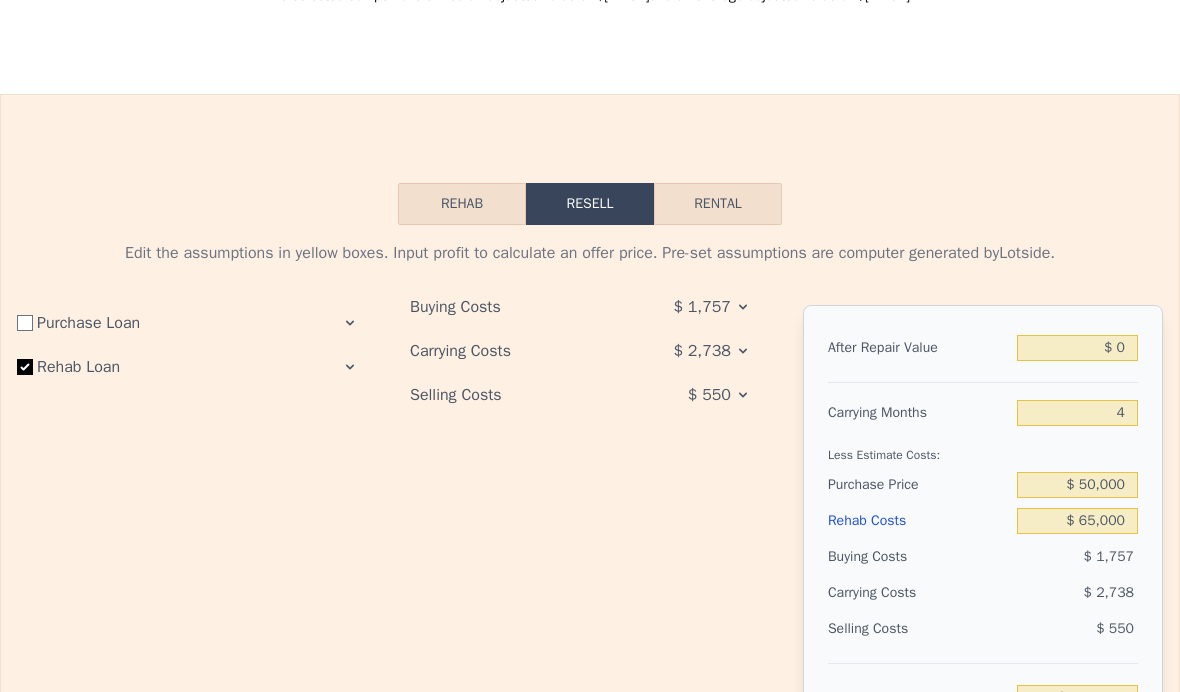 click 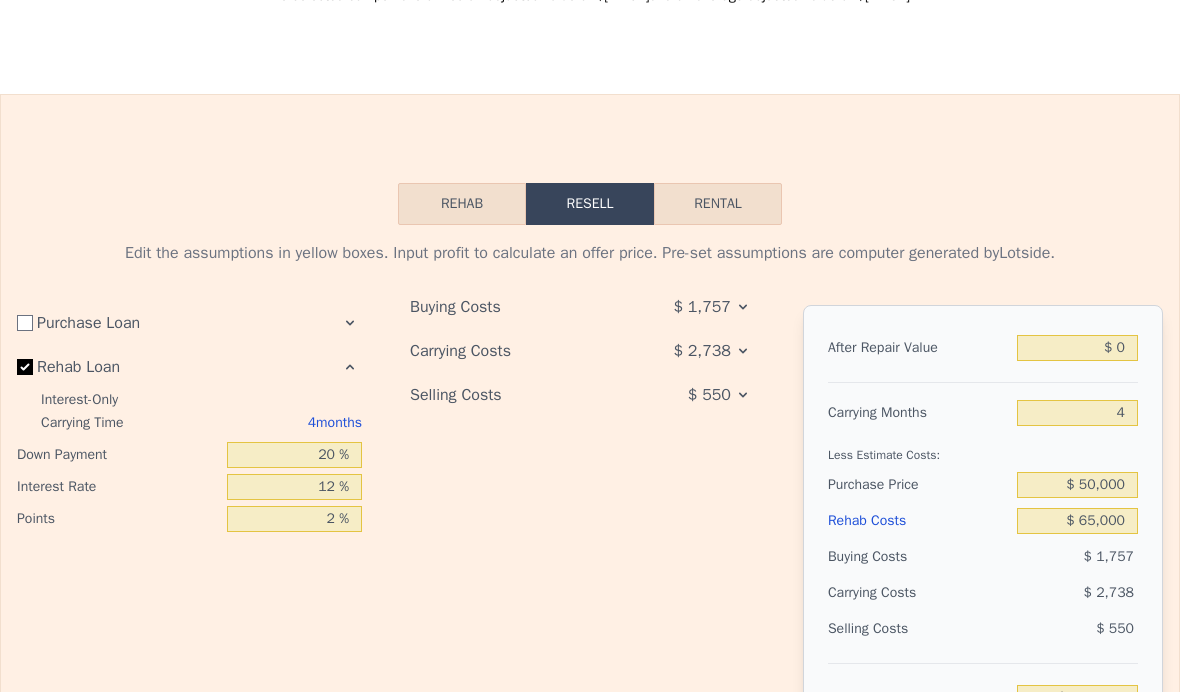 click on "4  months" at bounding box center (264, 423) 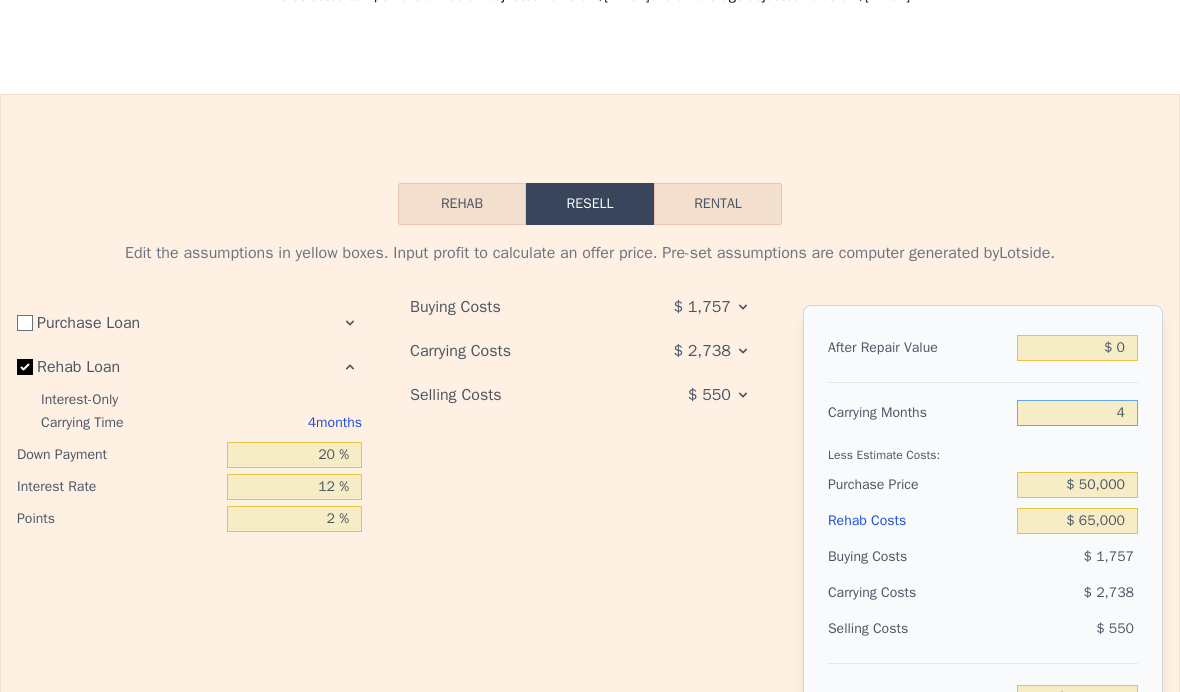 scroll, scrollTop: 2824, scrollLeft: 0, axis: vertical 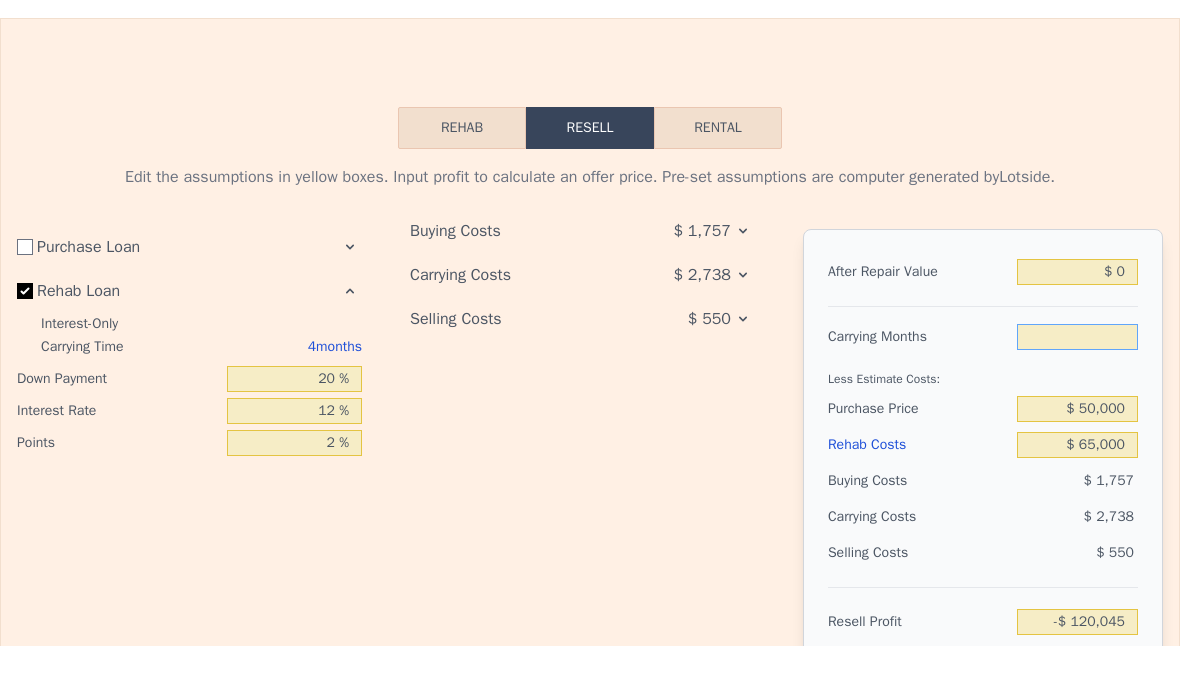 type on "3" 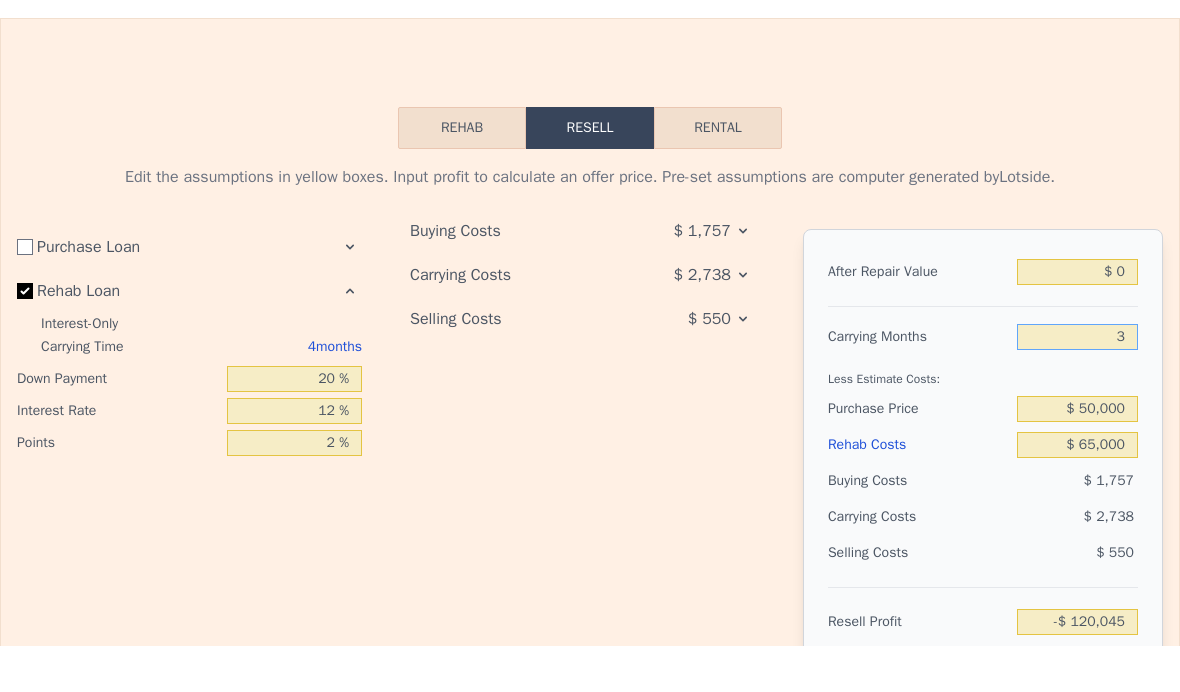type on "-$ 119,361" 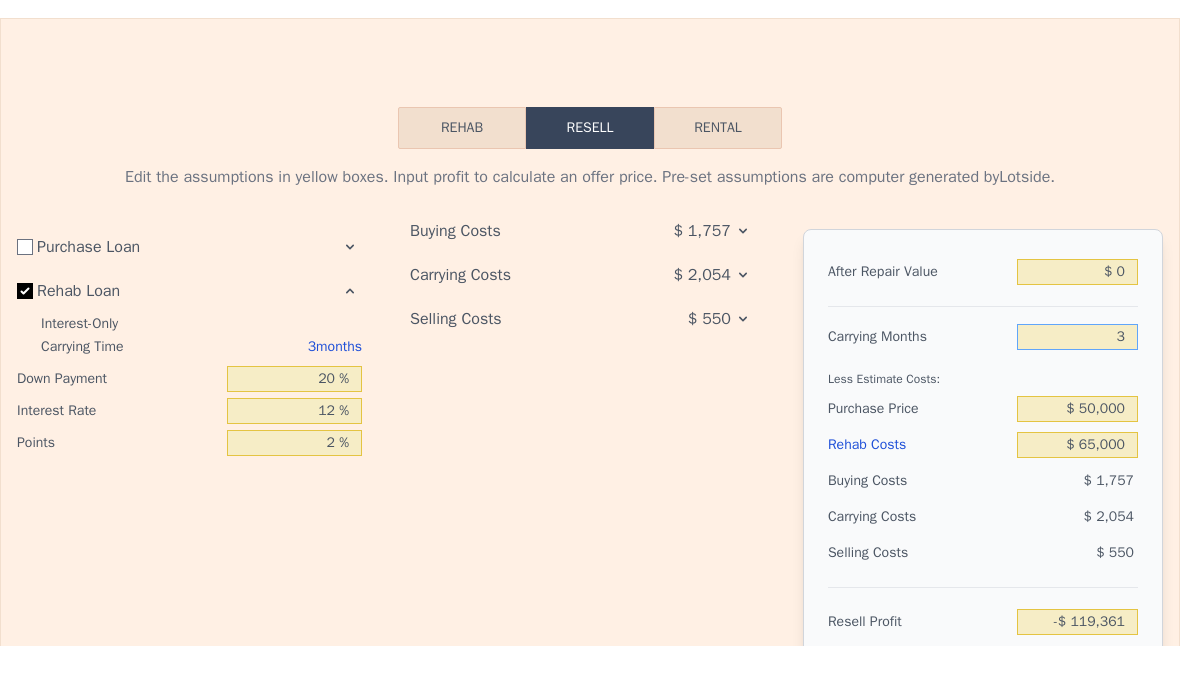 type on "3" 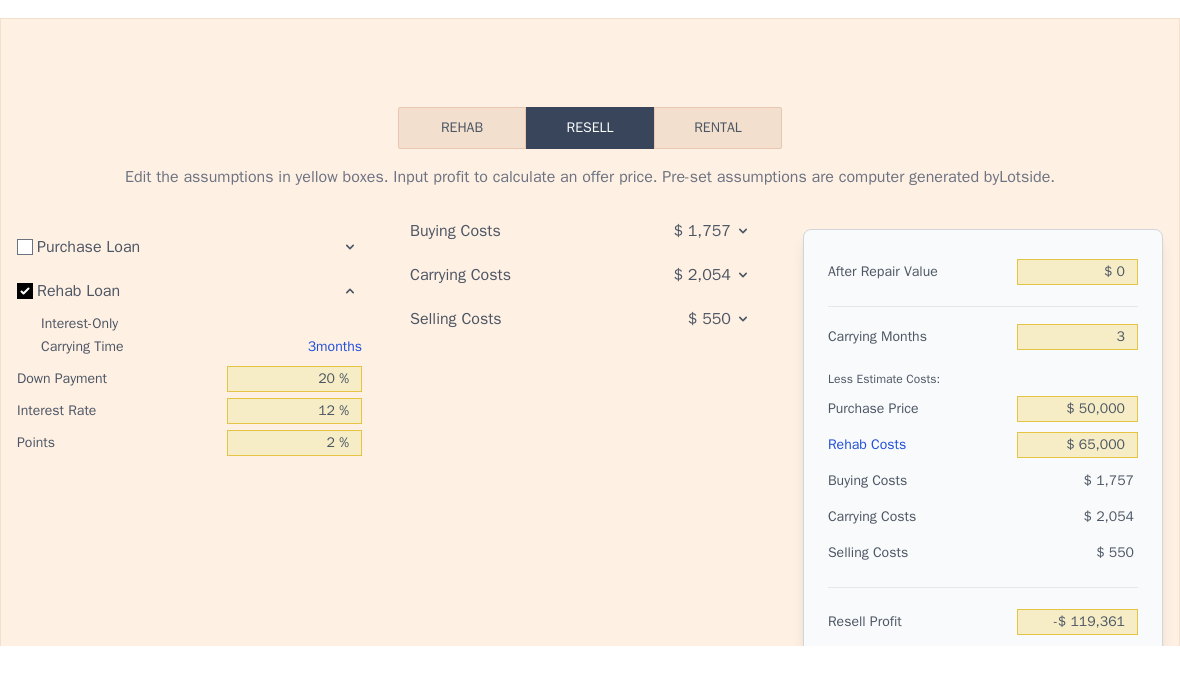 click on "Buying Costs $ 1,757" at bounding box center (983, 527) 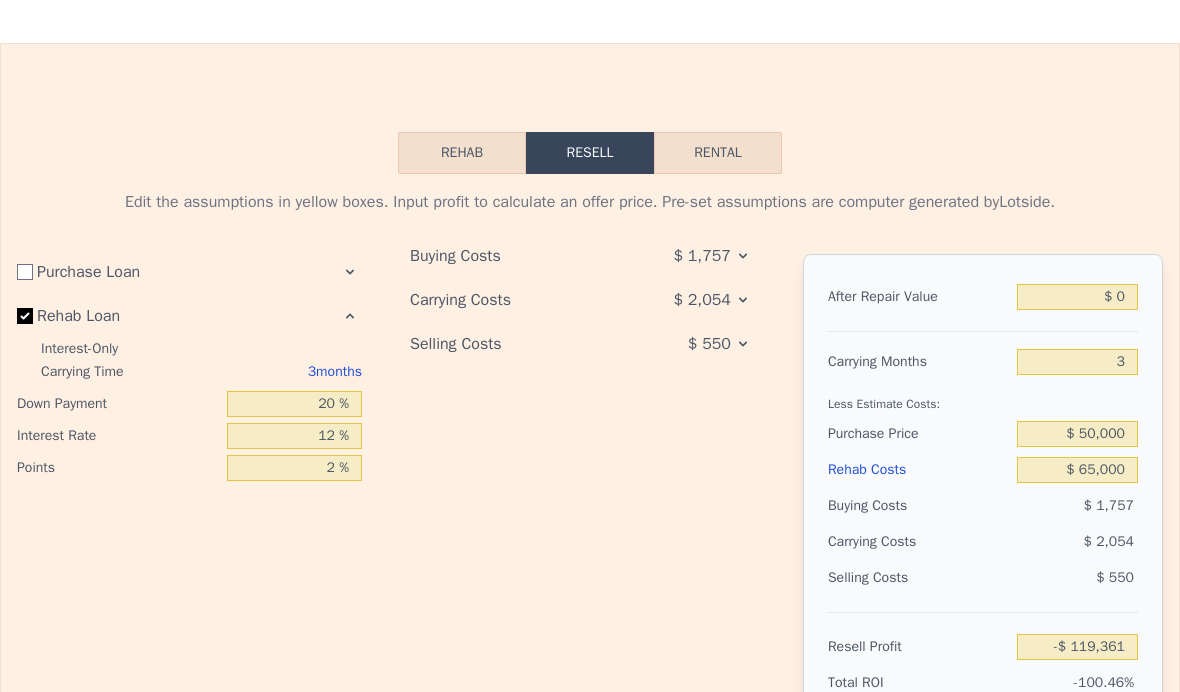 scroll, scrollTop: 2788, scrollLeft: 0, axis: vertical 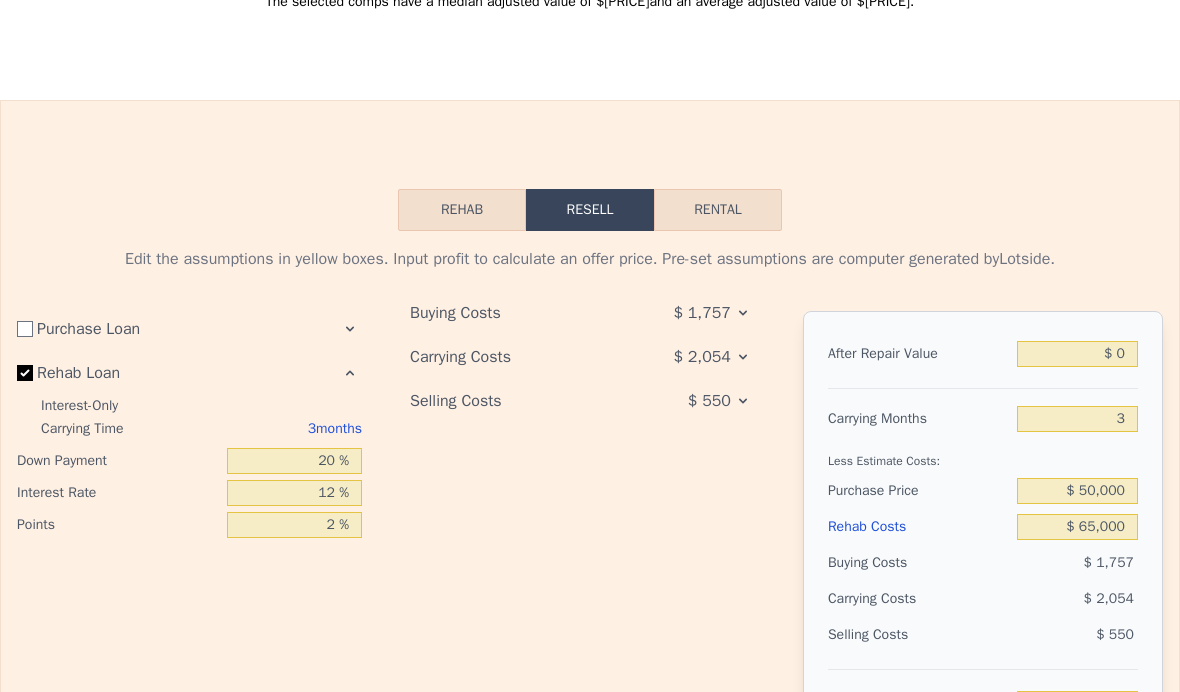 click on "Rehab" at bounding box center (462, 210) 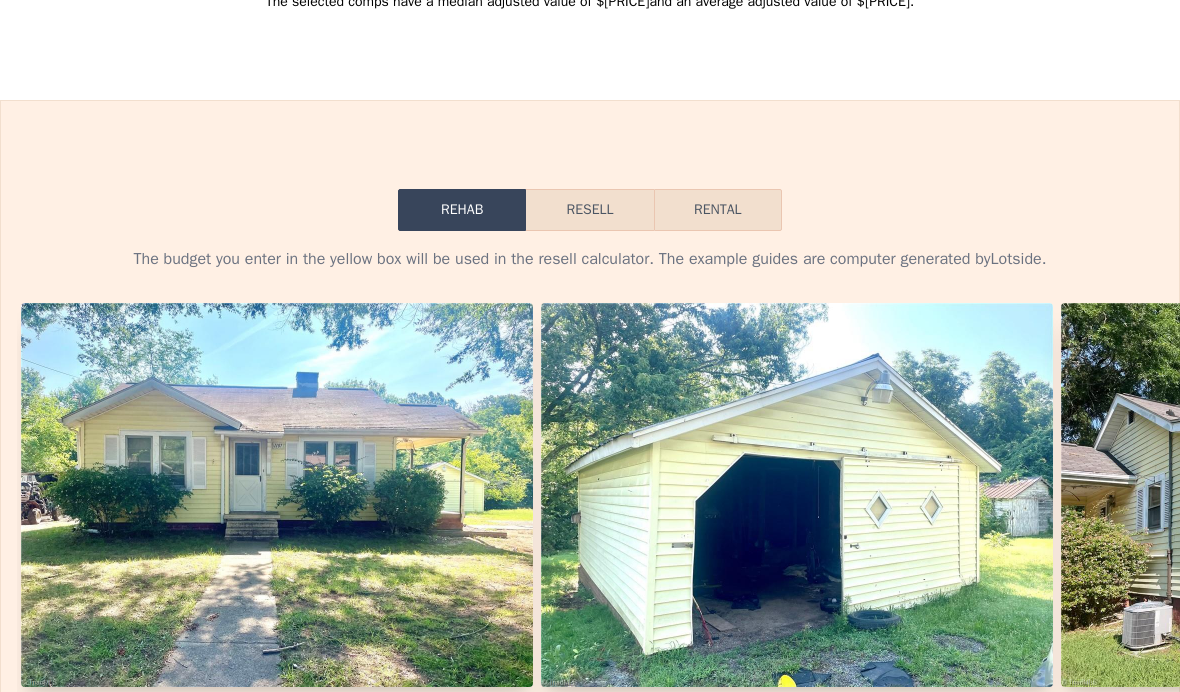 scroll, scrollTop: 0, scrollLeft: 768, axis: horizontal 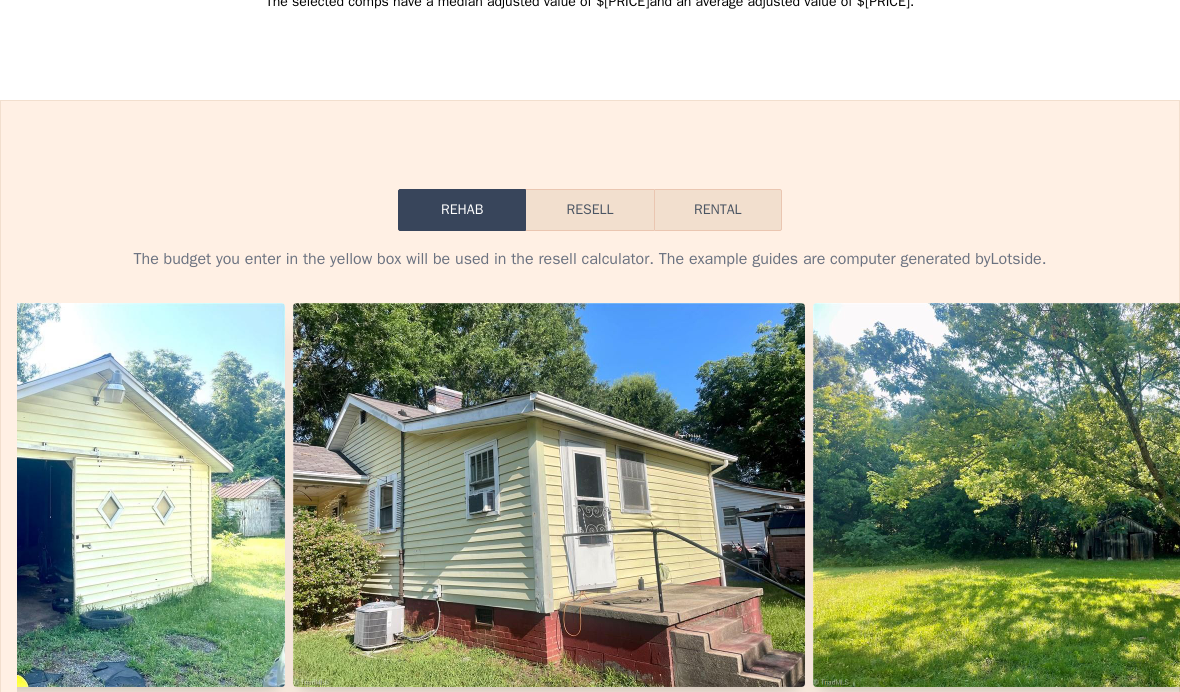 click on "Resell" at bounding box center [589, 210] 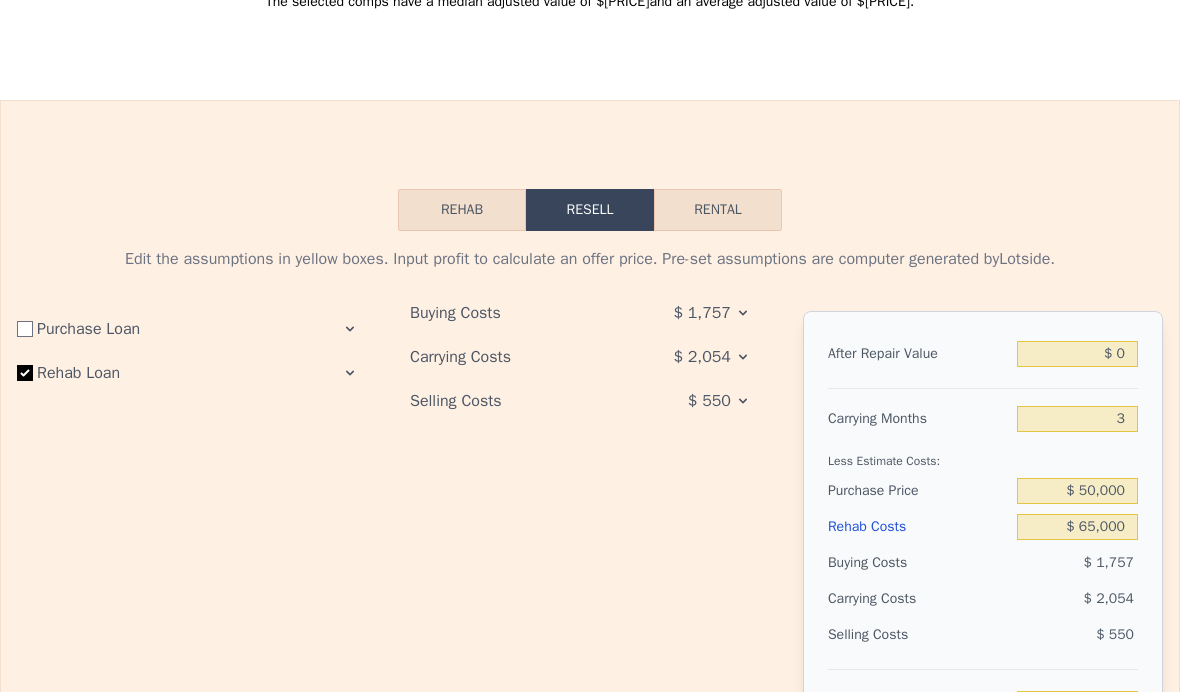 scroll, scrollTop: 2807, scrollLeft: 0, axis: vertical 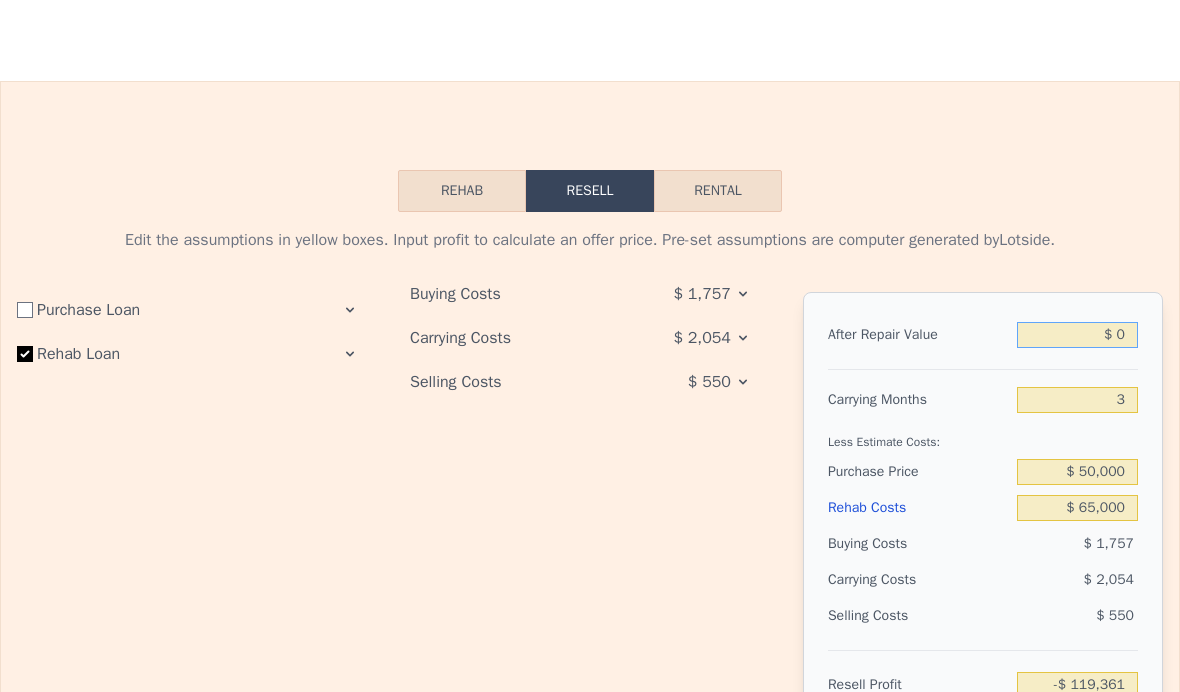 click on "$ 0" at bounding box center [1077, 335] 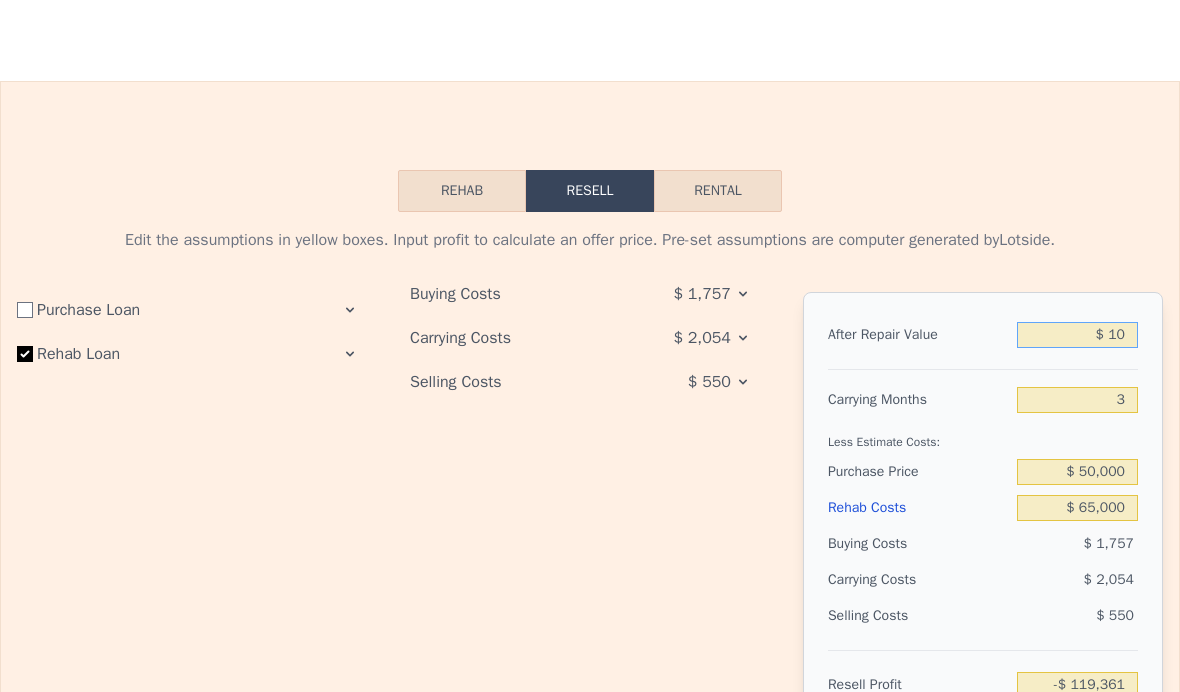 type on "-$ 119,351" 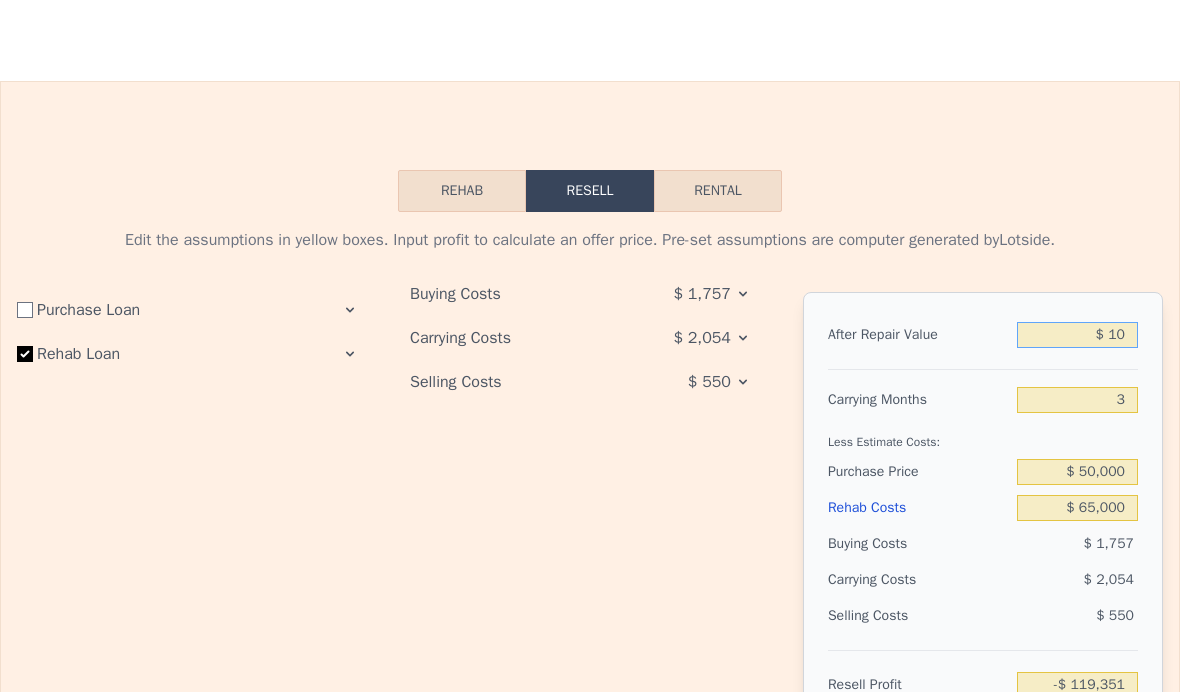 type on "$ 150" 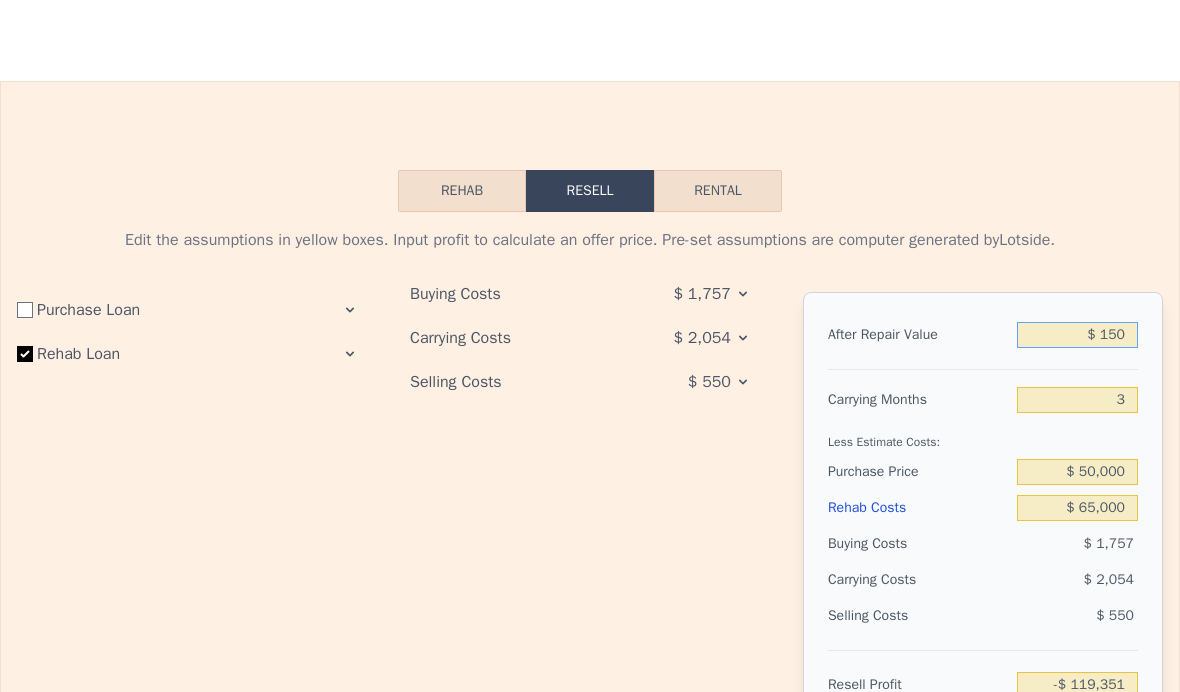 type on "-$ 119,220" 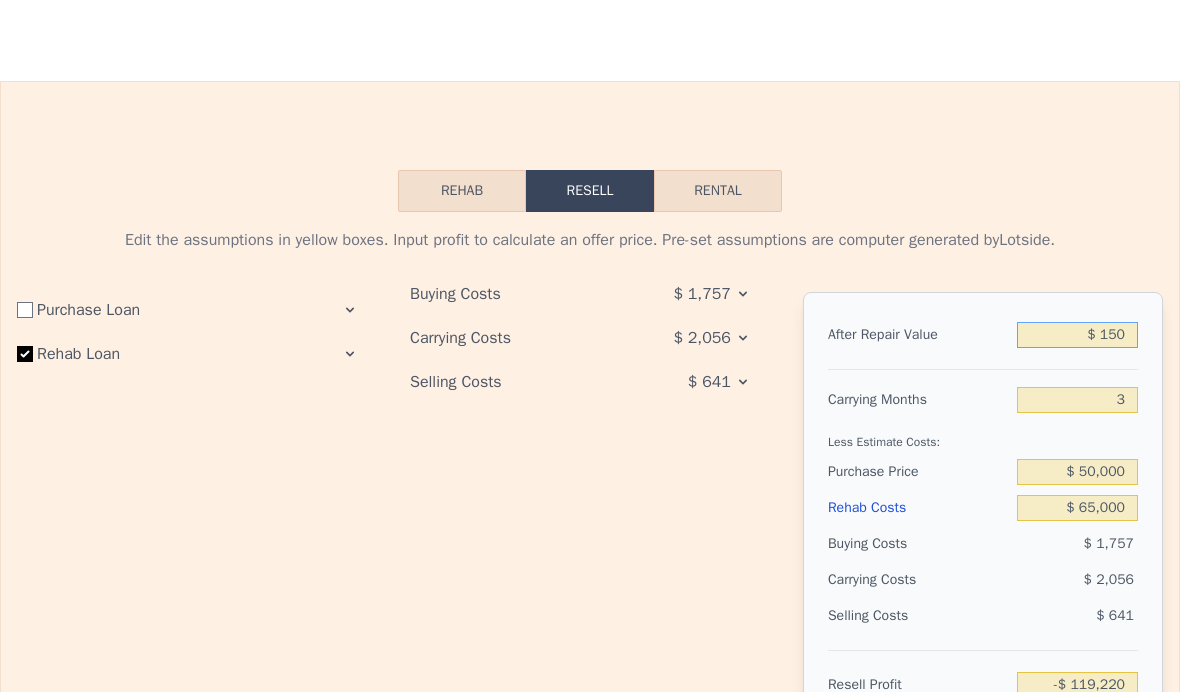 type on "$ 1,550" 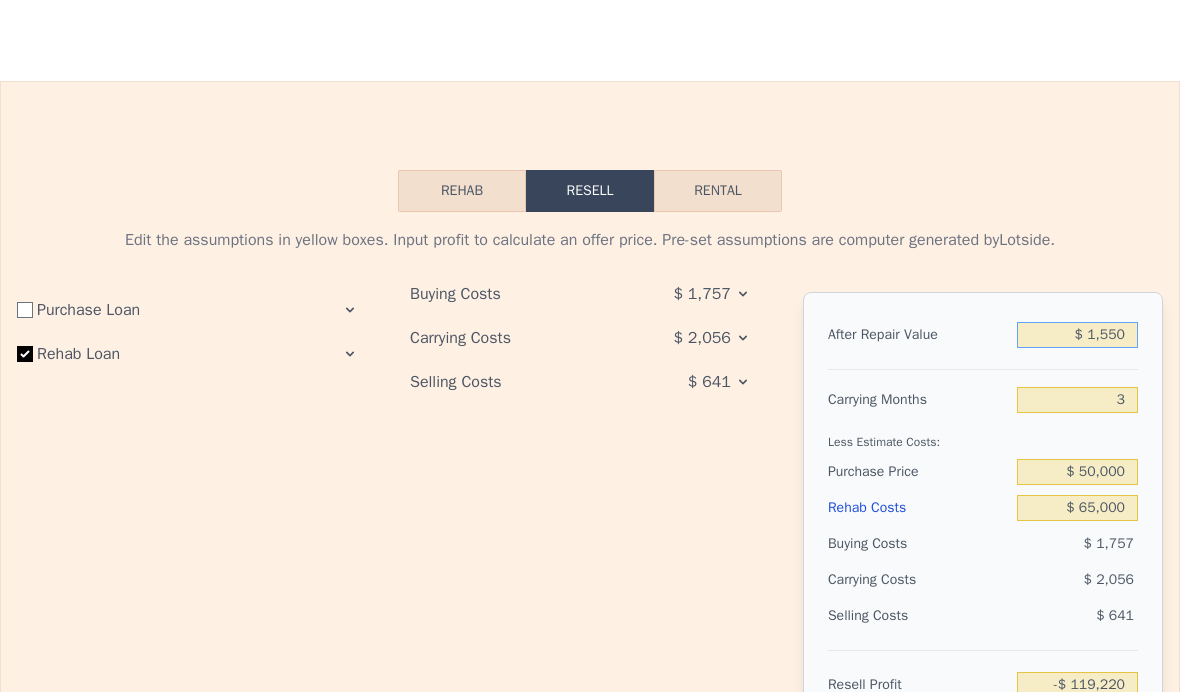 type on "-$ 117,904" 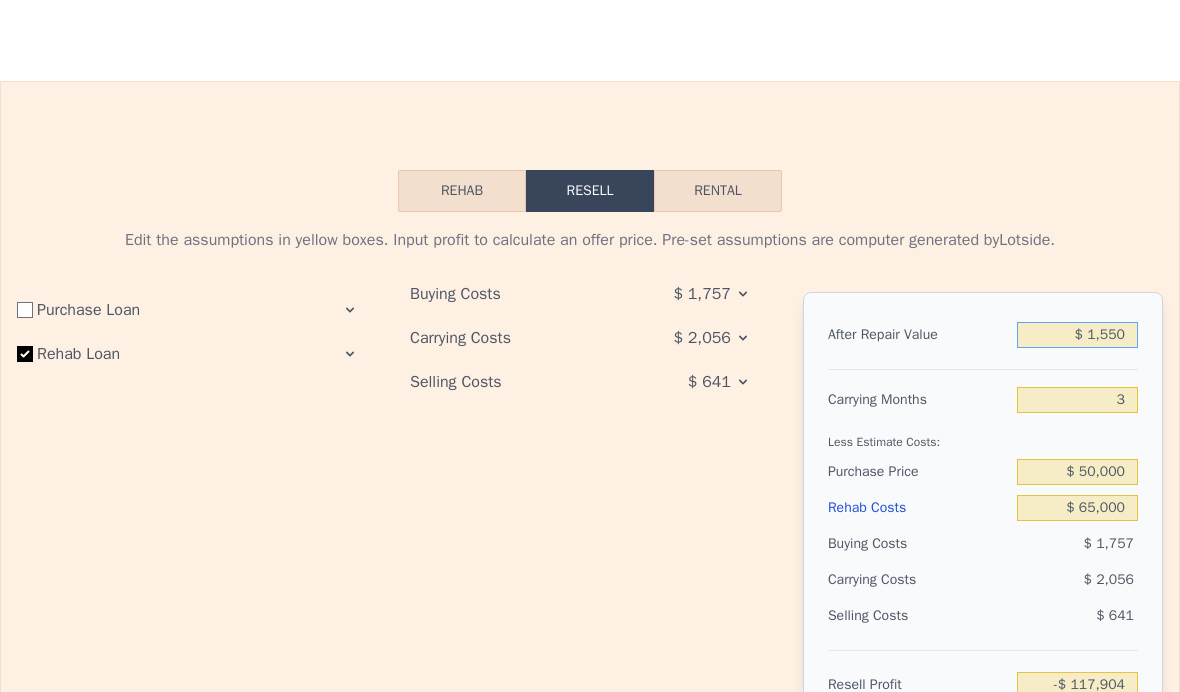 type on "$ 15,500" 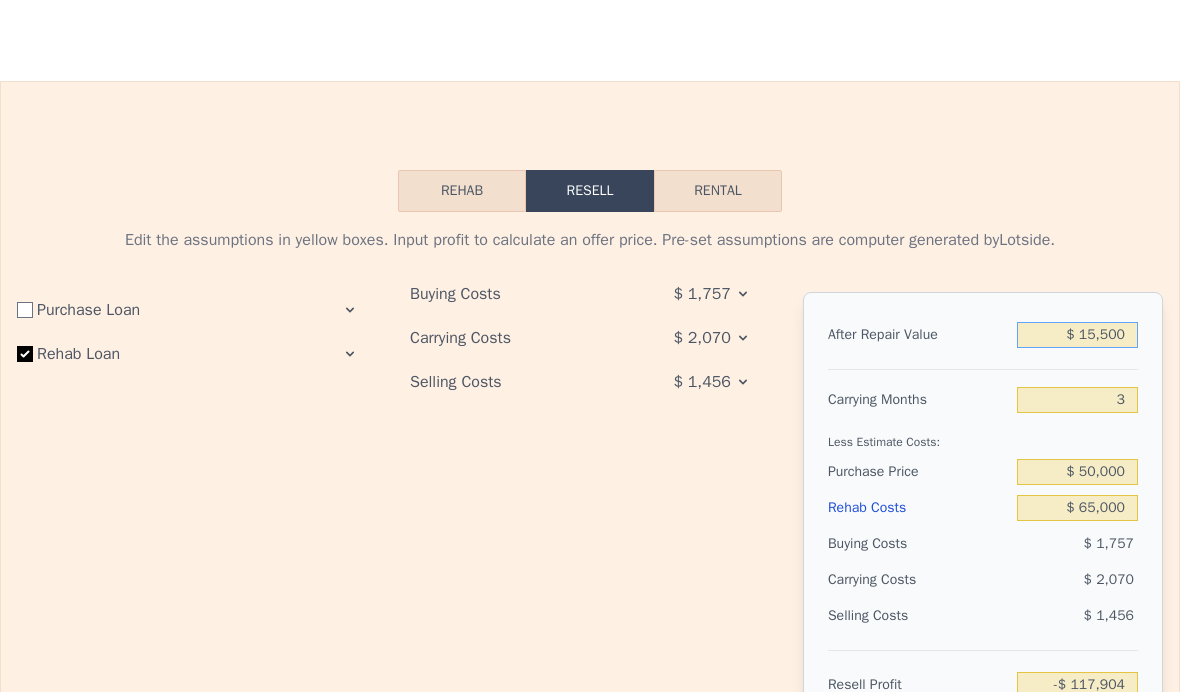 type on "-$ 104,783" 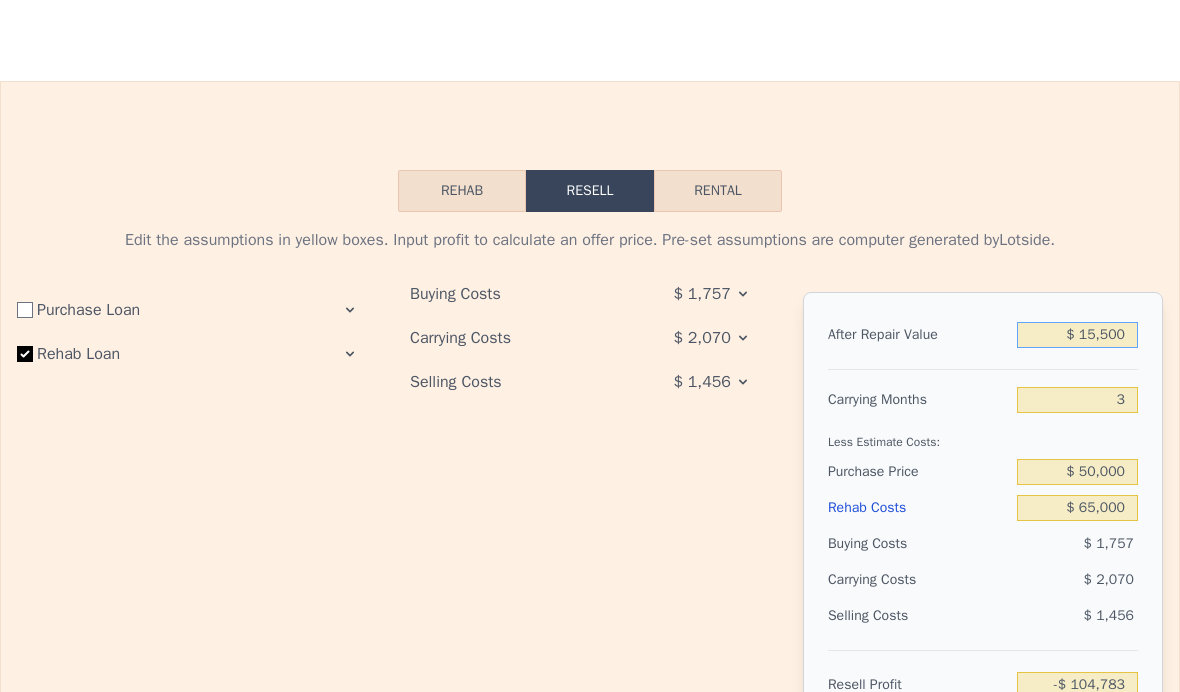 type on "$ 155,000" 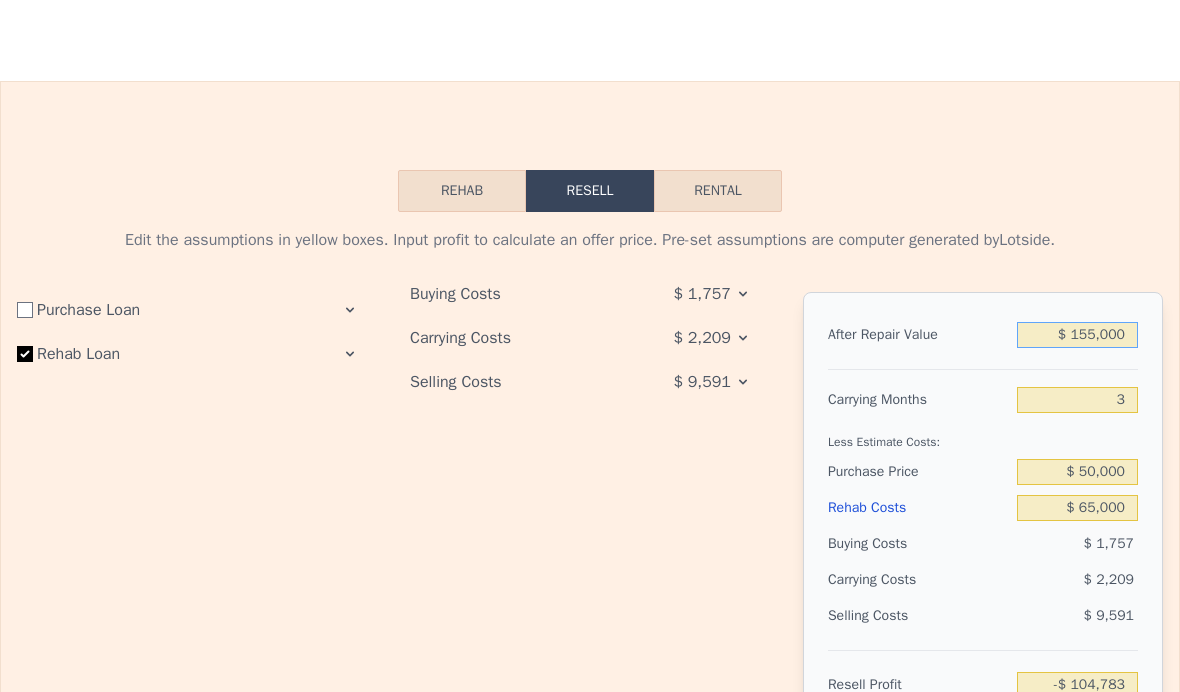 type on "$ 26,443" 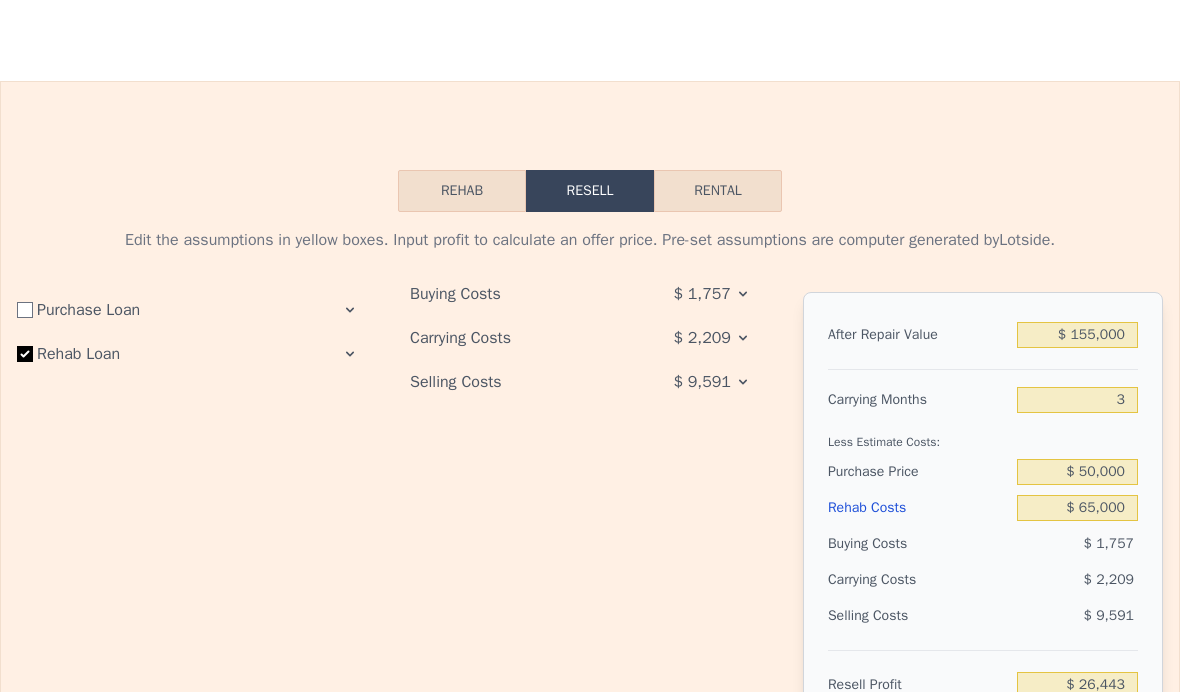 click on "Purchase Price" at bounding box center [918, 472] 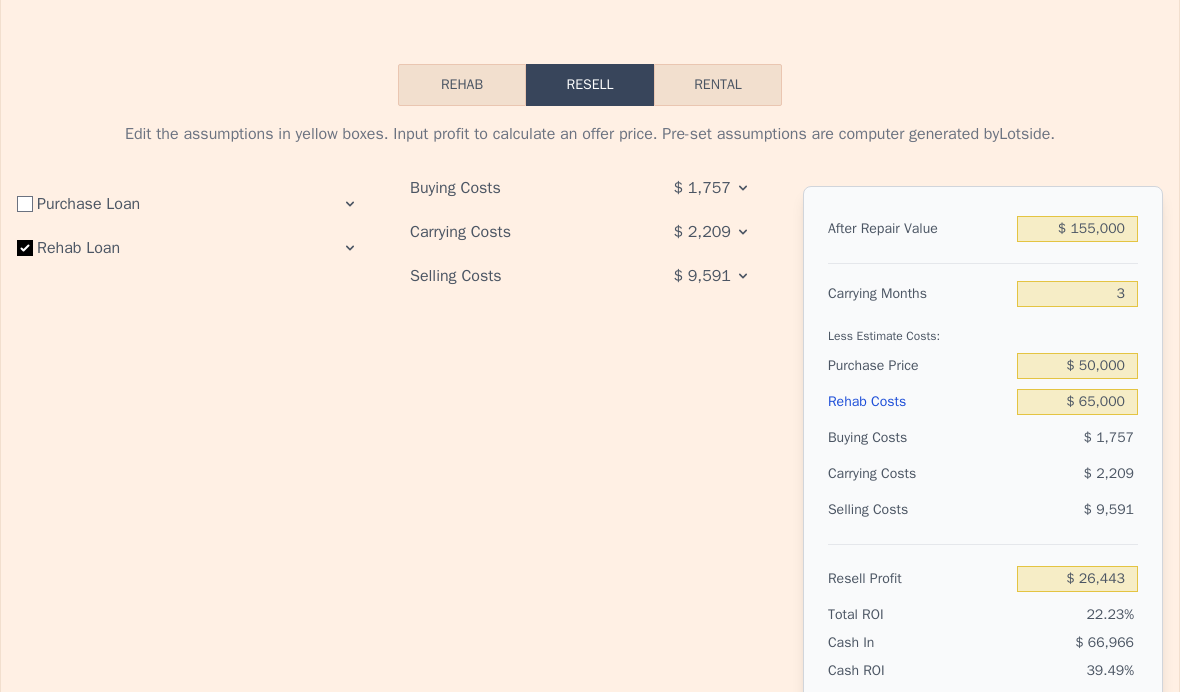 scroll, scrollTop: 2913, scrollLeft: 0, axis: vertical 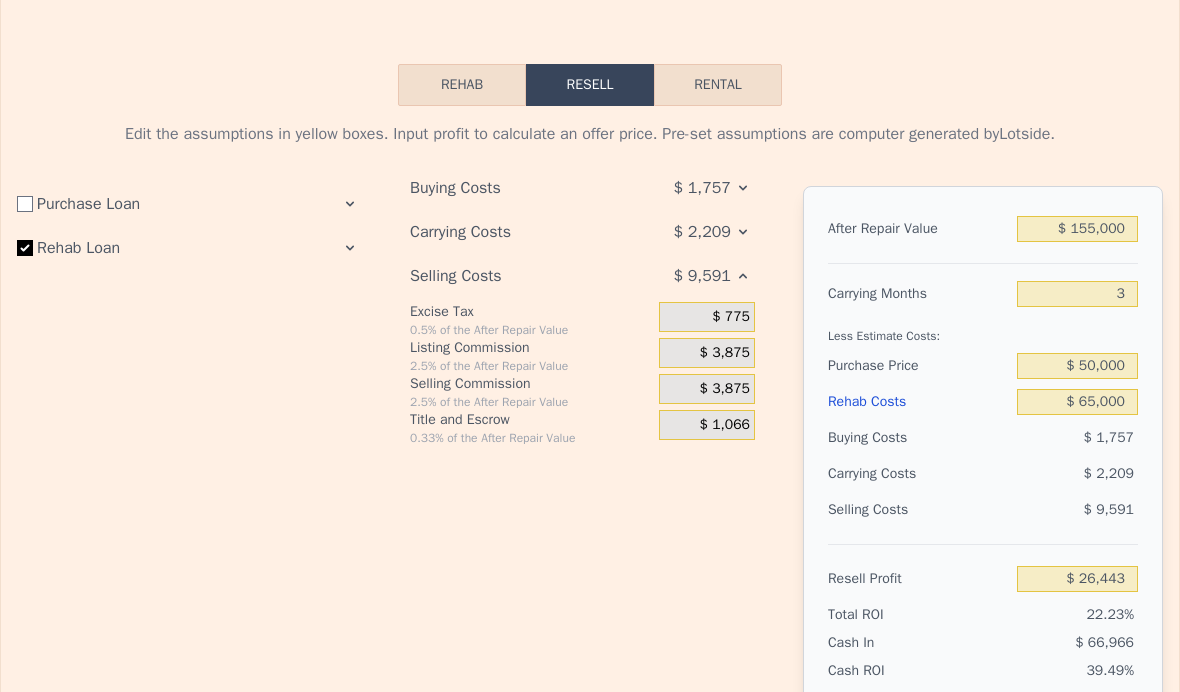click on "$ 2,209" at bounding box center [702, 232] 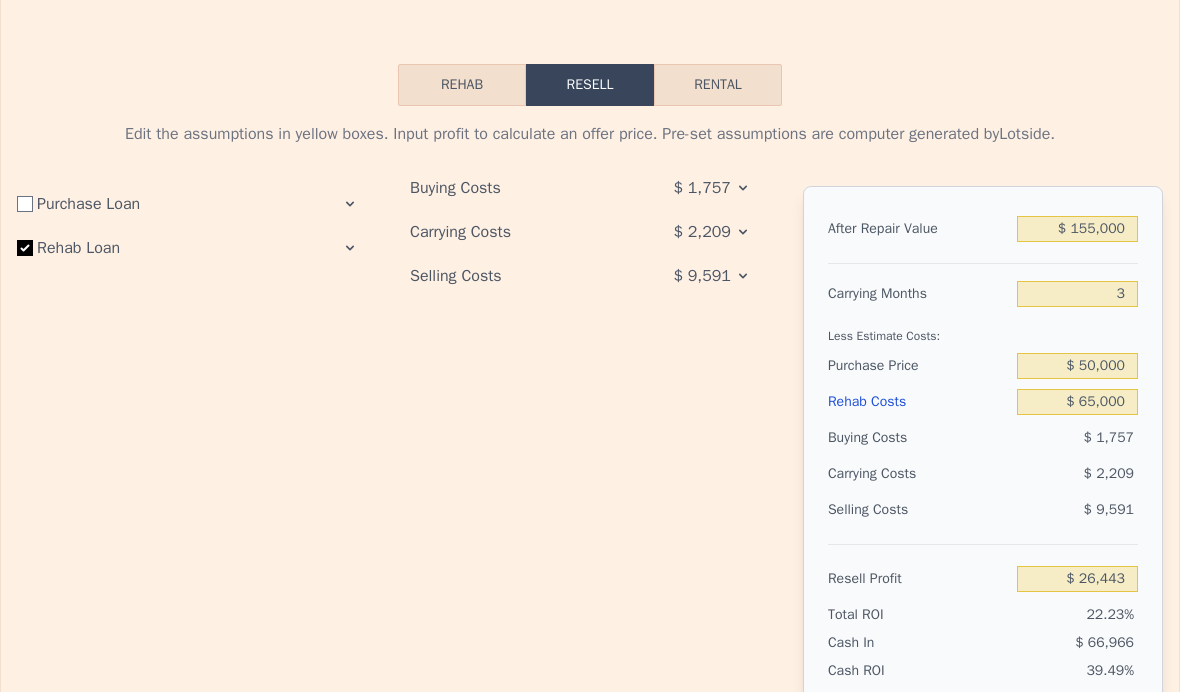 click 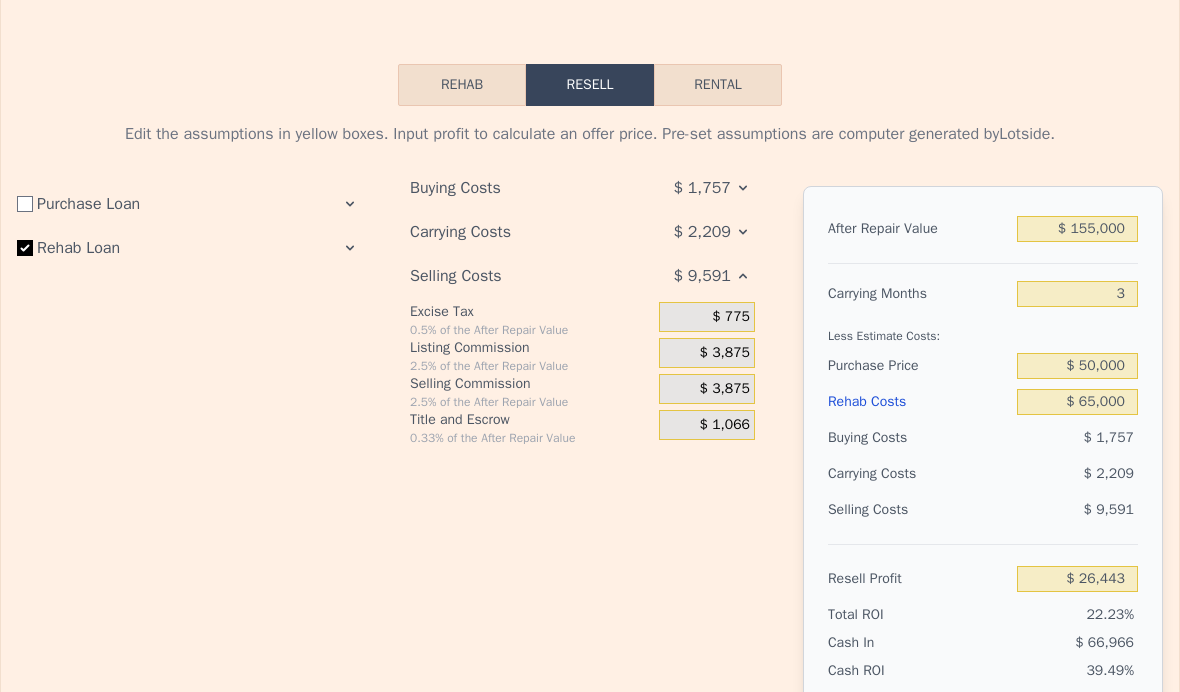 click 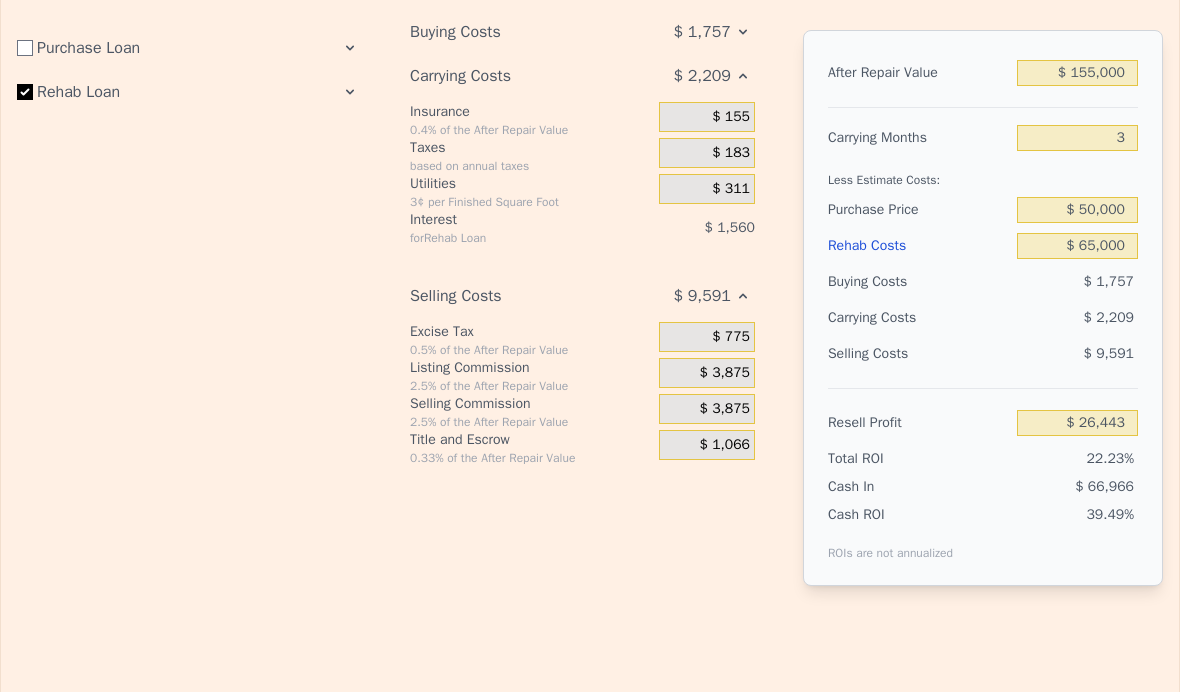 scroll, scrollTop: 3070, scrollLeft: 0, axis: vertical 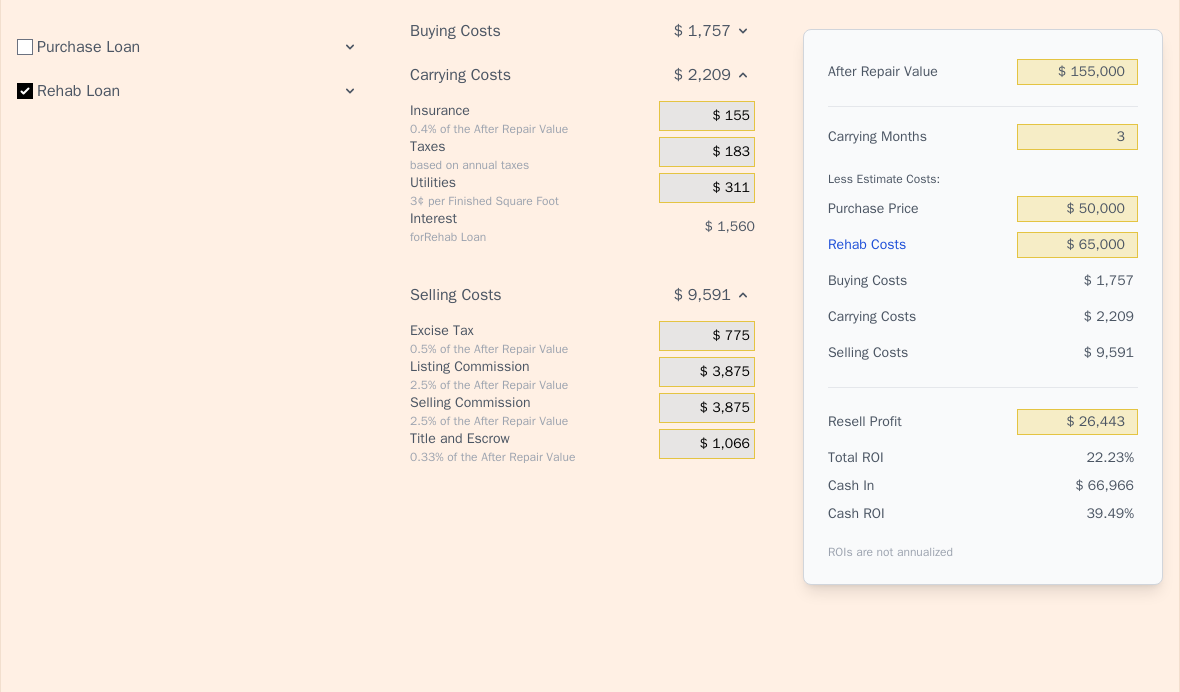 click on "$ 3,875" at bounding box center [725, 372] 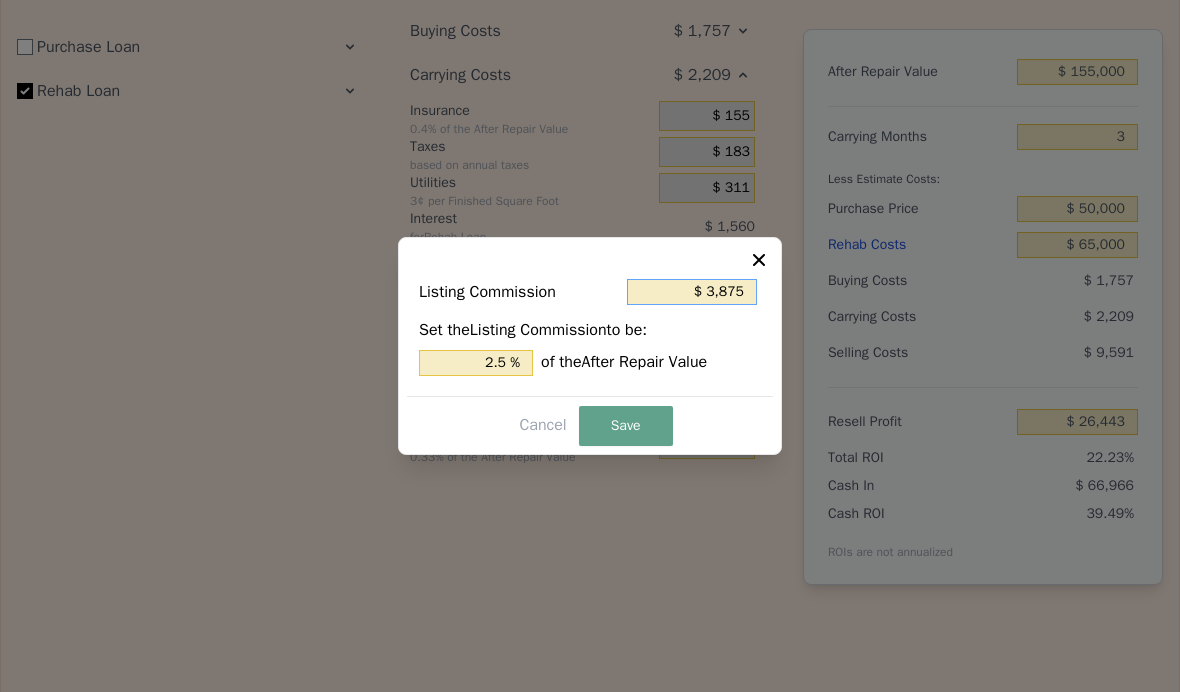 click on "$ 3,875" at bounding box center (692, 292) 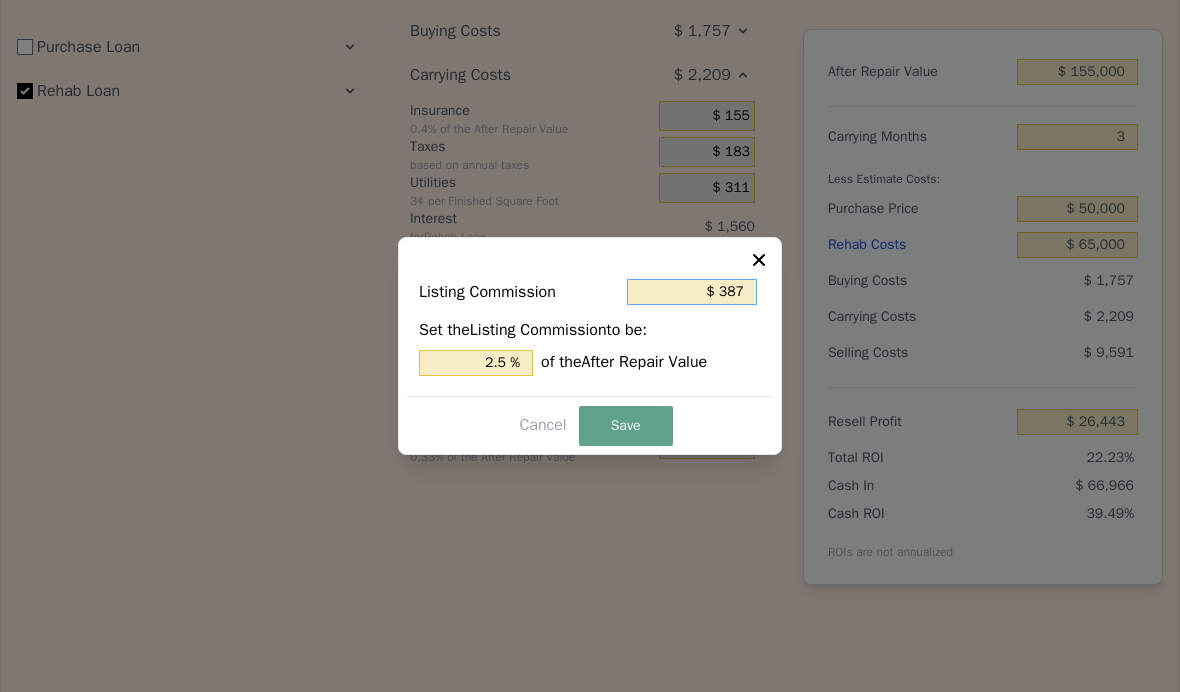 type on "0.250 %" 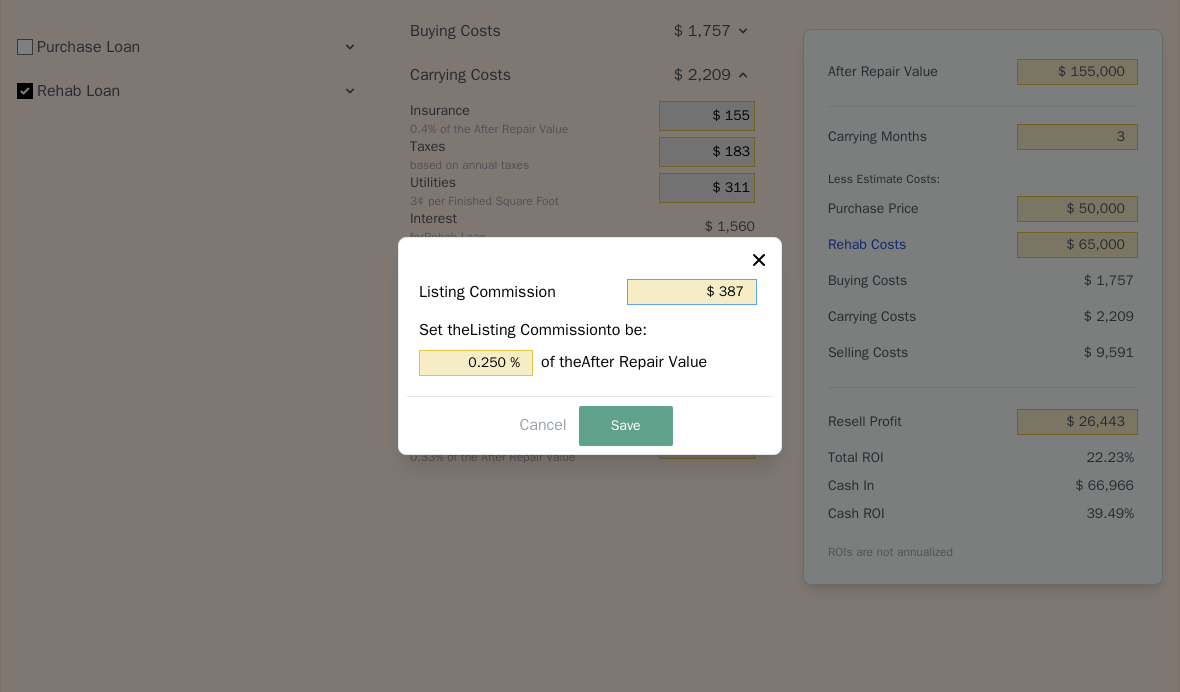type on "$ 38" 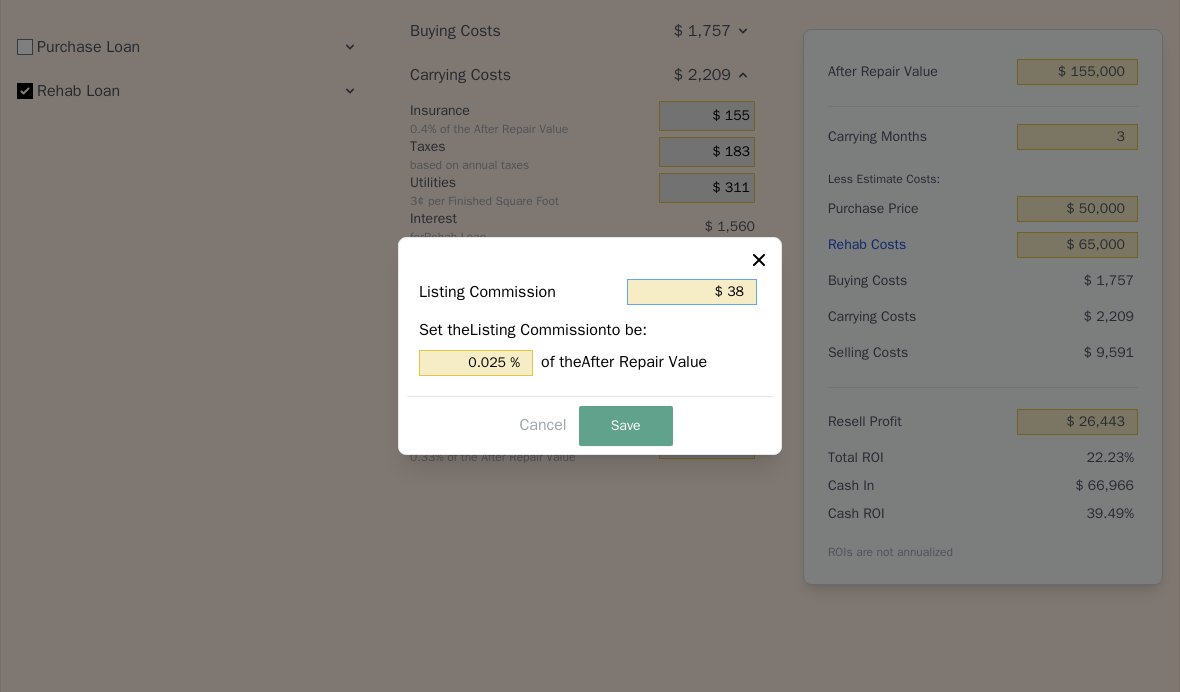 type on "$ 3" 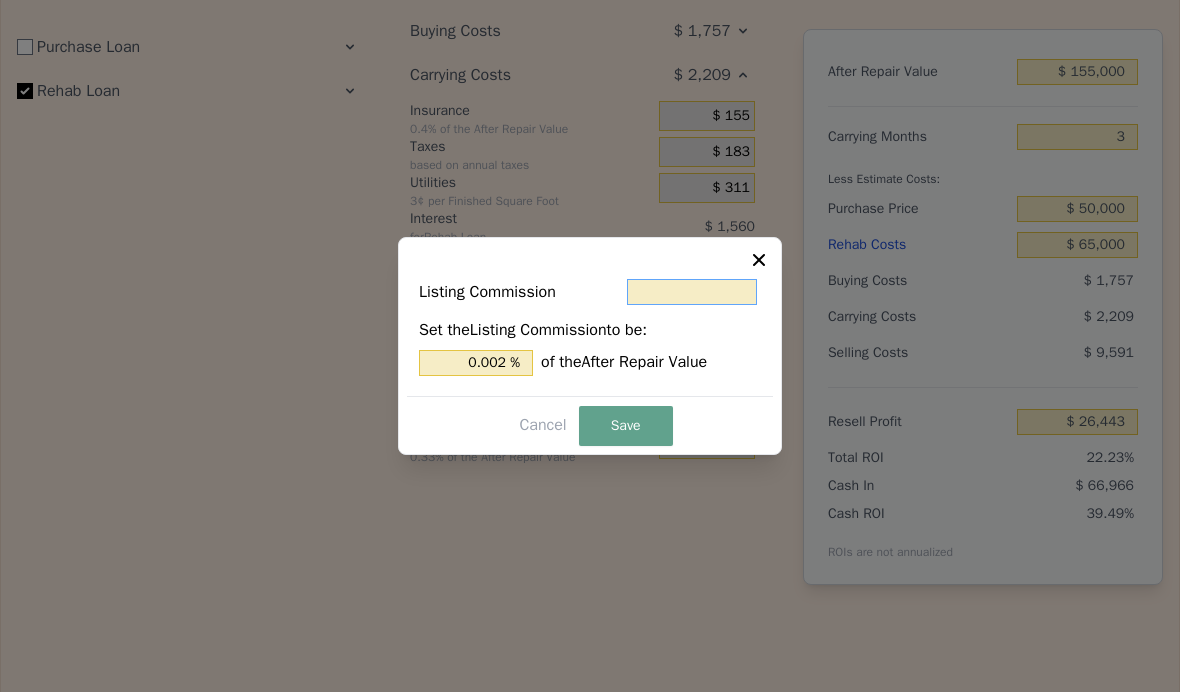 type on "$ 0" 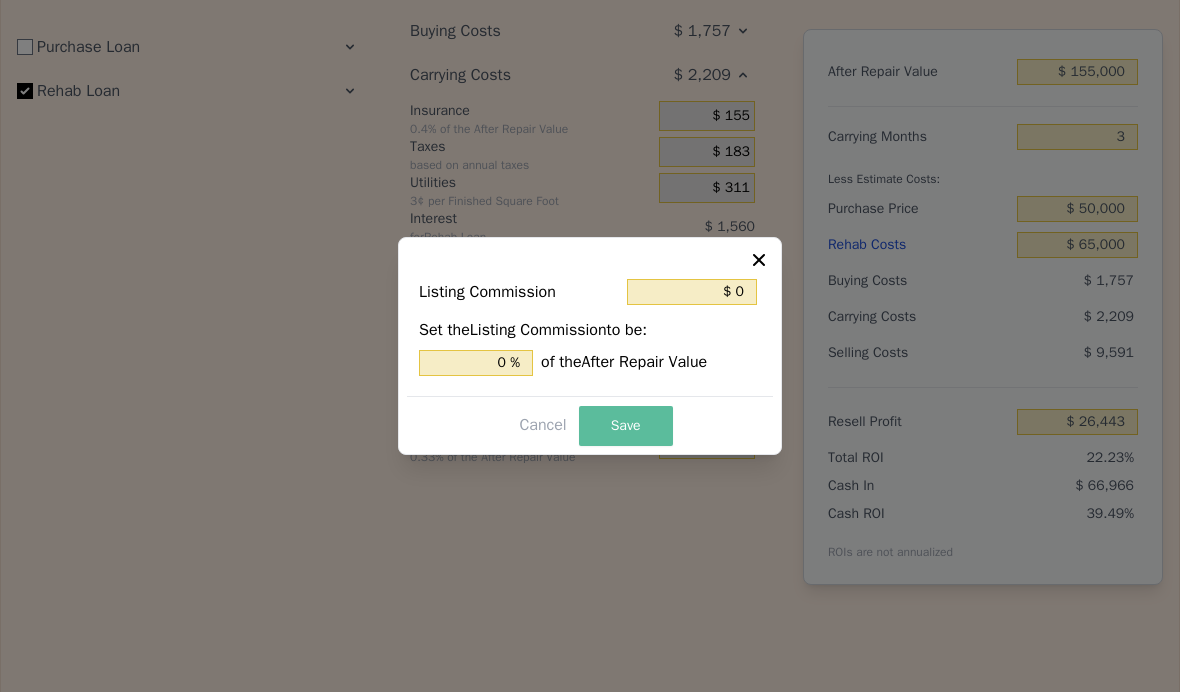 click on "Save" at bounding box center [626, 426] 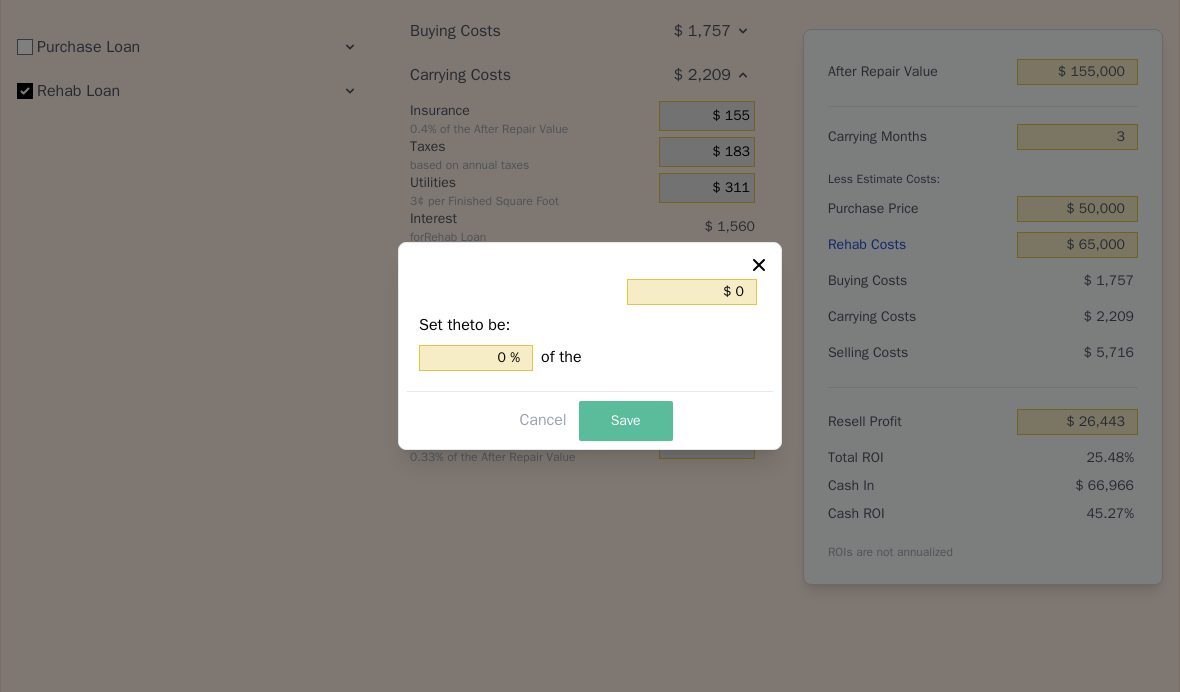 type on "$ 30,318" 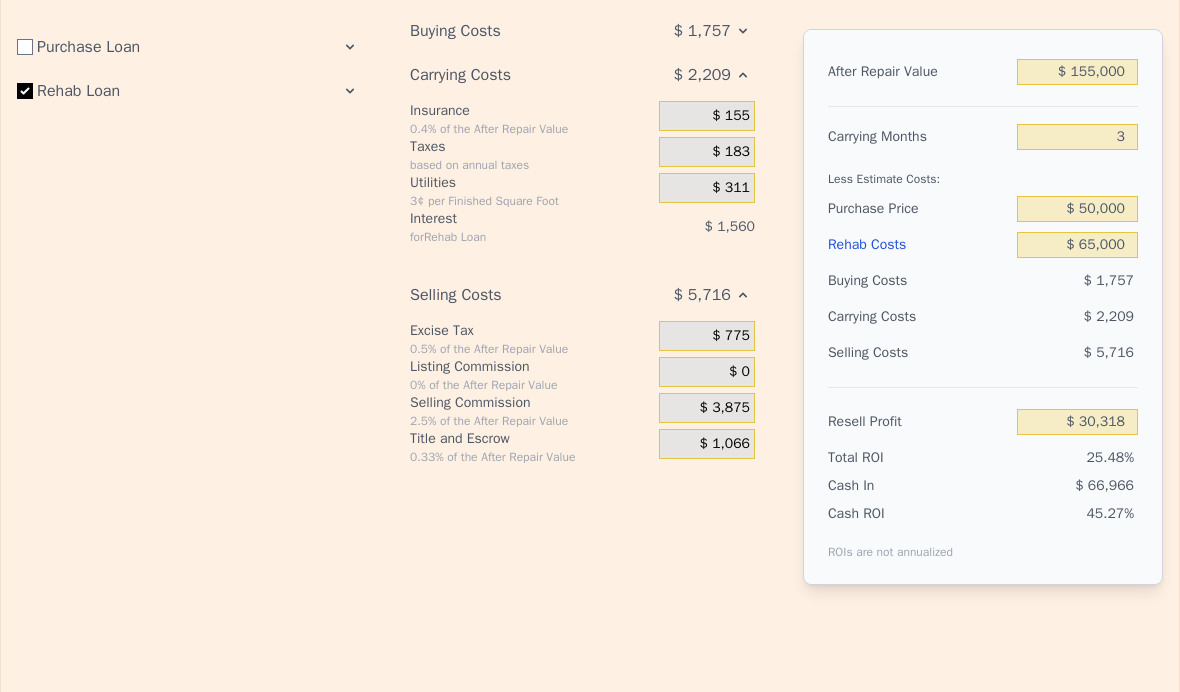 click on "$ 3,875" at bounding box center (725, 408) 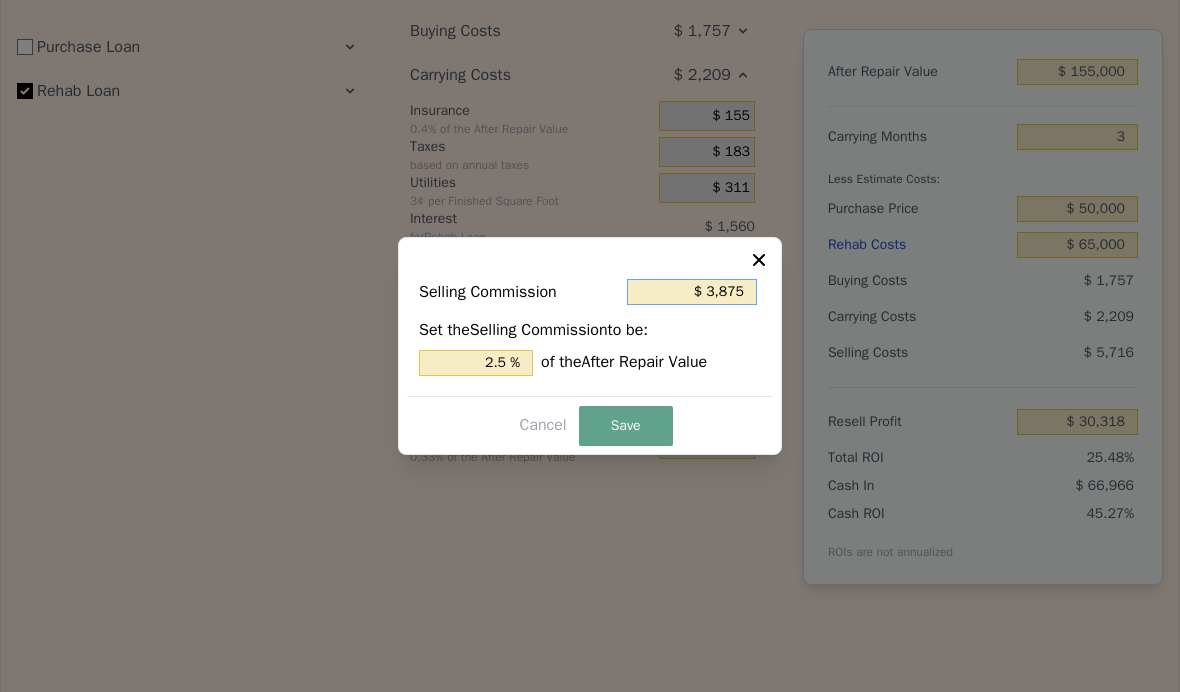 click on "$ 3,875" at bounding box center (692, 292) 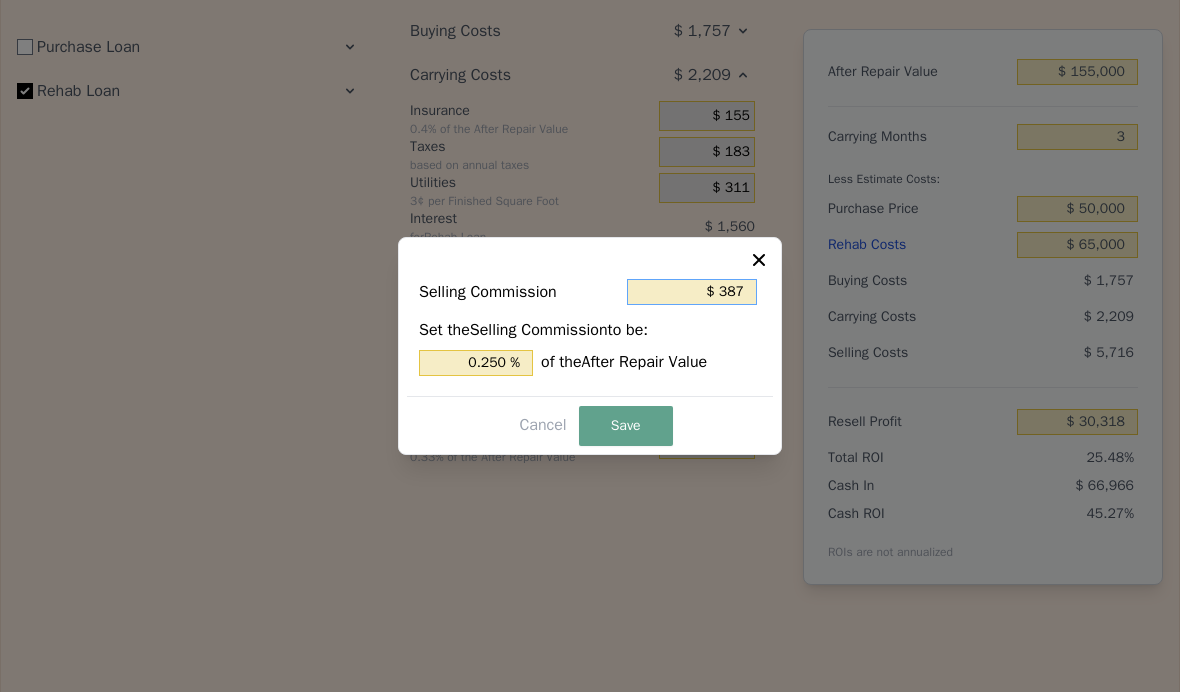 type on "$ 38" 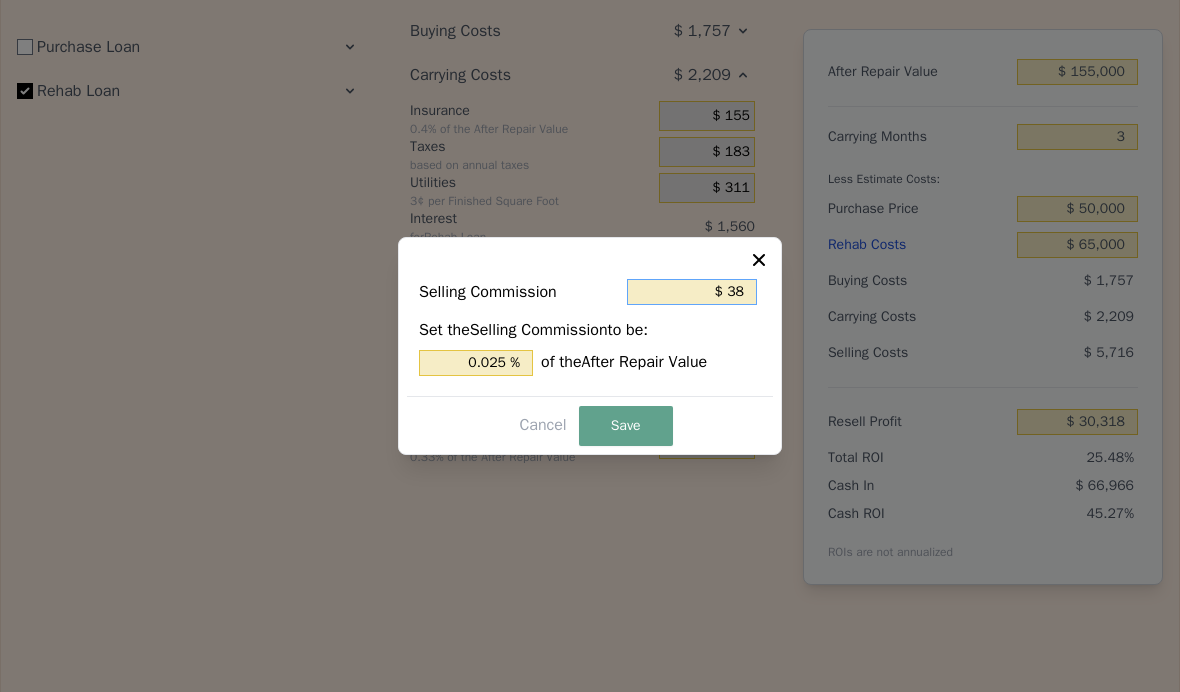 type on "$ 3" 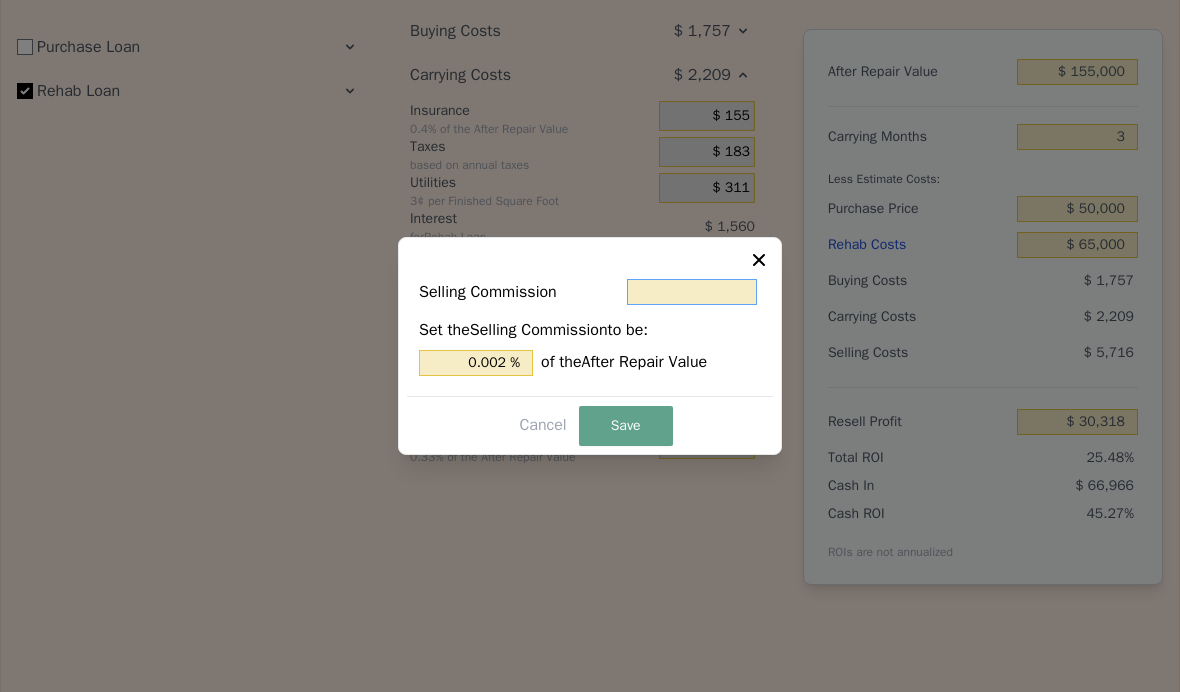 type on "$ 0" 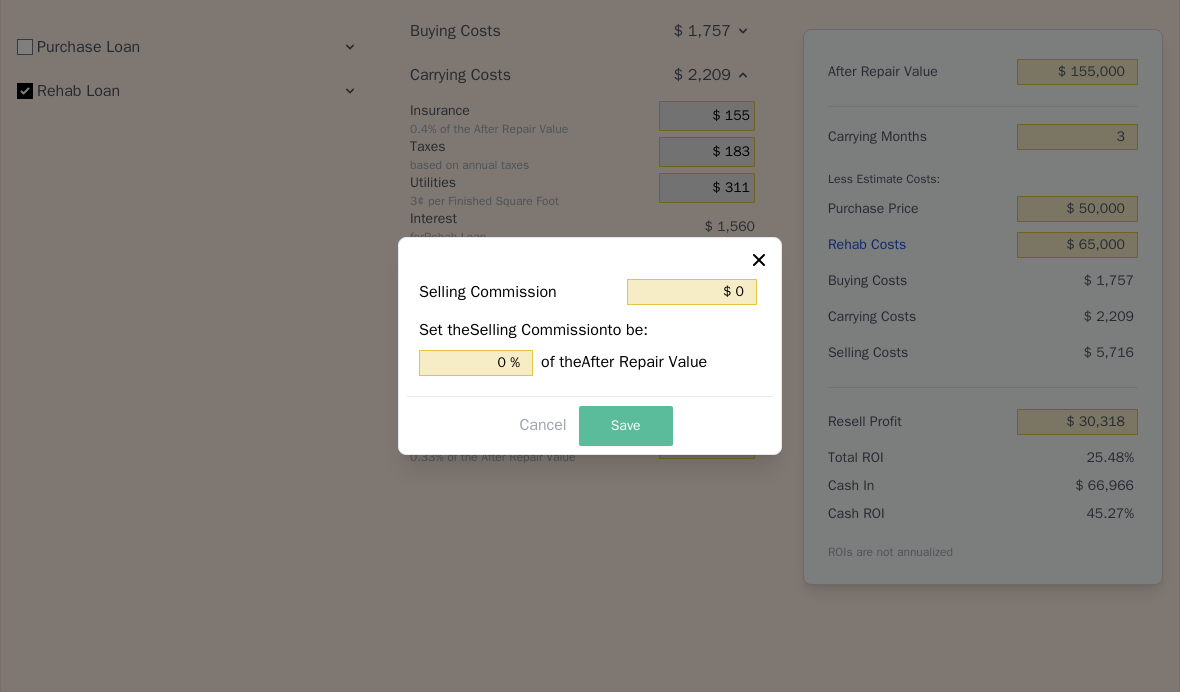 click on "Save" at bounding box center [626, 426] 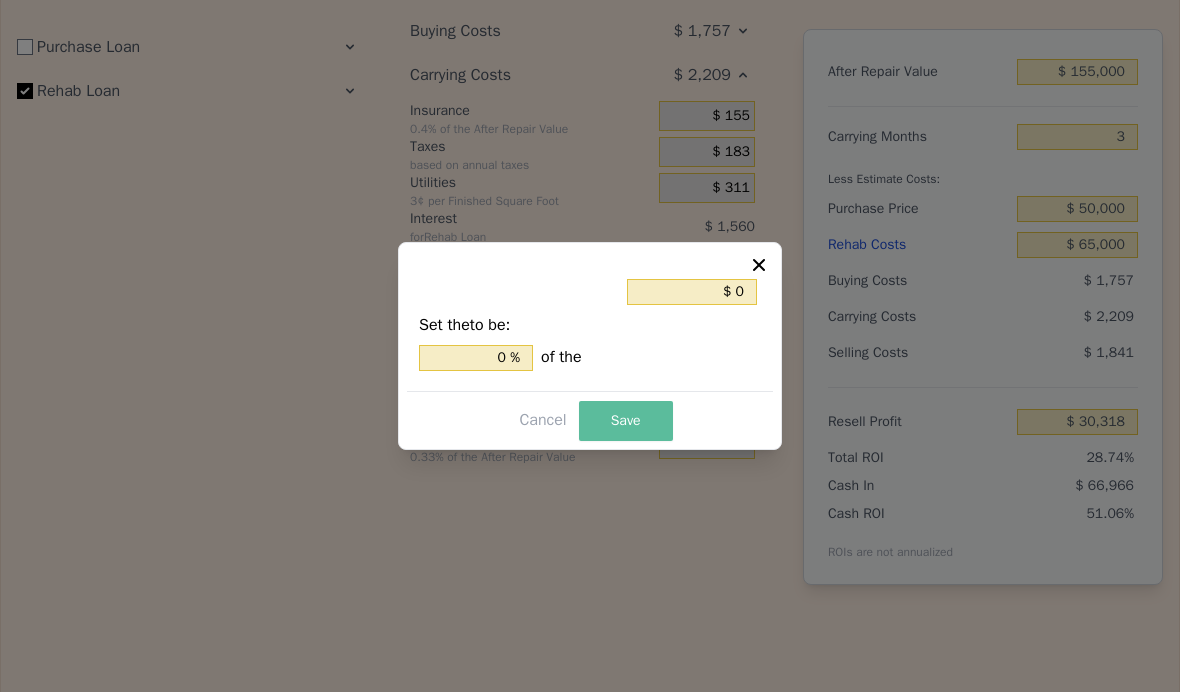 type on "$ 34,193" 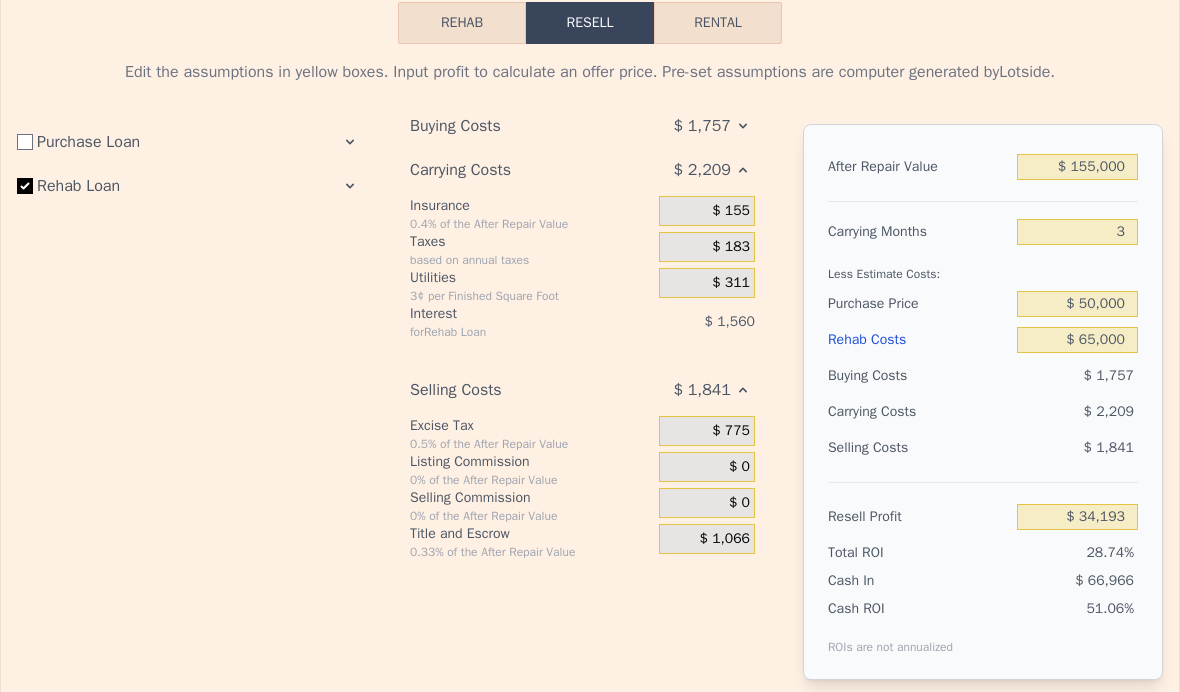 scroll, scrollTop: 2976, scrollLeft: 0, axis: vertical 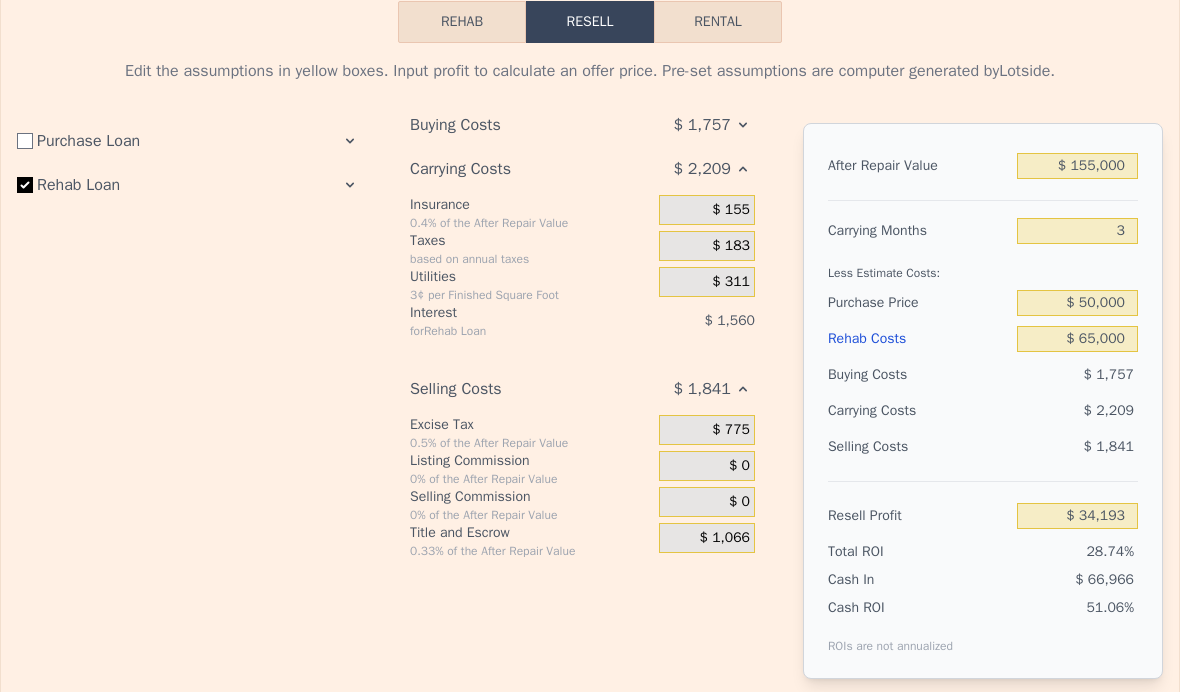 click on "$ 0" at bounding box center [739, 502] 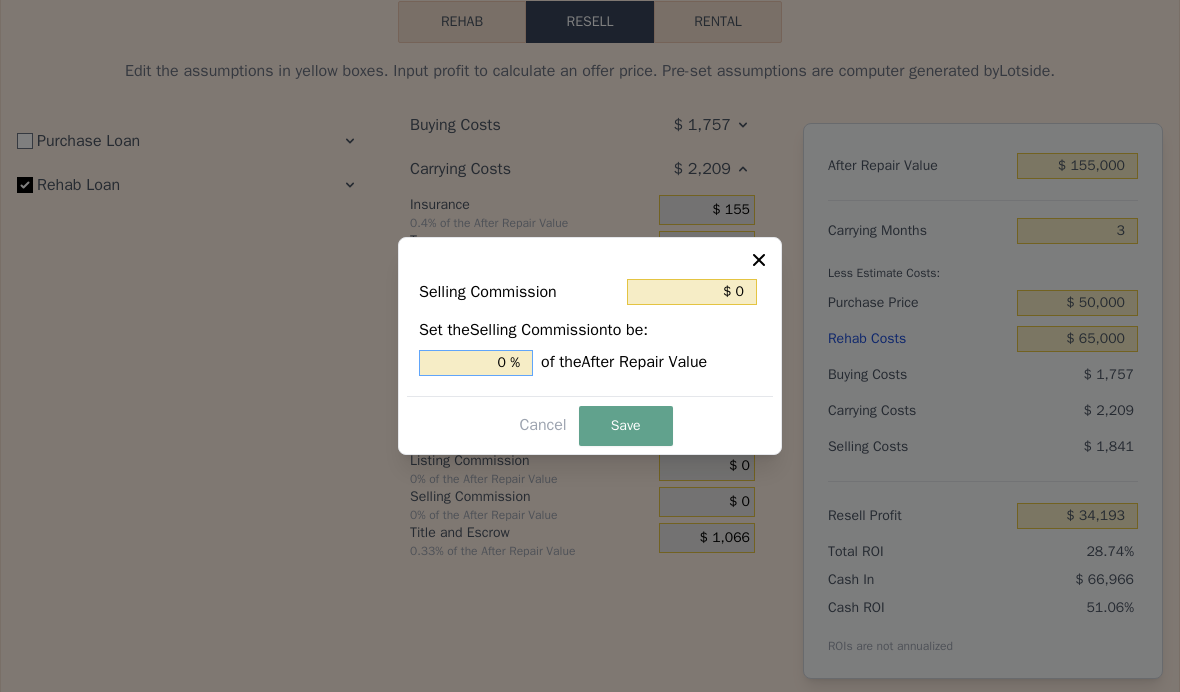 click on "0 %" at bounding box center (476, 363) 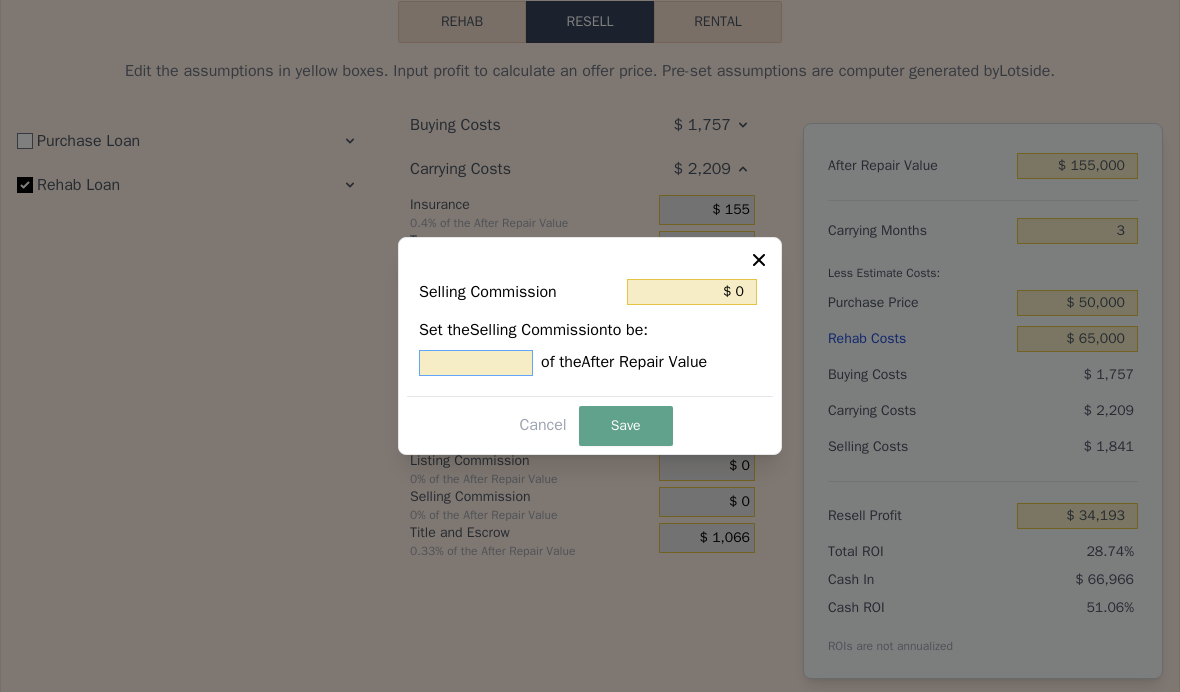 type on "$ 4,650" 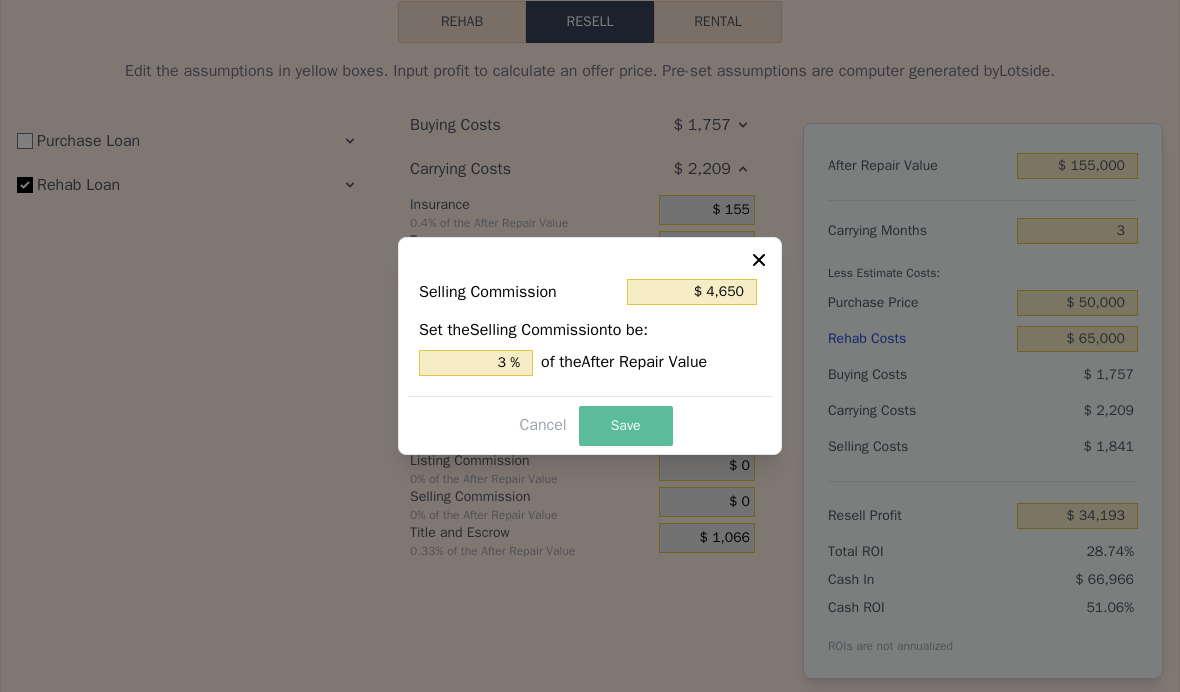 click on "Save" at bounding box center [626, 426] 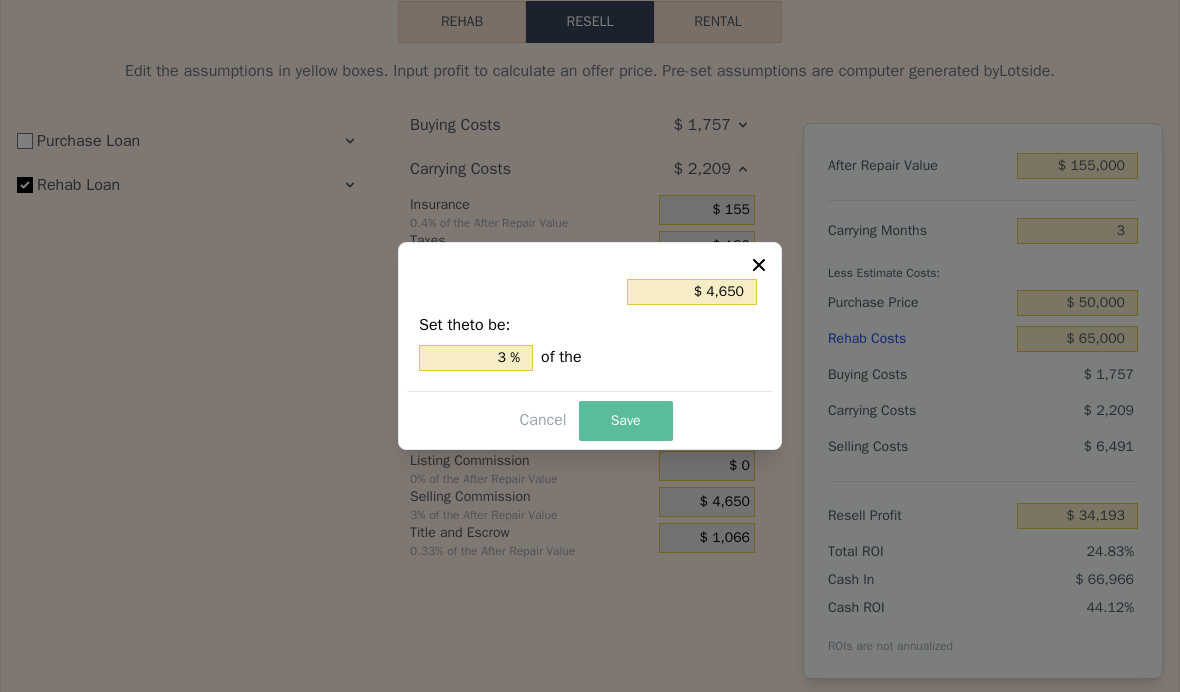 type on "$ 29,543" 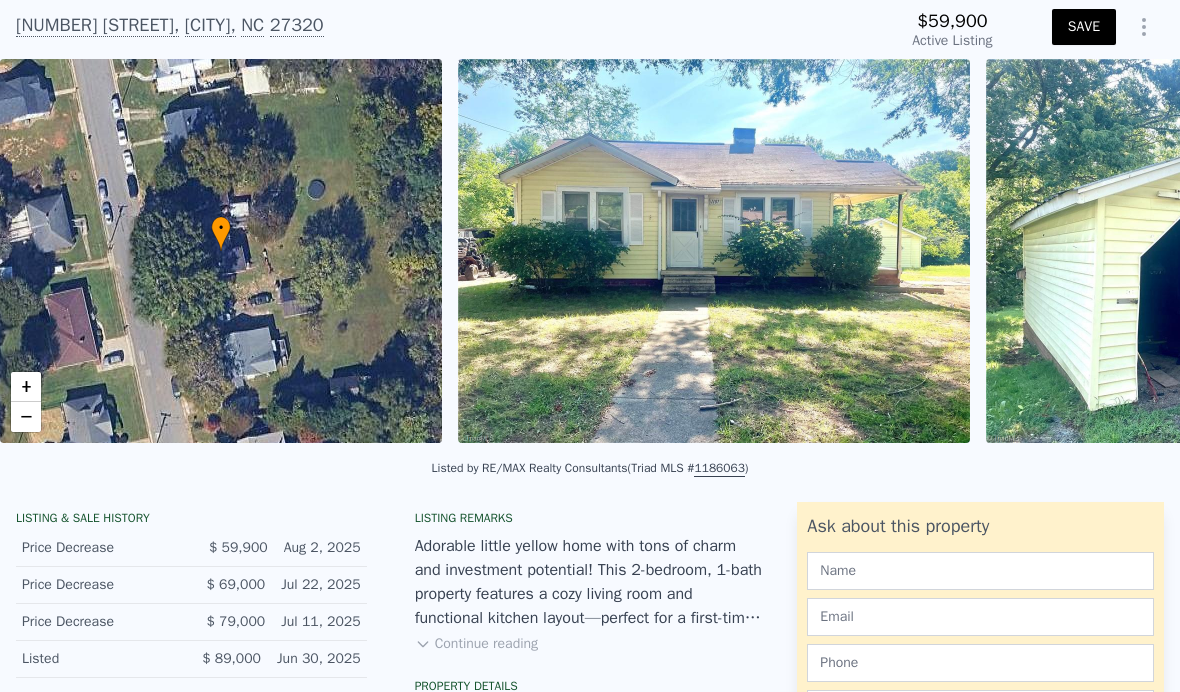 scroll, scrollTop: 221, scrollLeft: 0, axis: vertical 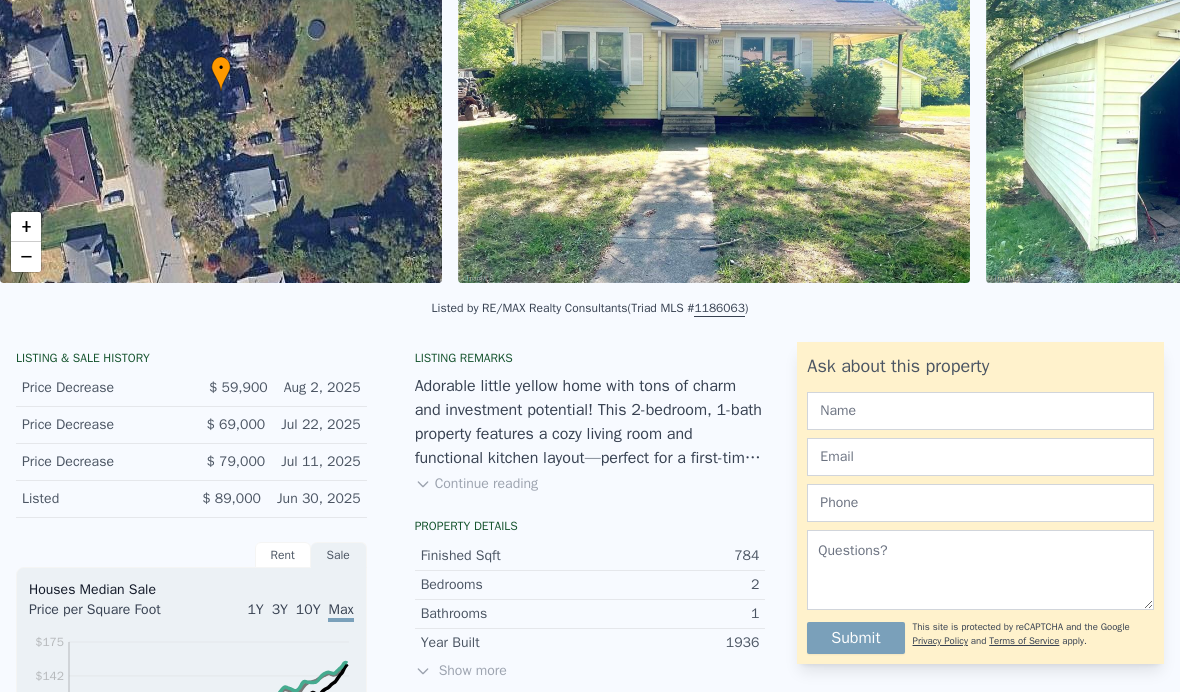 click on "Continue reading" at bounding box center [476, 484] 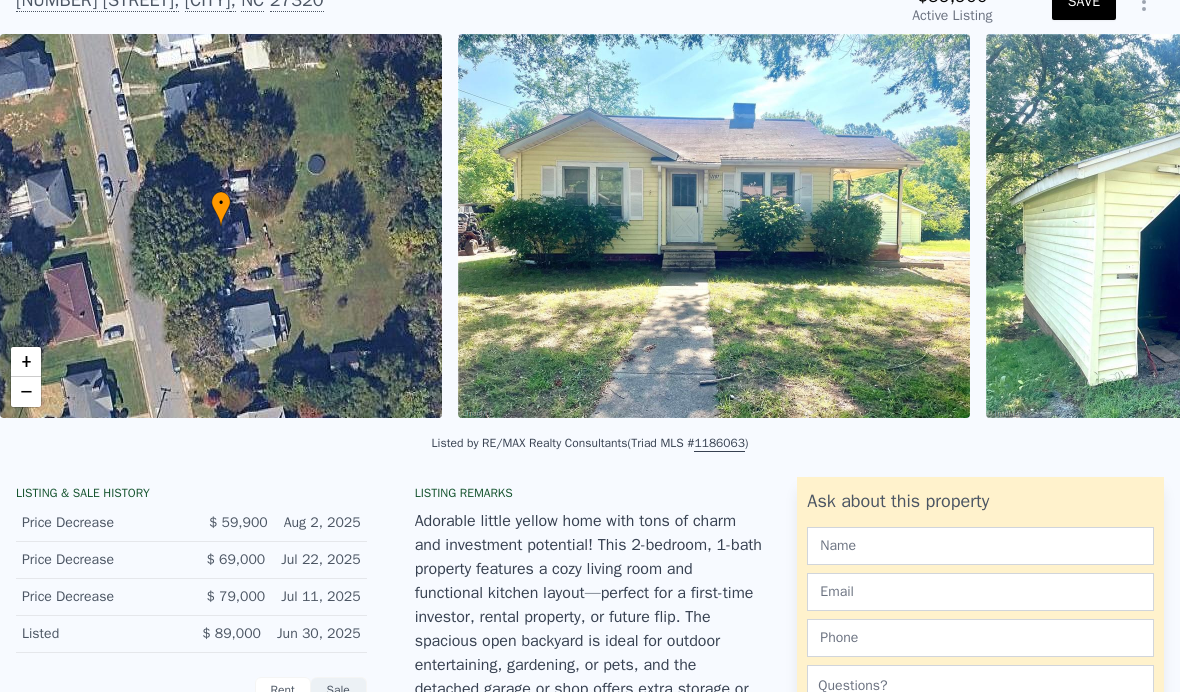 scroll, scrollTop: 86, scrollLeft: 0, axis: vertical 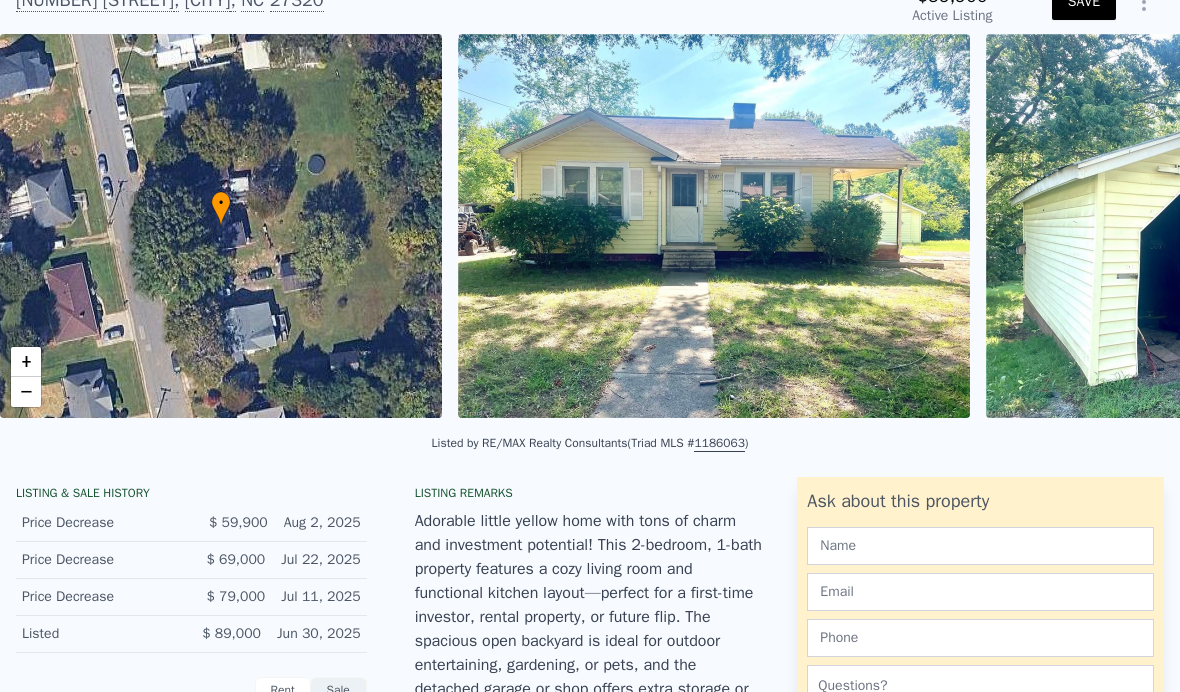 click on "Listed by RE/MAX Realty Consultants  (Triad MLS # 1186063 )" at bounding box center (590, 443) 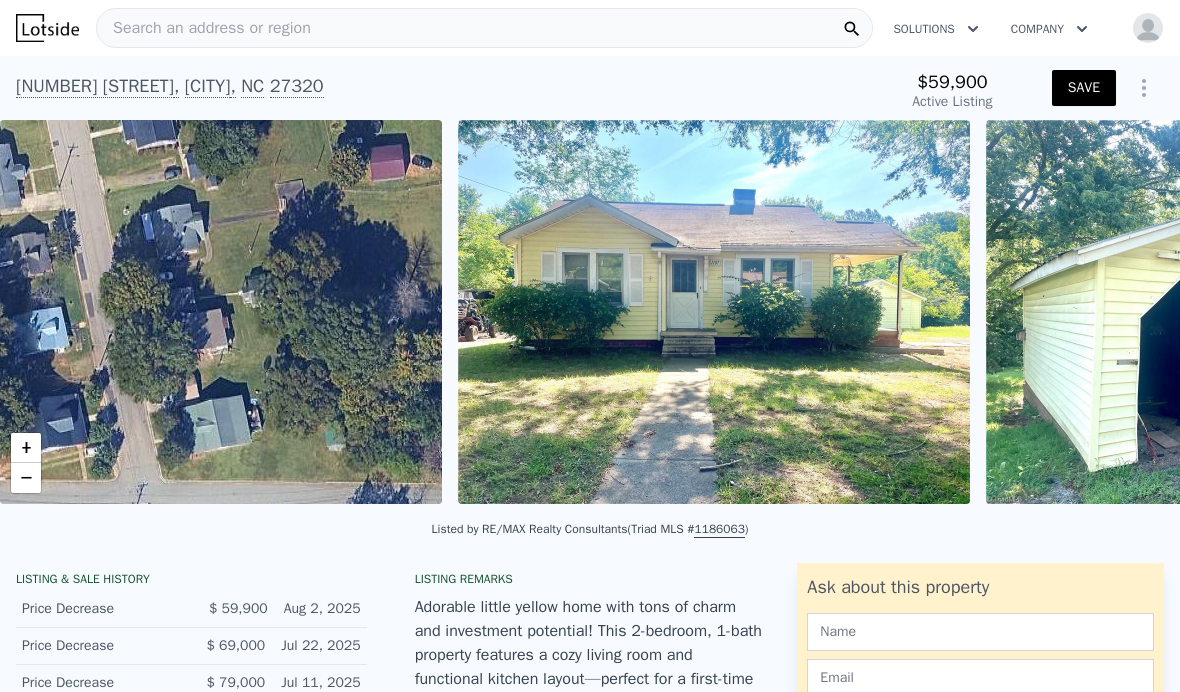 scroll, scrollTop: 0, scrollLeft: 0, axis: both 